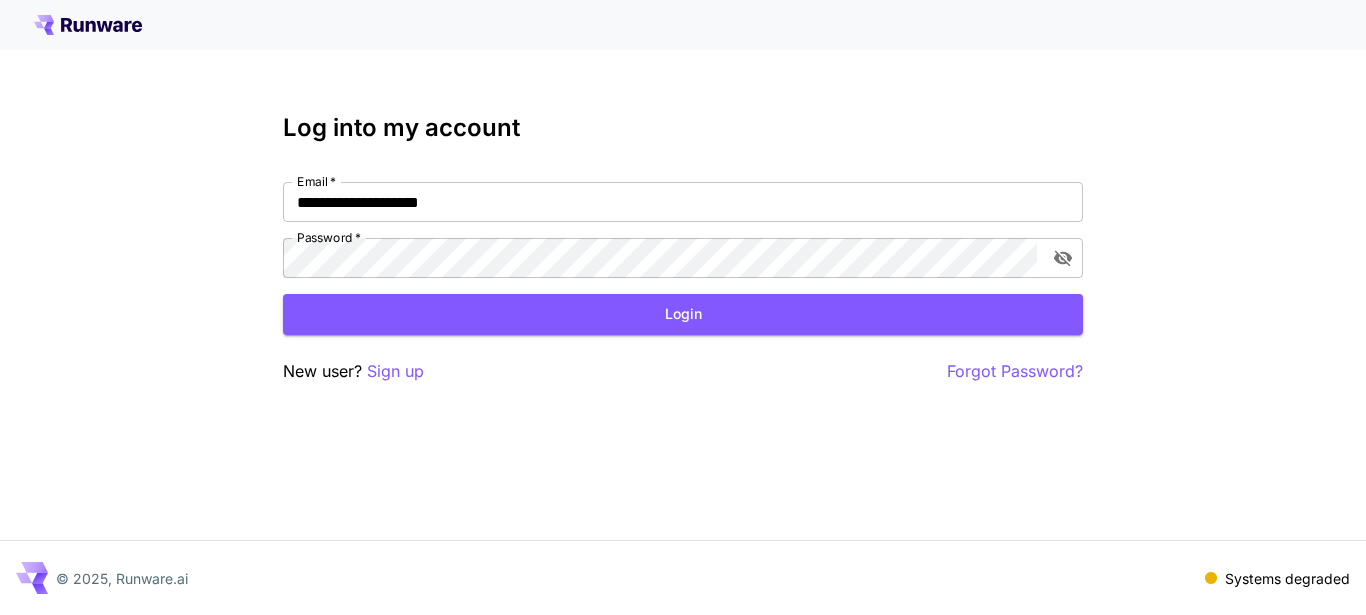 scroll, scrollTop: 0, scrollLeft: 0, axis: both 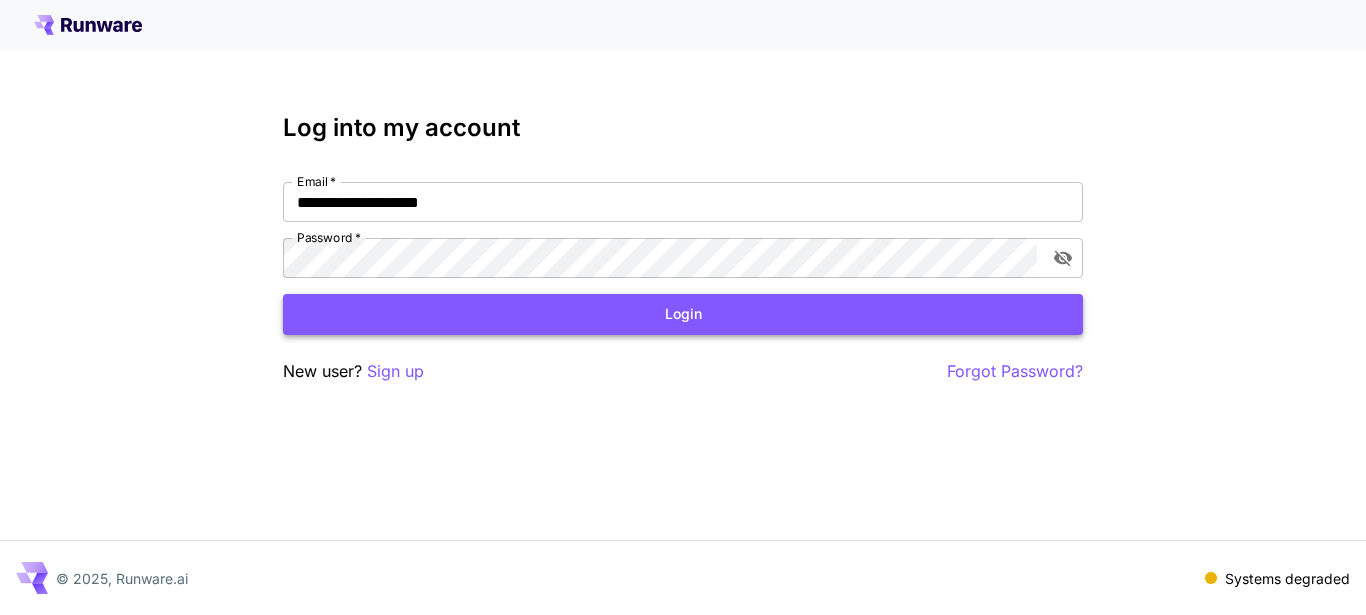 click on "Login" at bounding box center (683, 314) 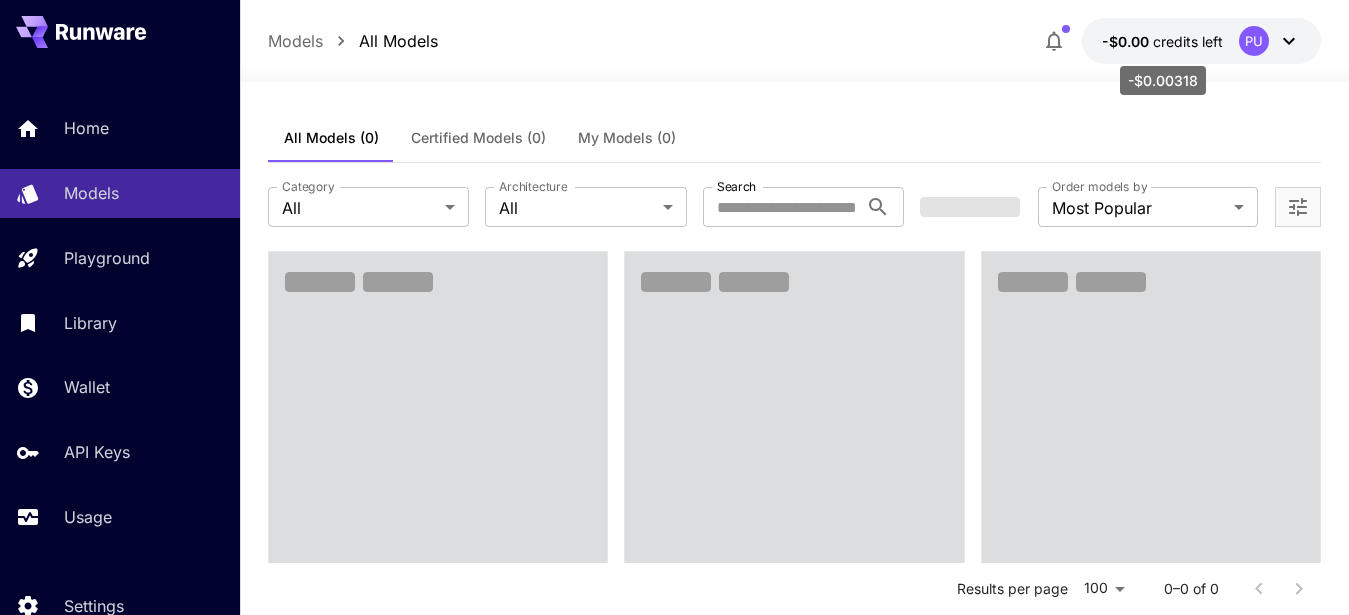 click on "credits left" at bounding box center [1188, 41] 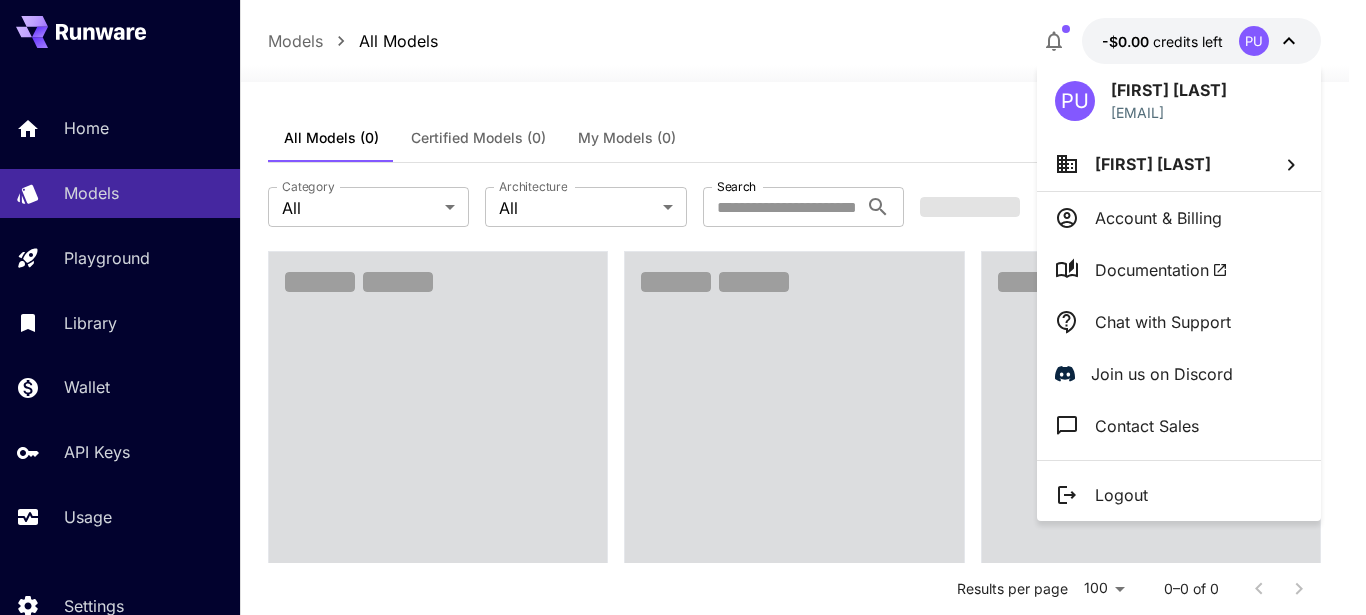 click at bounding box center (683, 307) 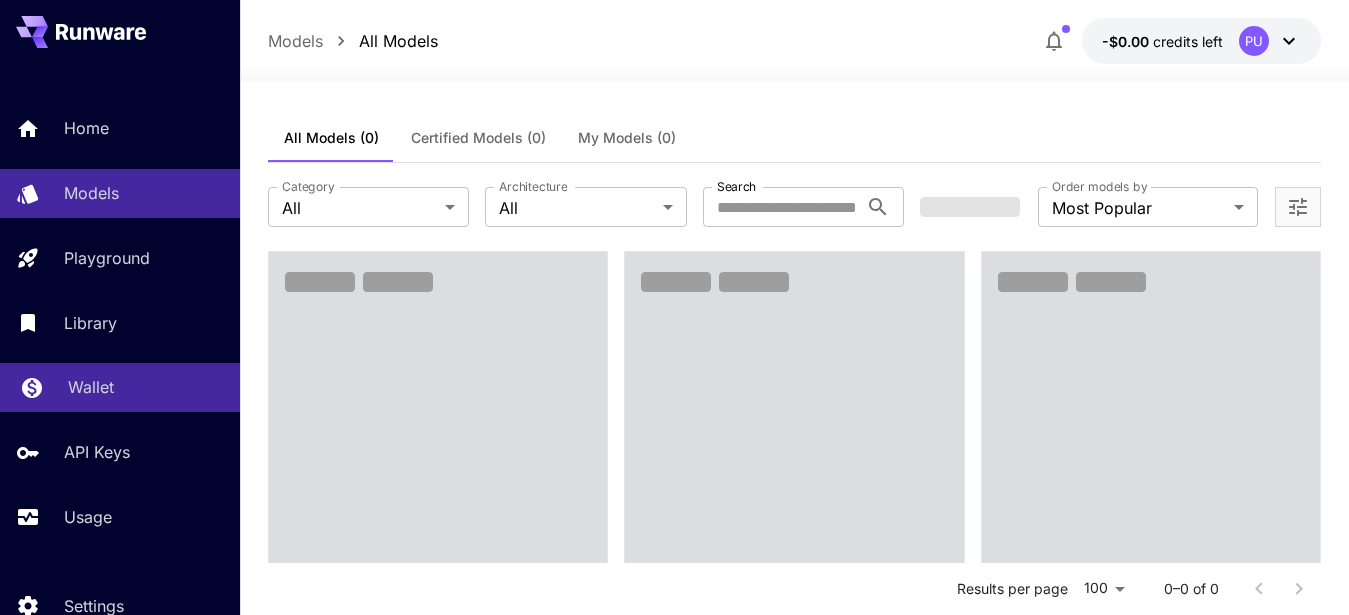 click on "Wallet" at bounding box center (91, 387) 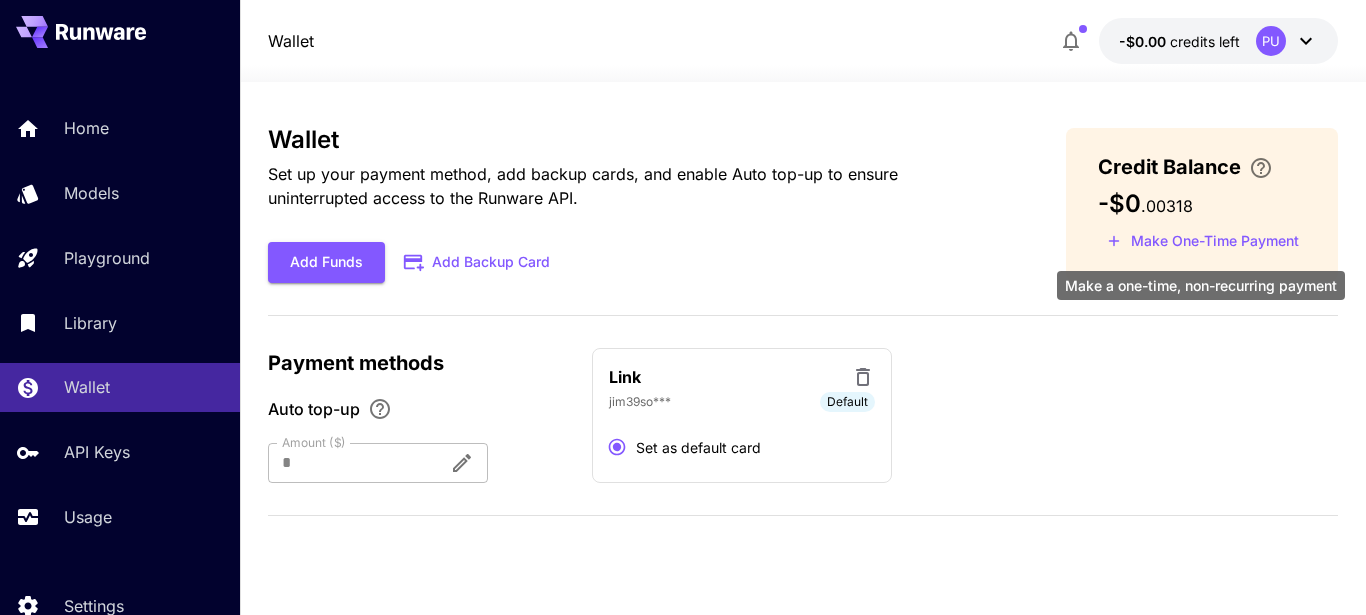 click on "Make One-Time Payment" at bounding box center [1203, 241] 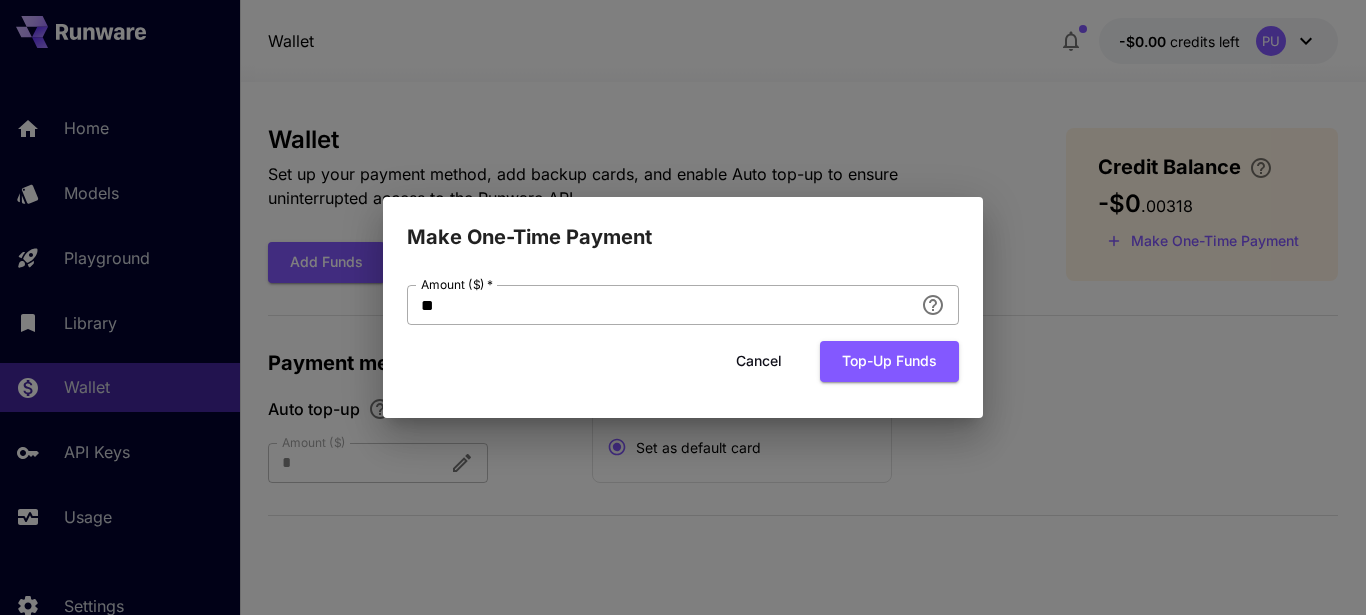 click on "**" at bounding box center (660, 305) 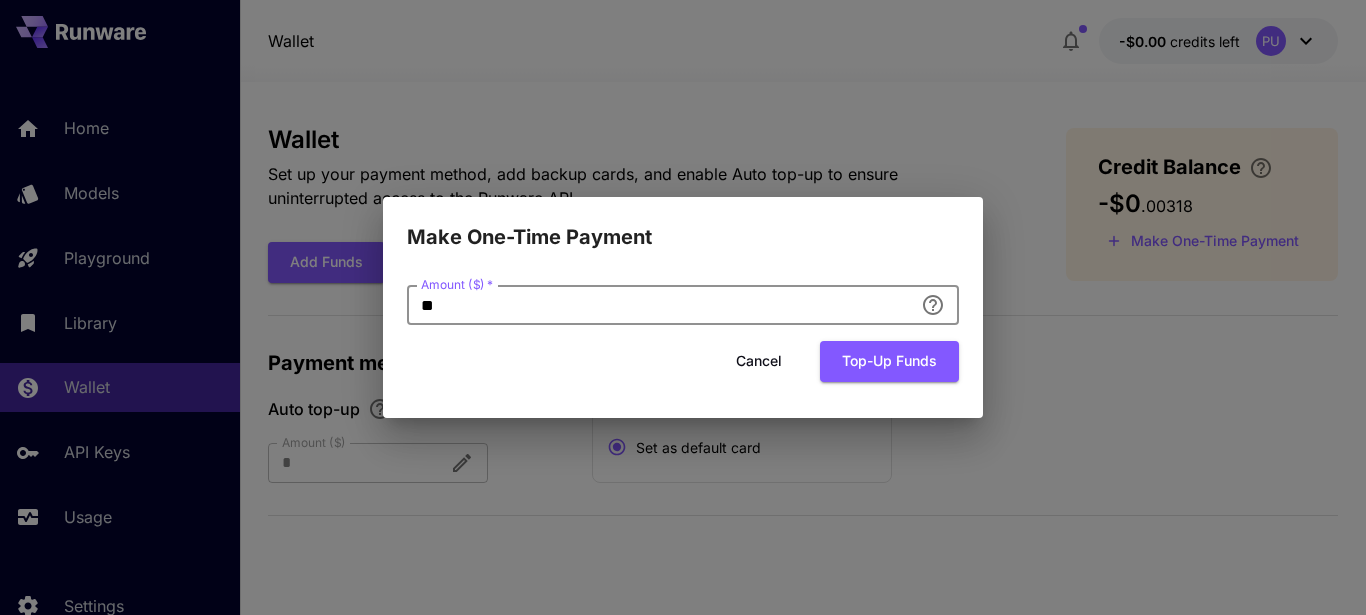 drag, startPoint x: 430, startPoint y: 302, endPoint x: 414, endPoint y: 305, distance: 16.27882 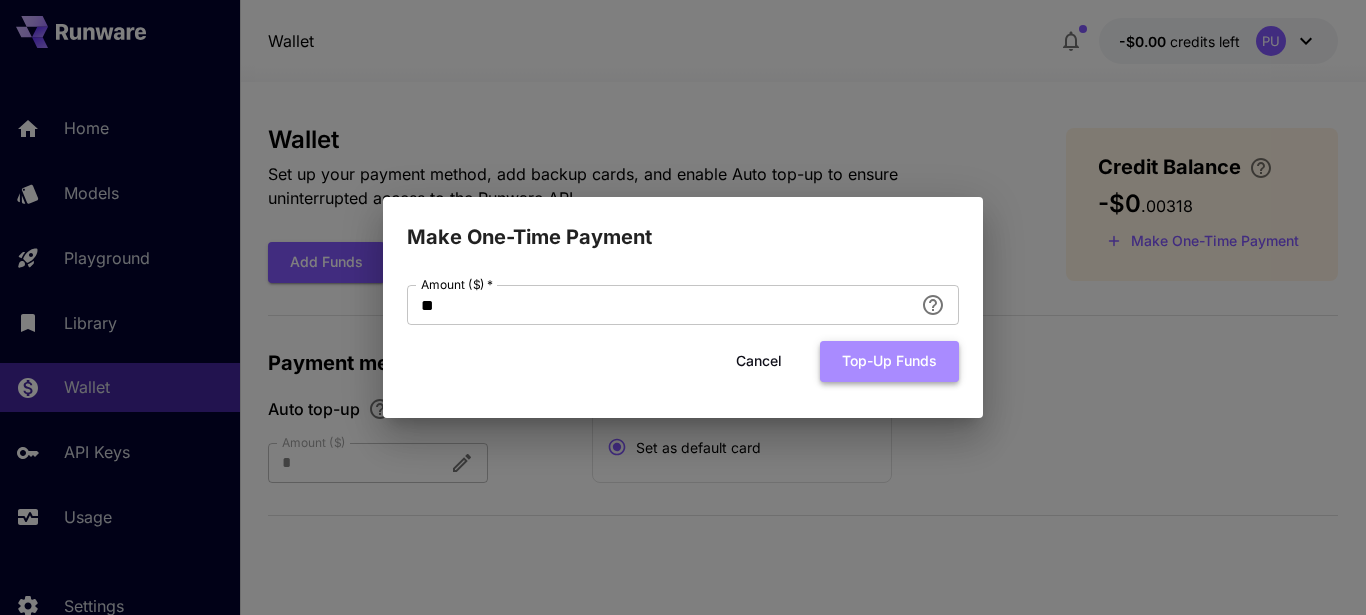 click on "Top-up funds" at bounding box center (889, 361) 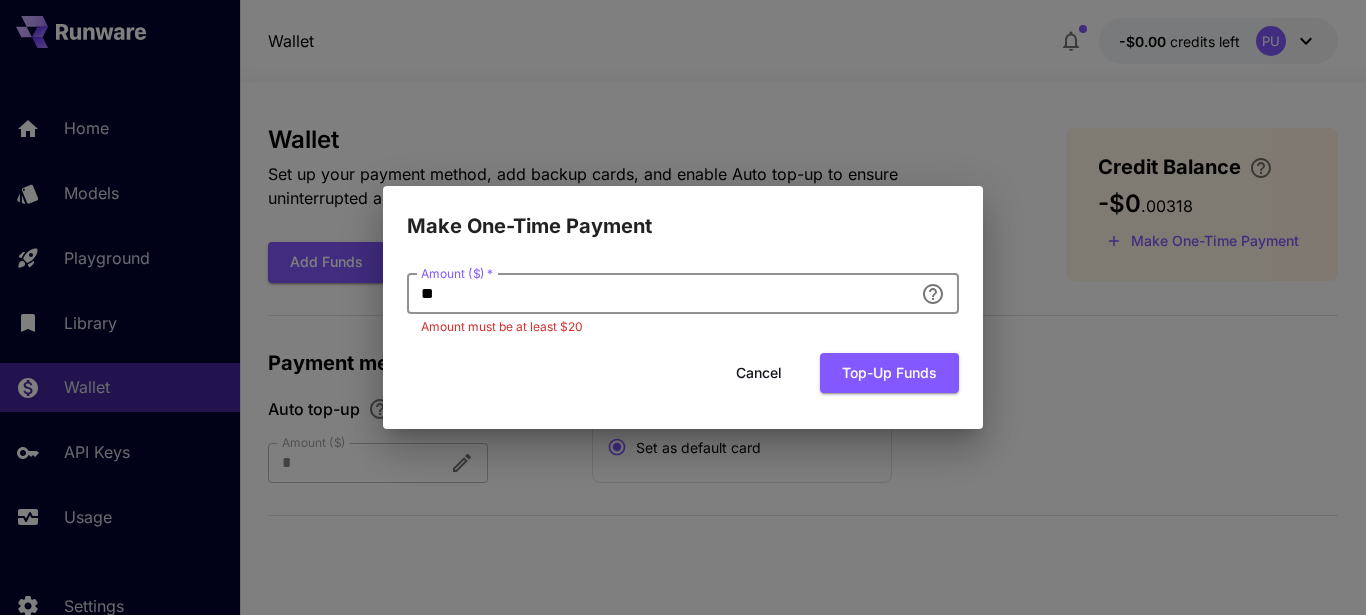 drag, startPoint x: 427, startPoint y: 293, endPoint x: 408, endPoint y: 298, distance: 19.646883 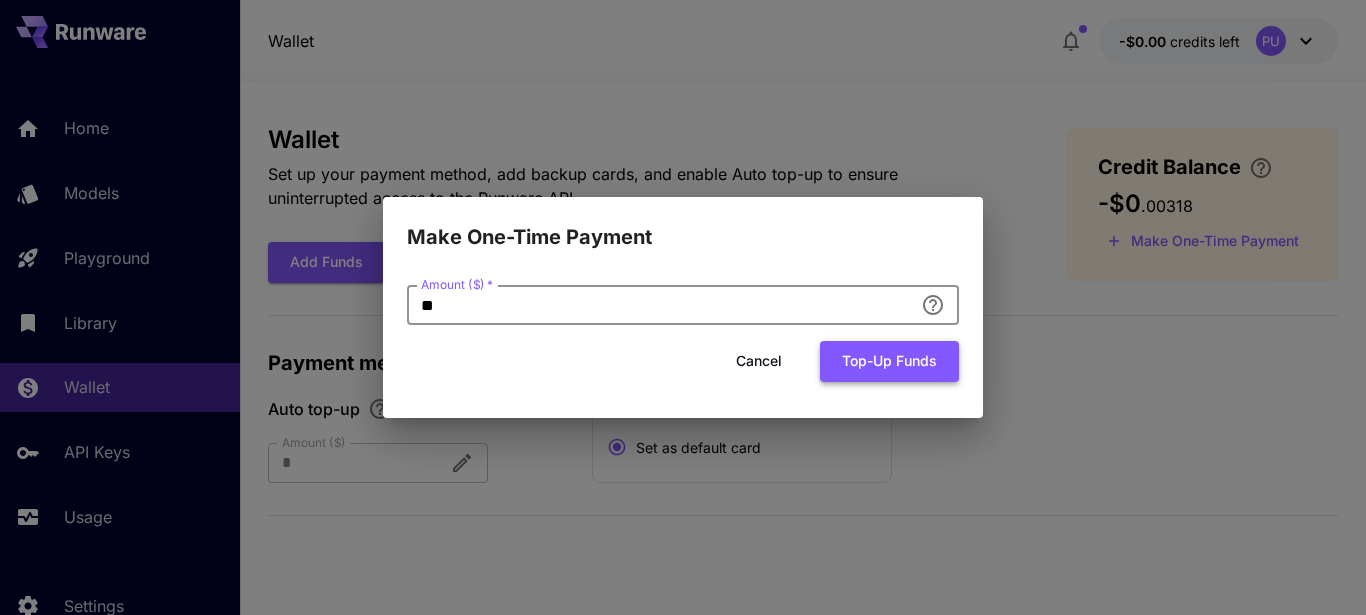 type on "**" 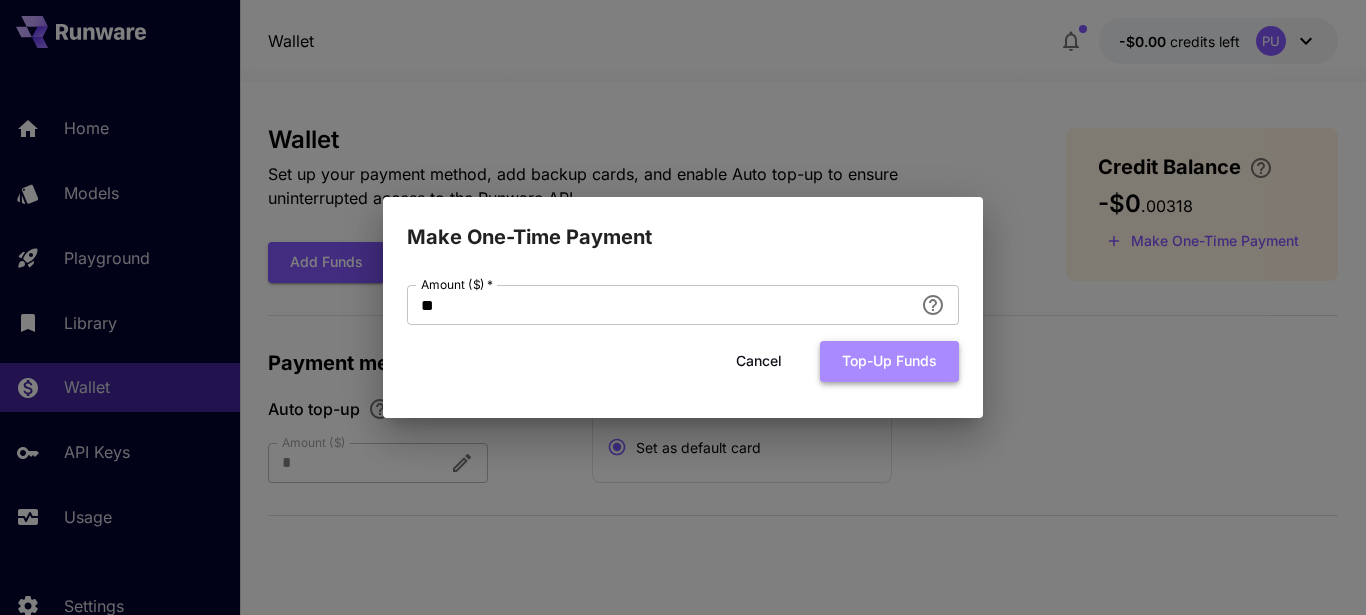 click on "Top-up funds" at bounding box center (889, 361) 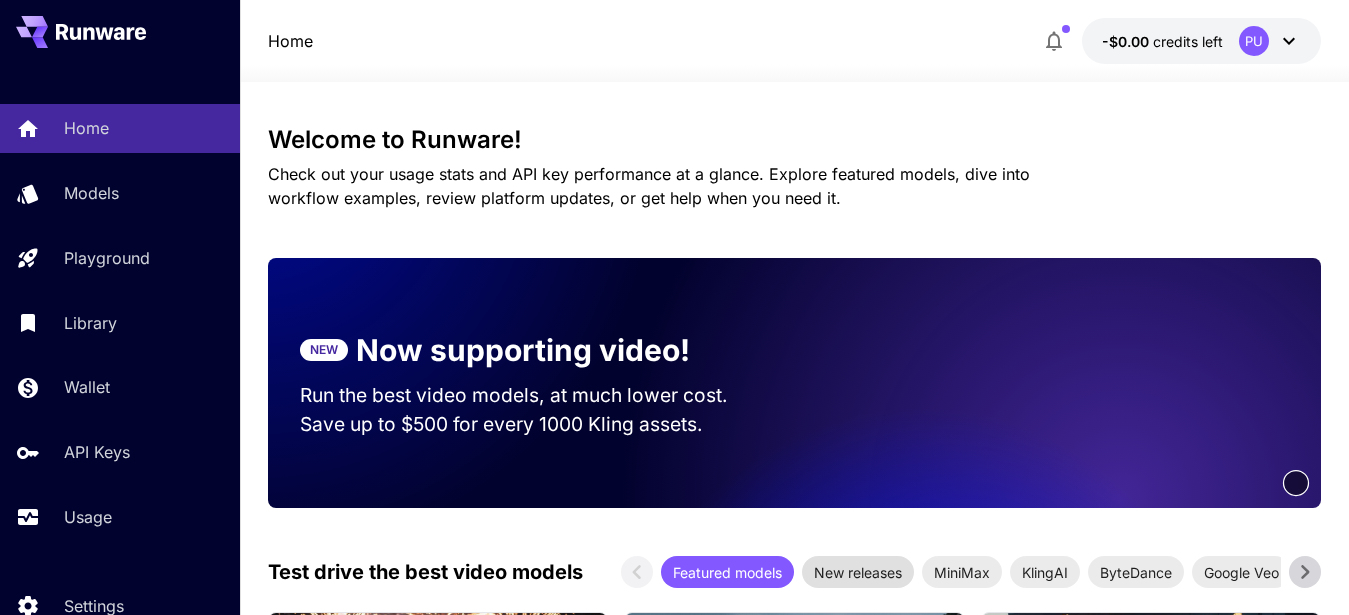 scroll, scrollTop: 0, scrollLeft: 0, axis: both 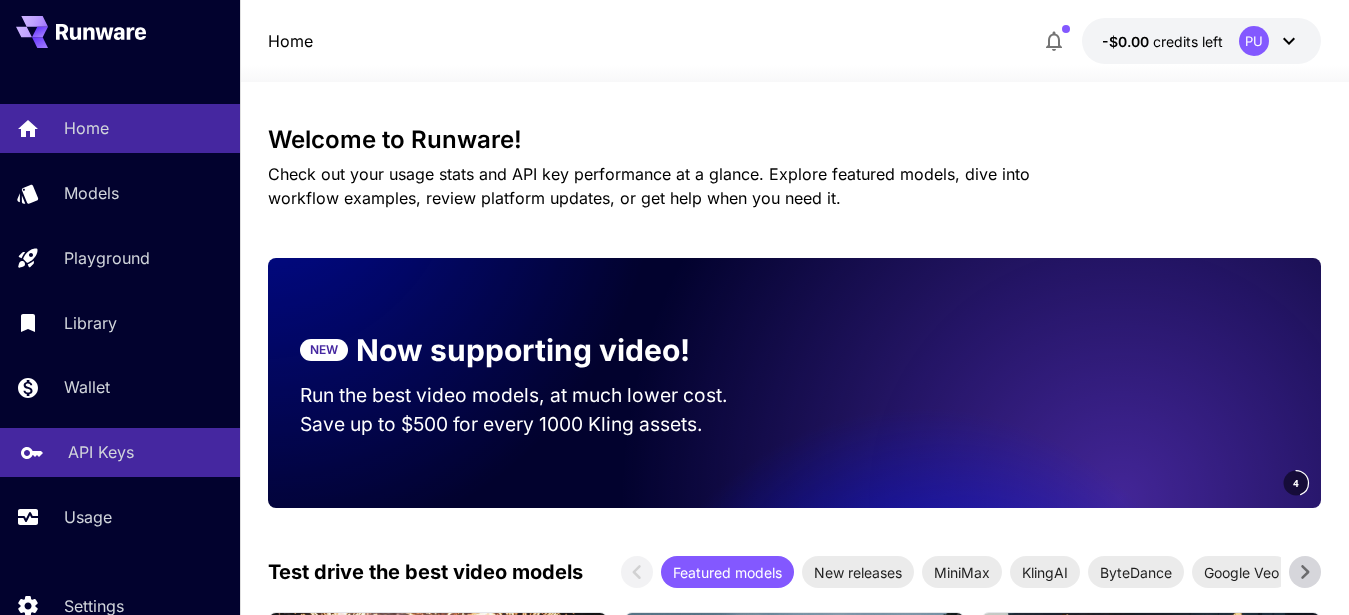 click on "API Keys" at bounding box center (101, 452) 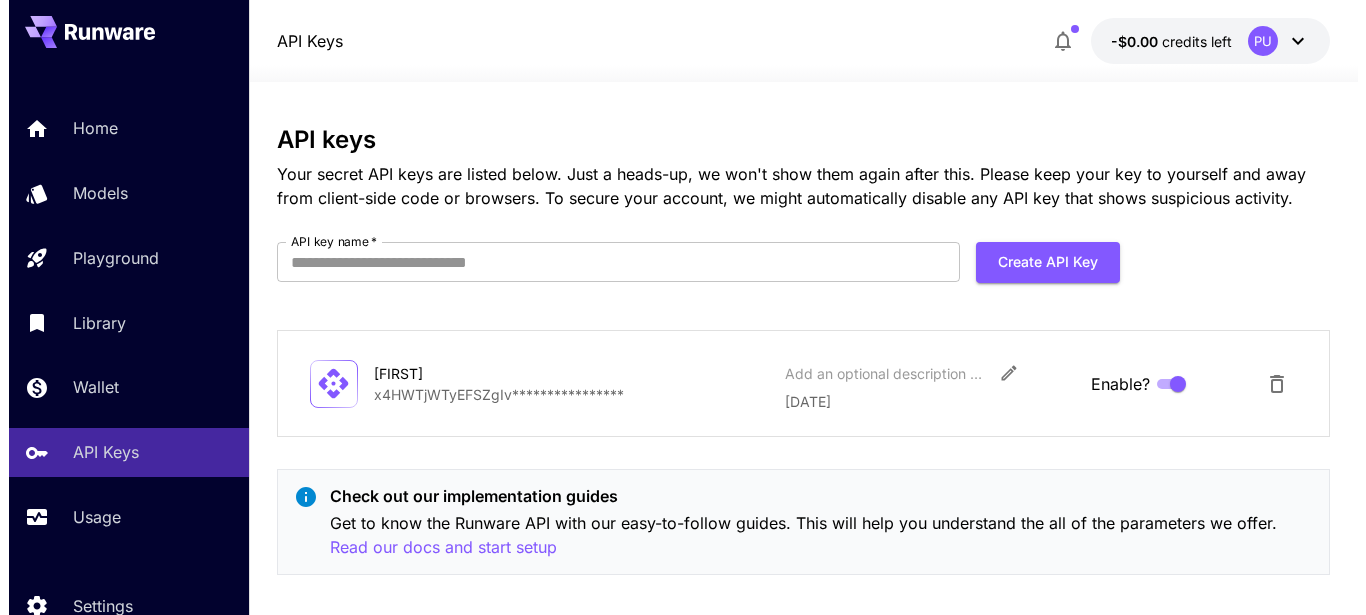 scroll, scrollTop: 20, scrollLeft: 0, axis: vertical 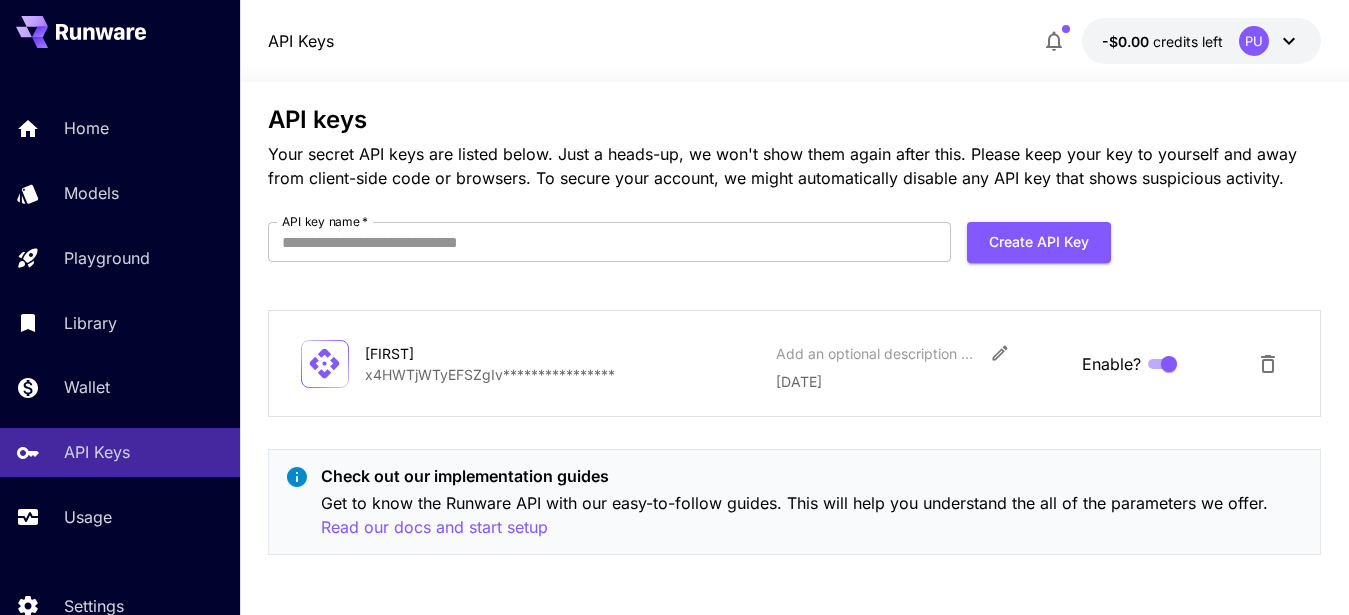 click on "**********" at bounding box center (795, 338) 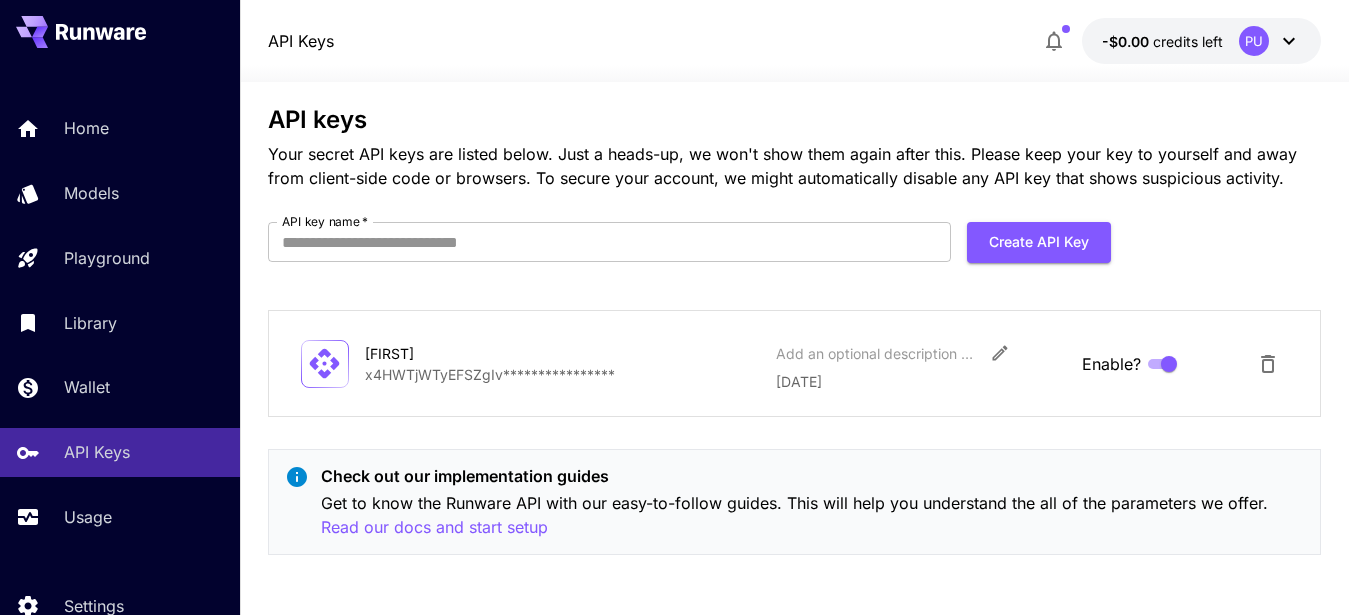 click 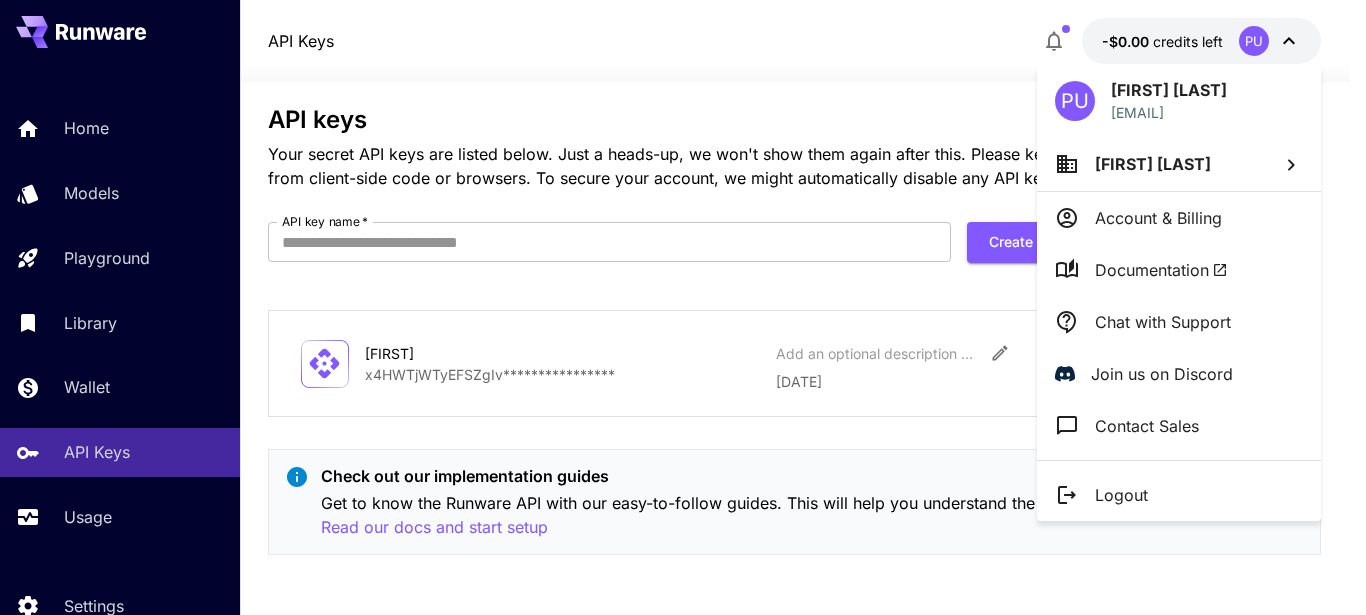click on "Account & Billing" at bounding box center (1158, 218) 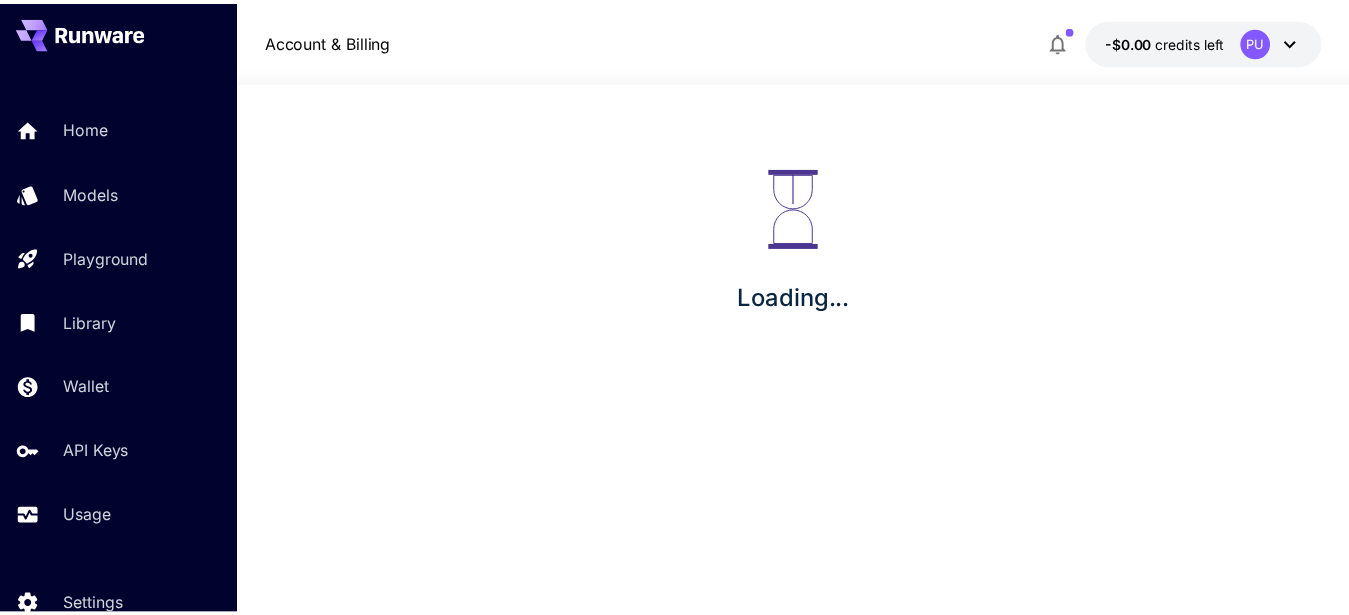 scroll, scrollTop: 0, scrollLeft: 0, axis: both 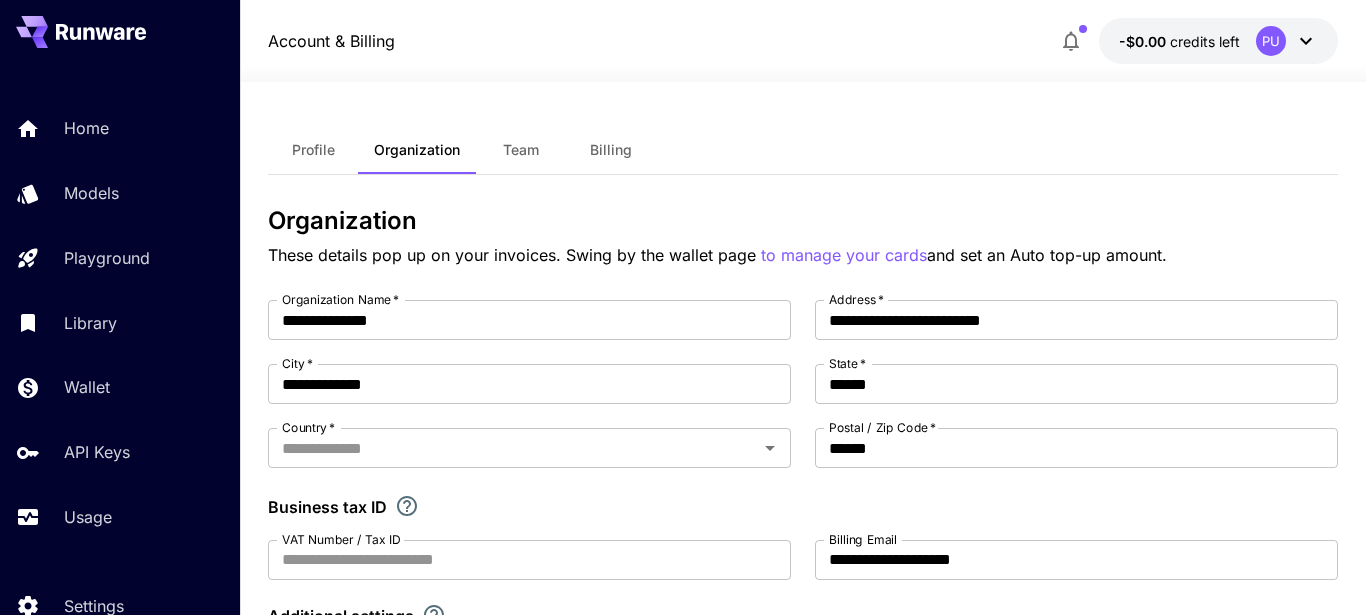 type on "*******" 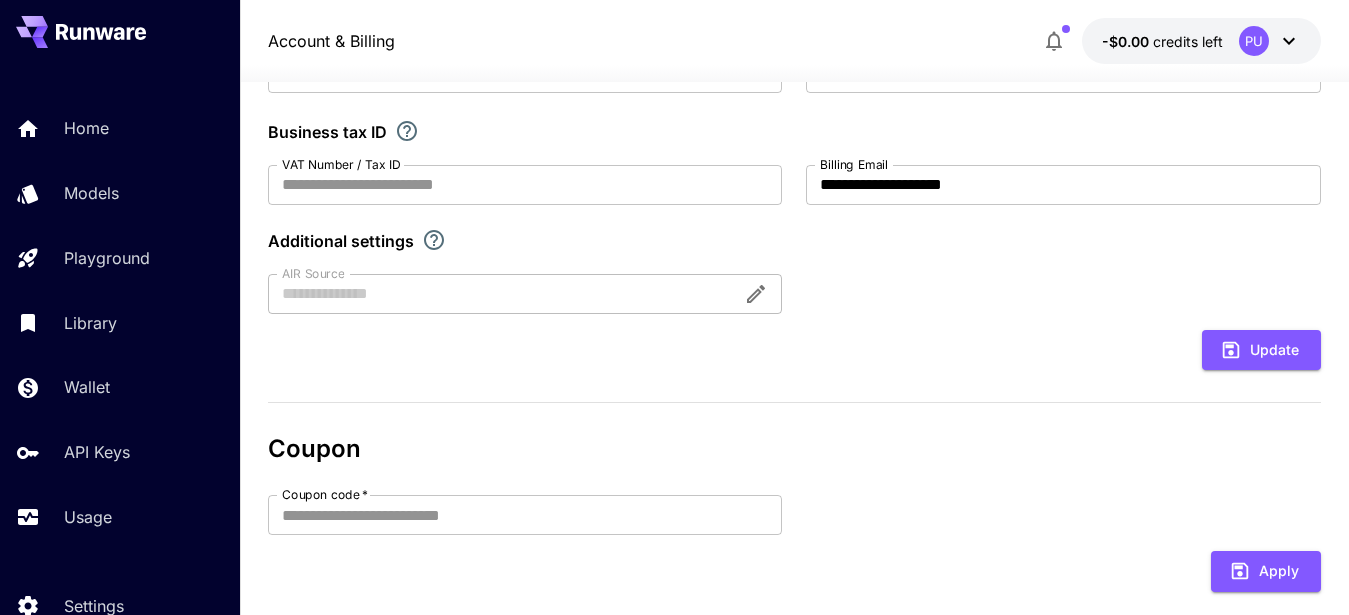scroll, scrollTop: 2, scrollLeft: 0, axis: vertical 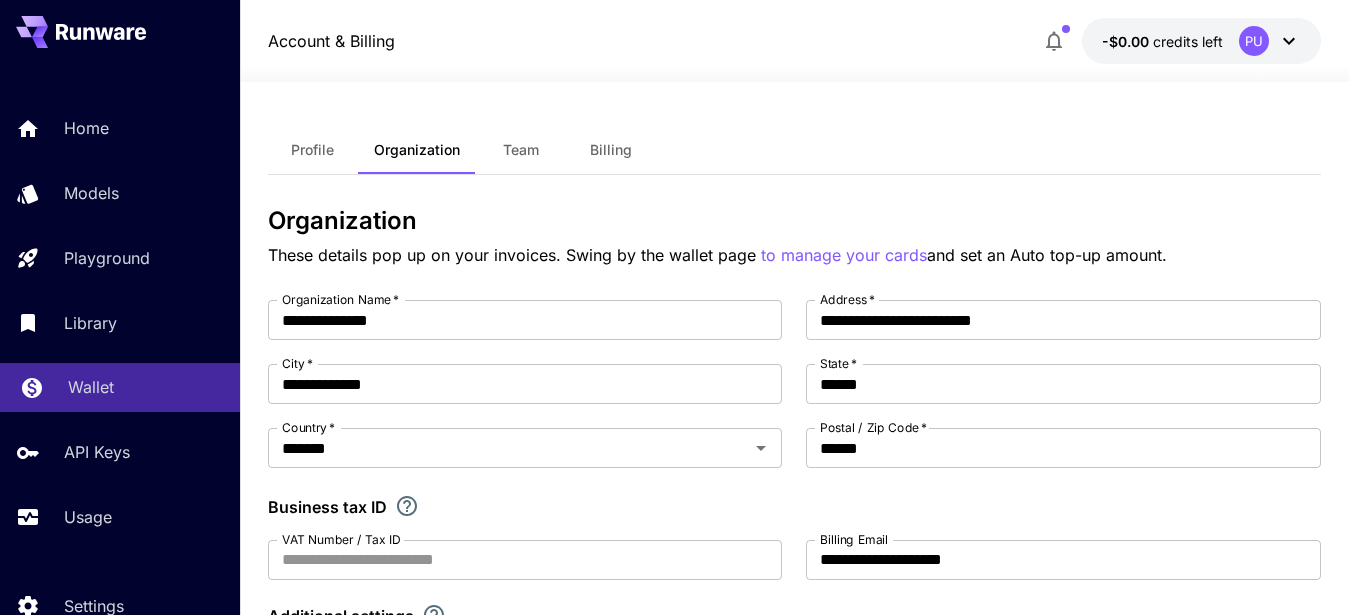 click on "Wallet" at bounding box center [91, 387] 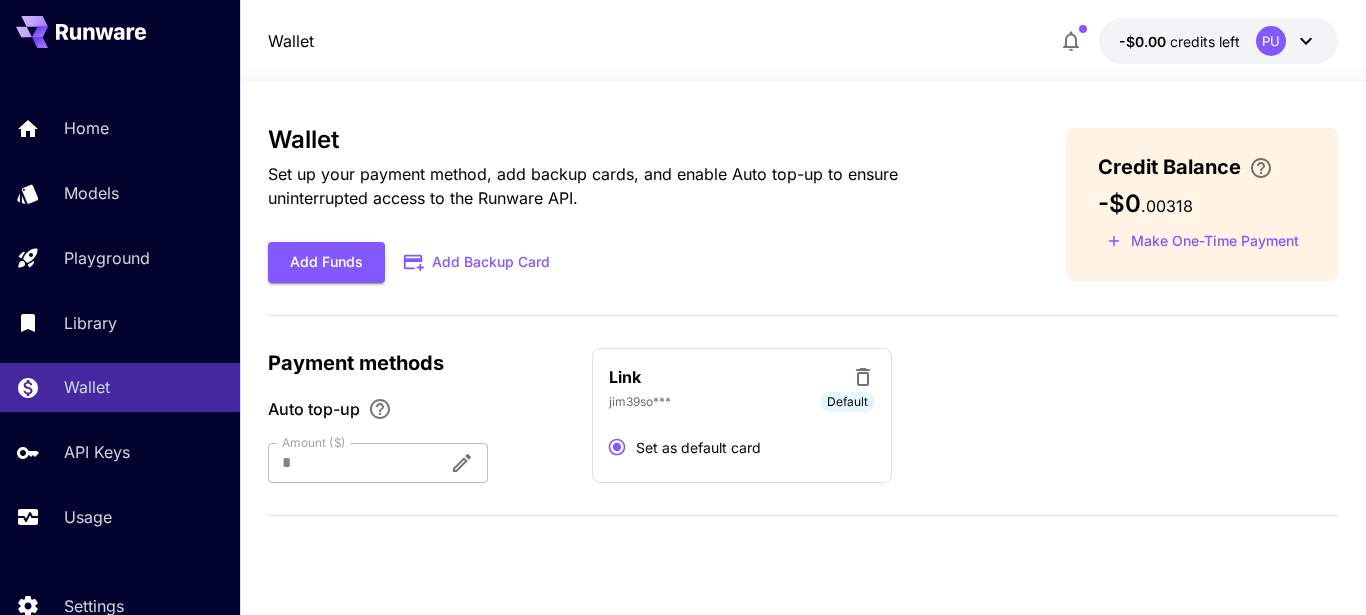 click at bounding box center (350, 463) 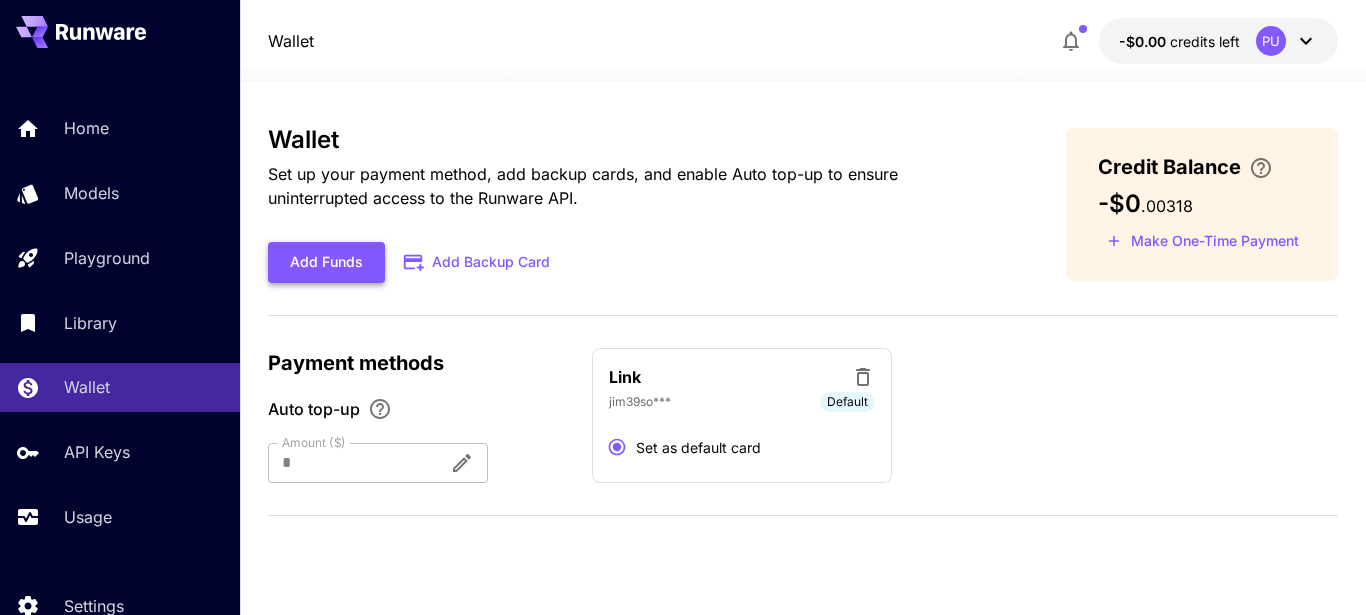 click on "Add Funds" at bounding box center [326, 262] 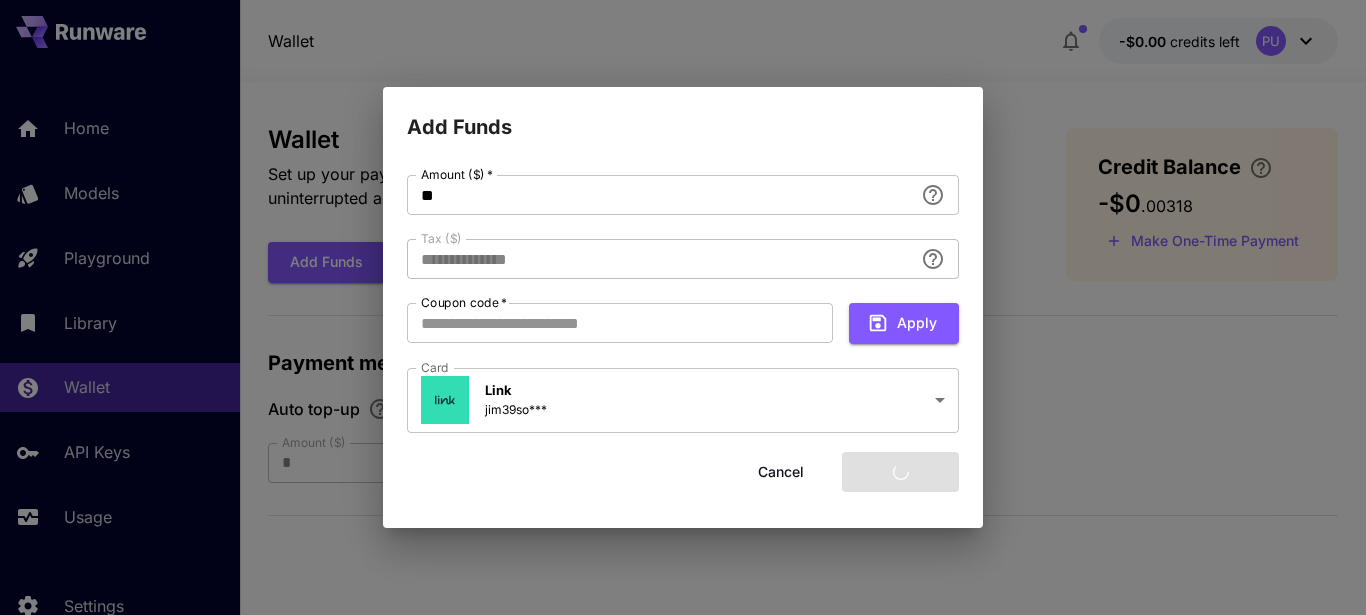 type on "****" 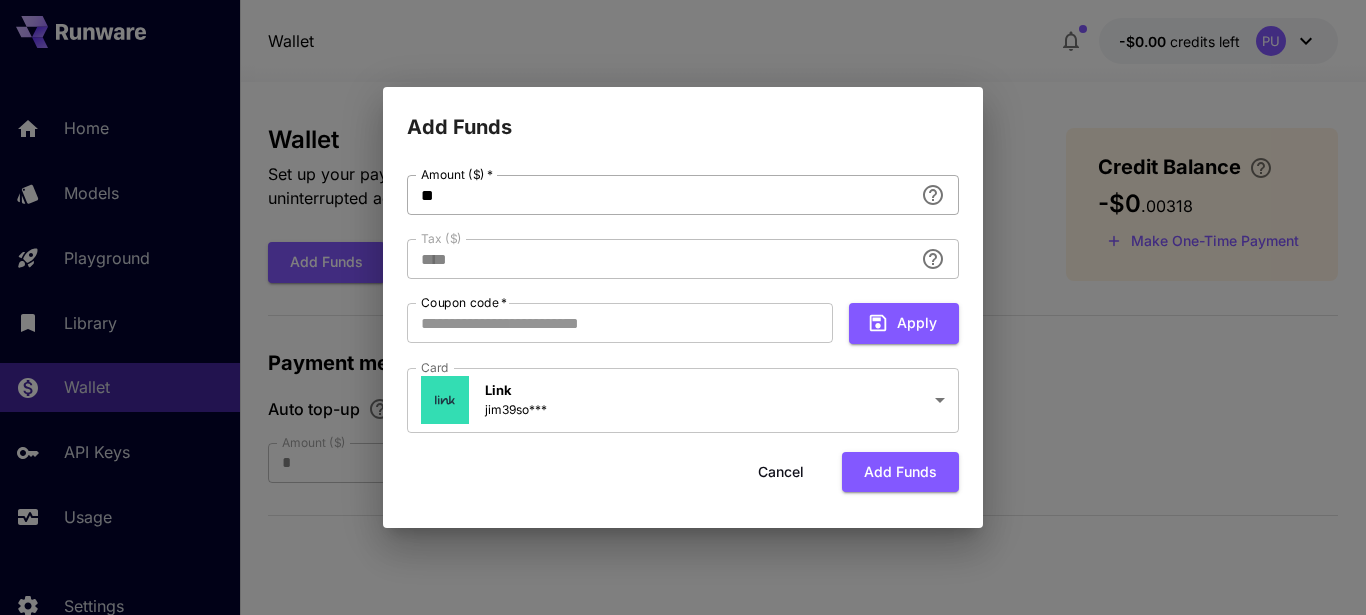click on "**" at bounding box center (660, 195) 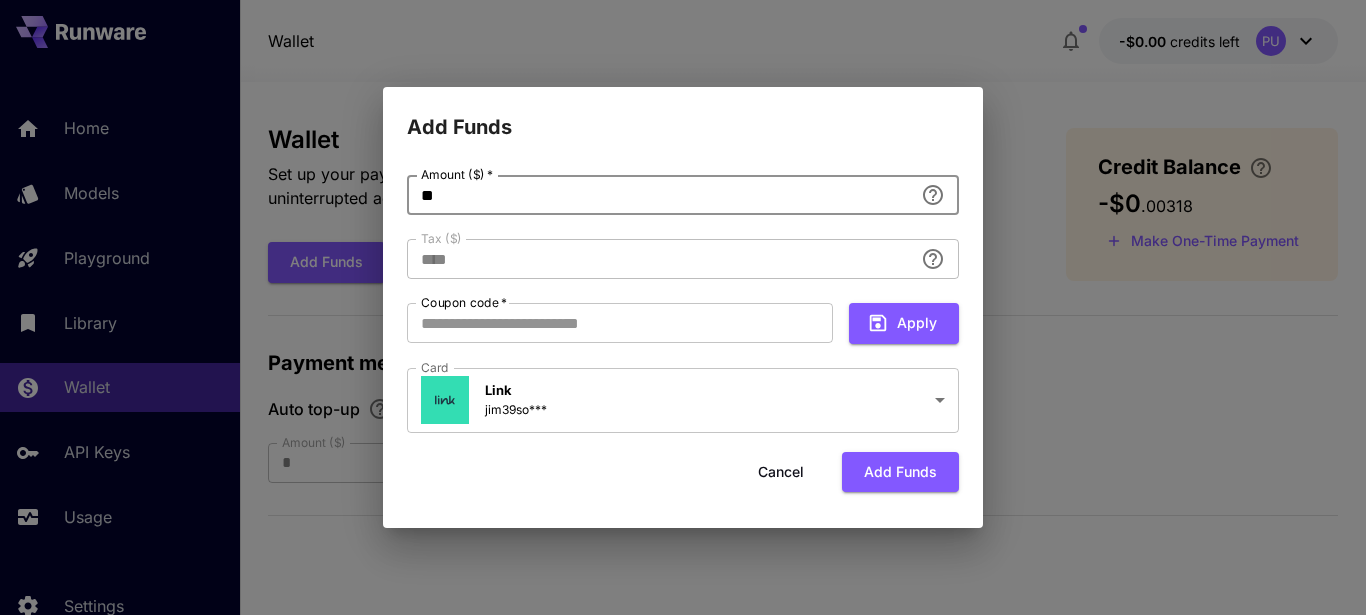 type on "*" 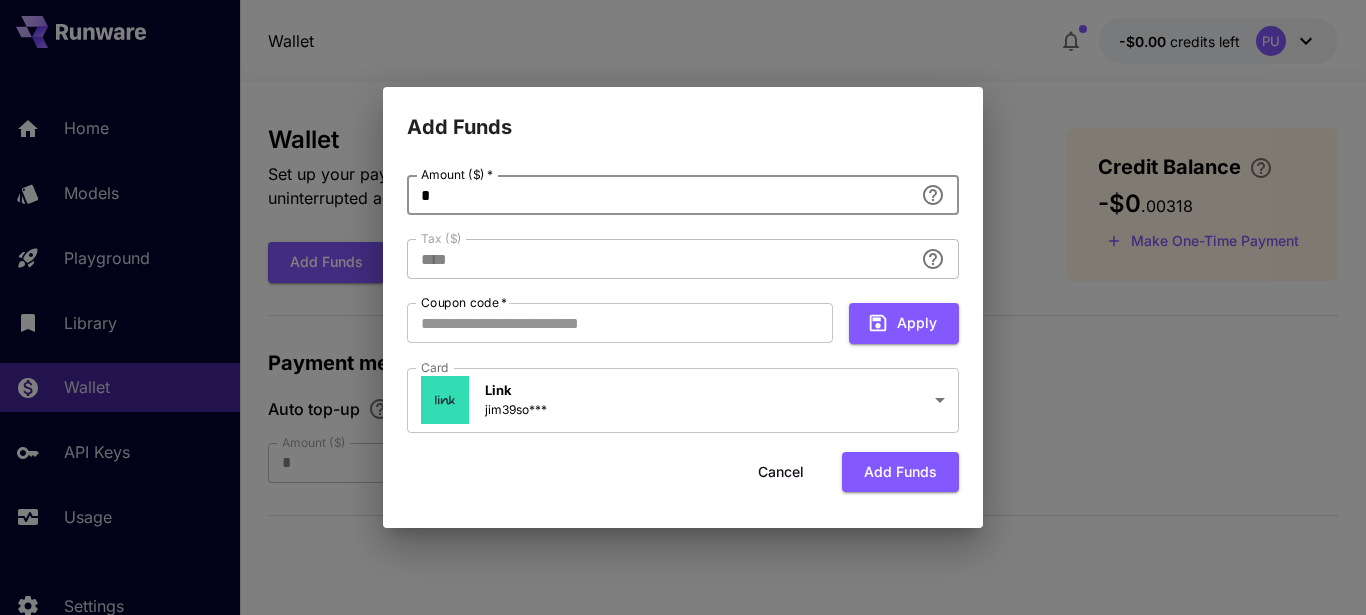 type 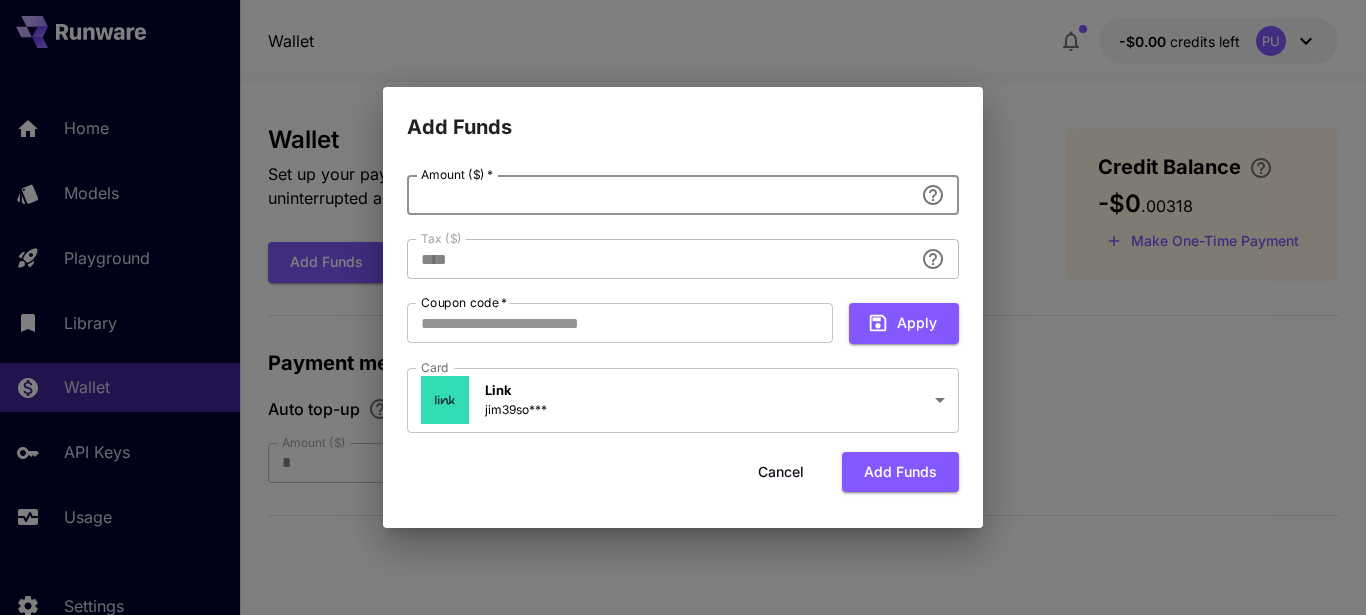 type on "**********" 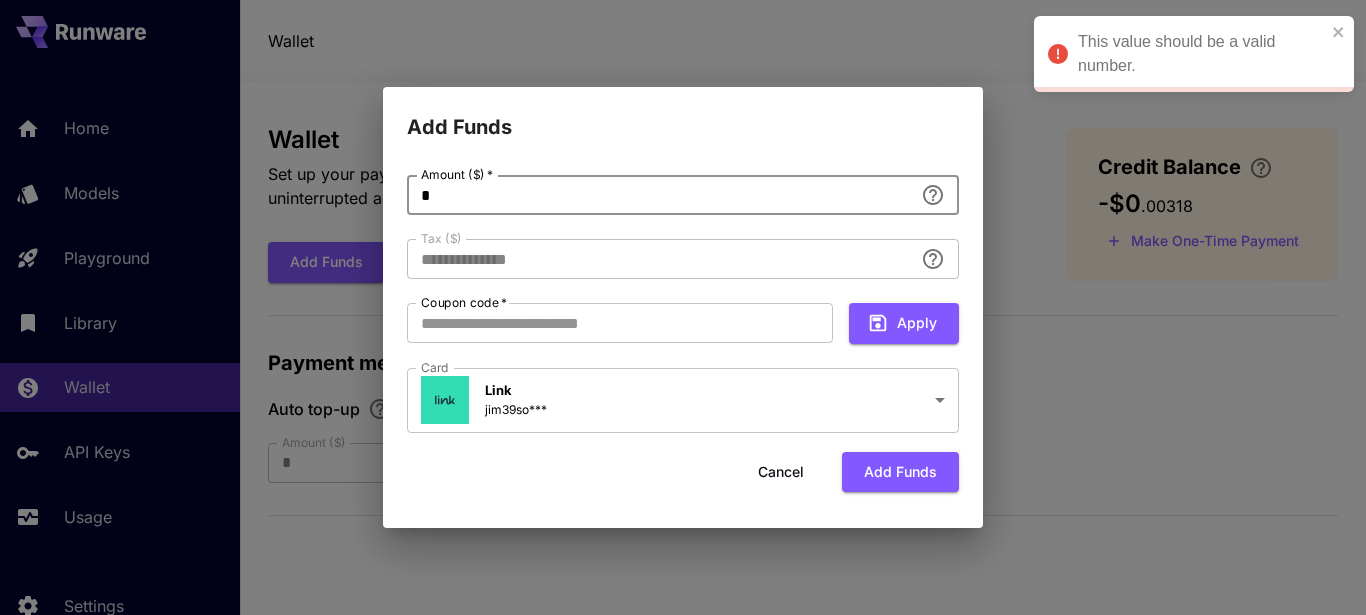 type on "**" 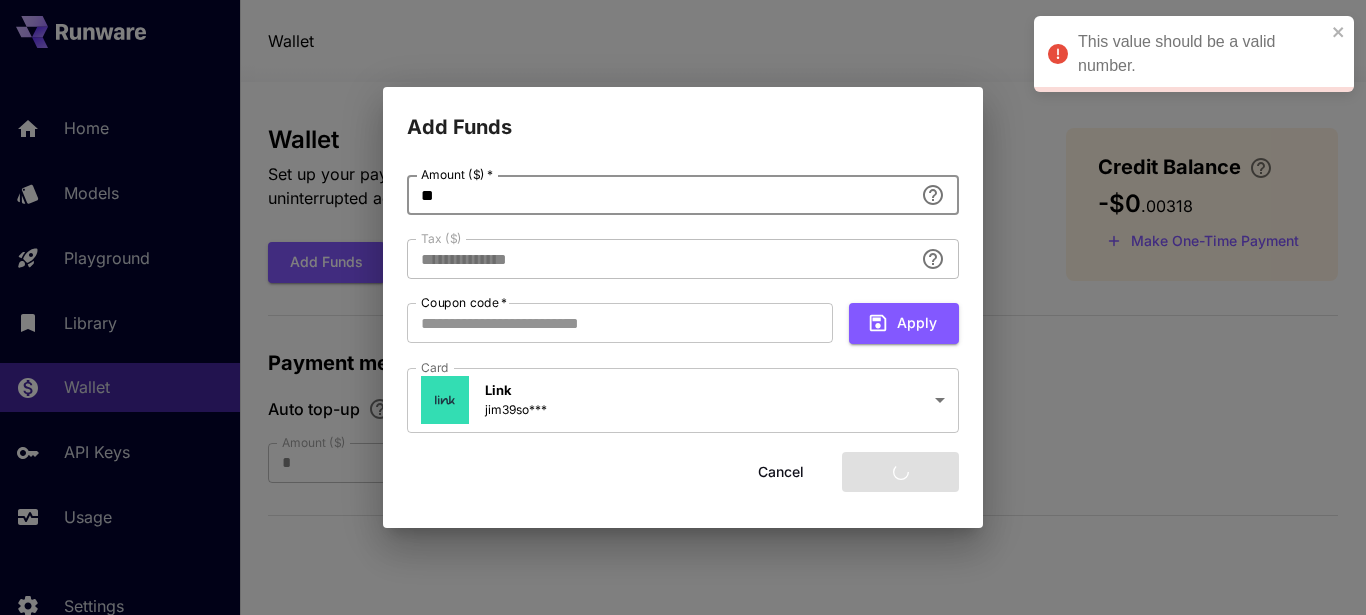 type on "****" 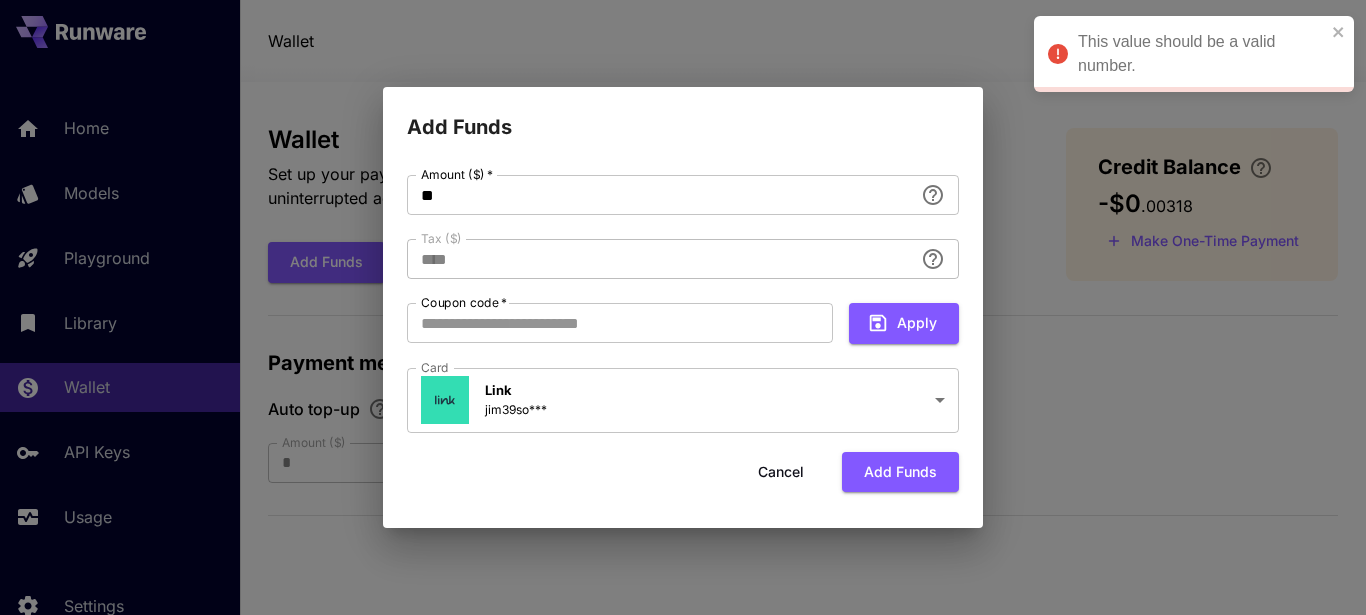 click on "Add Funds" at bounding box center (683, 115) 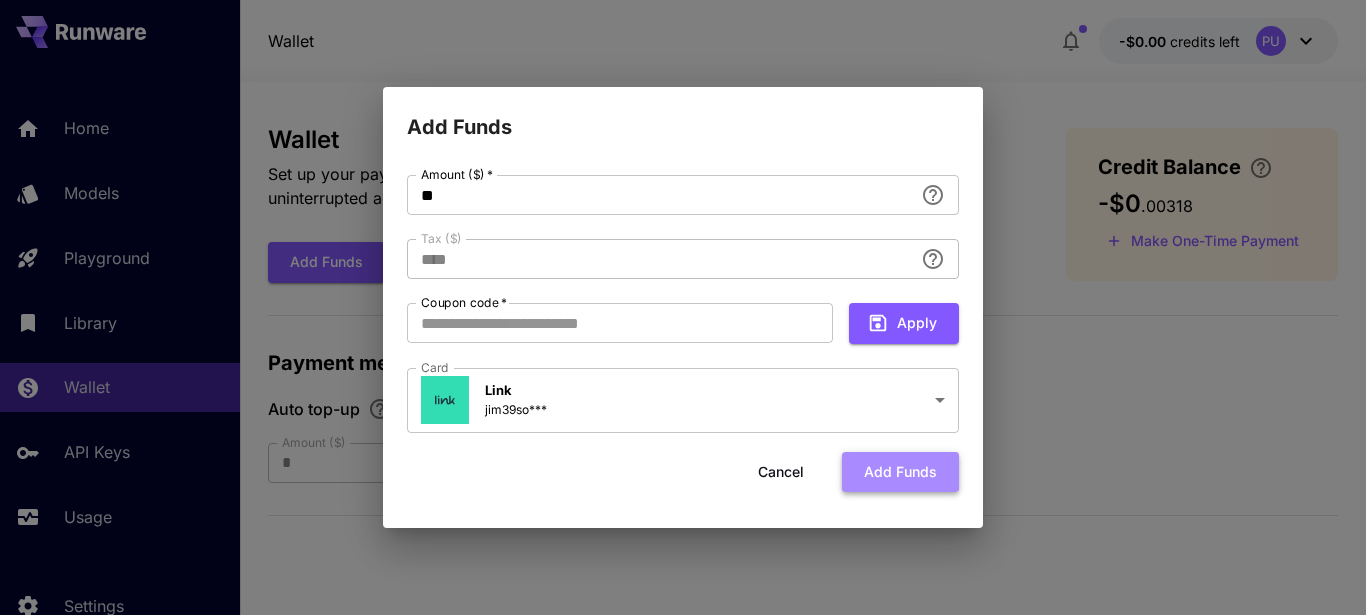 click on "Add funds" at bounding box center [900, 472] 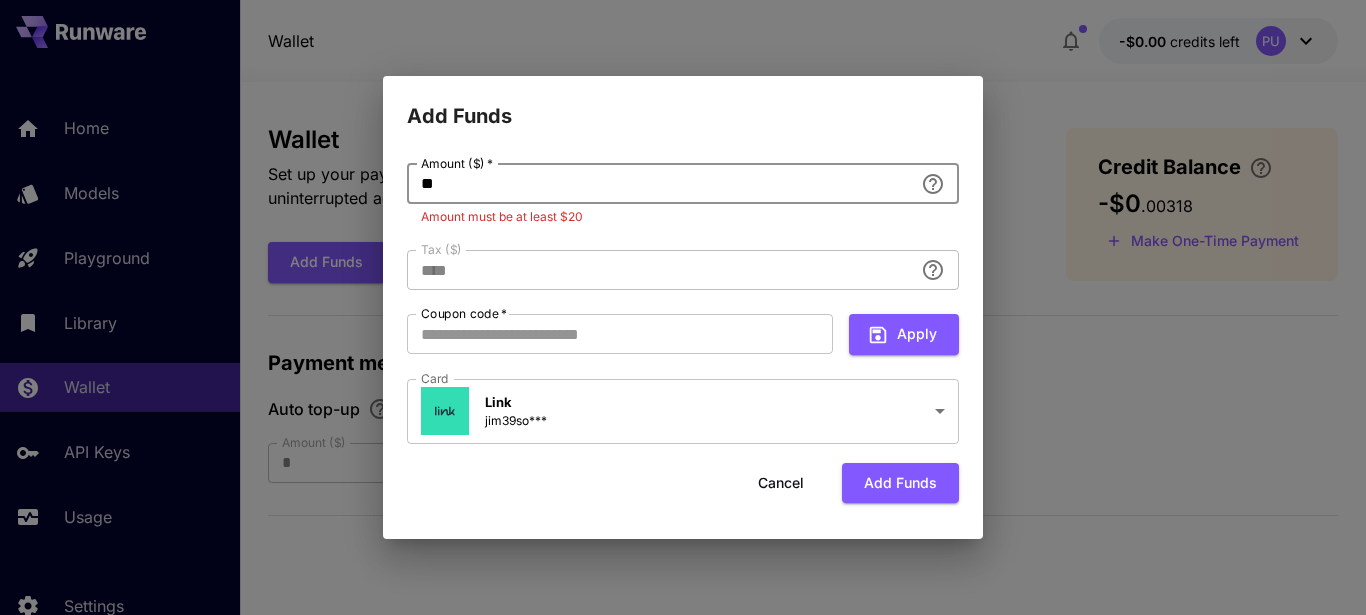 drag, startPoint x: 427, startPoint y: 183, endPoint x: 410, endPoint y: 183, distance: 17 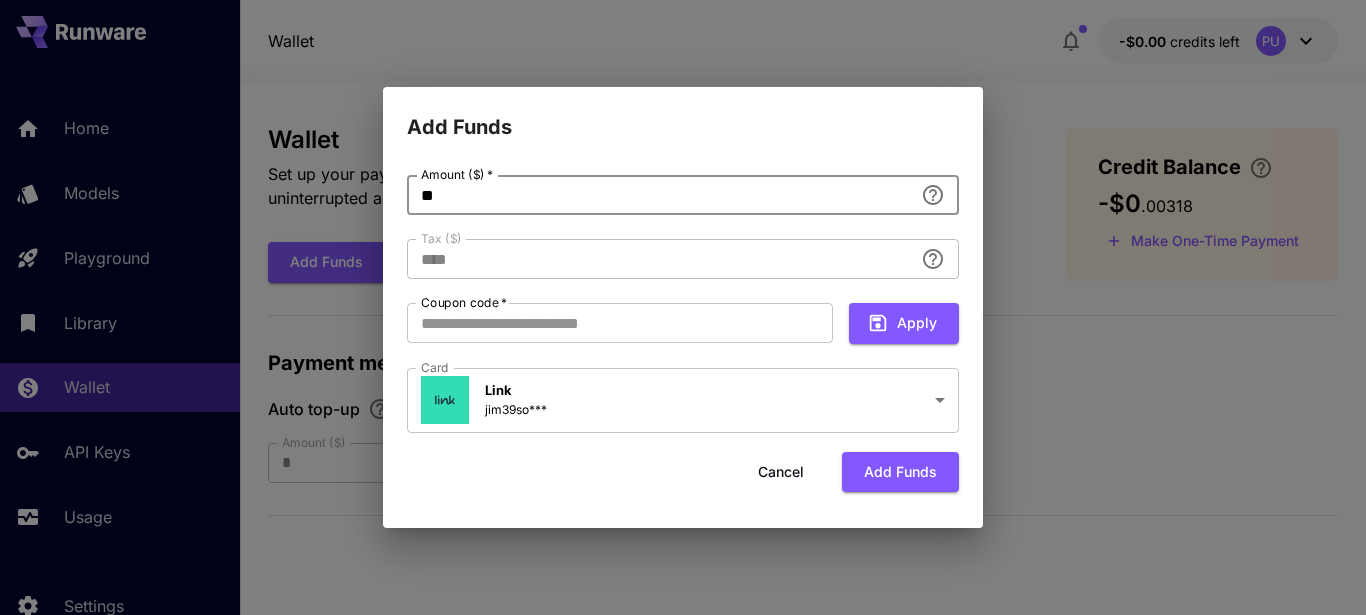 type on "**********" 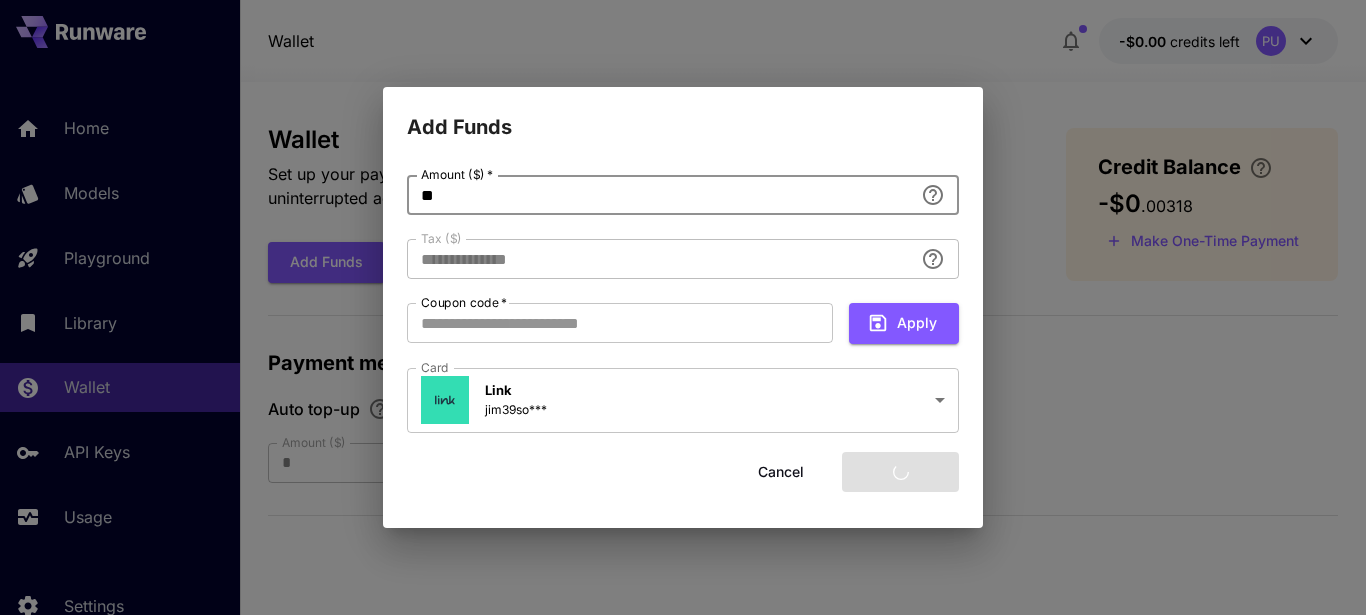 type on "**" 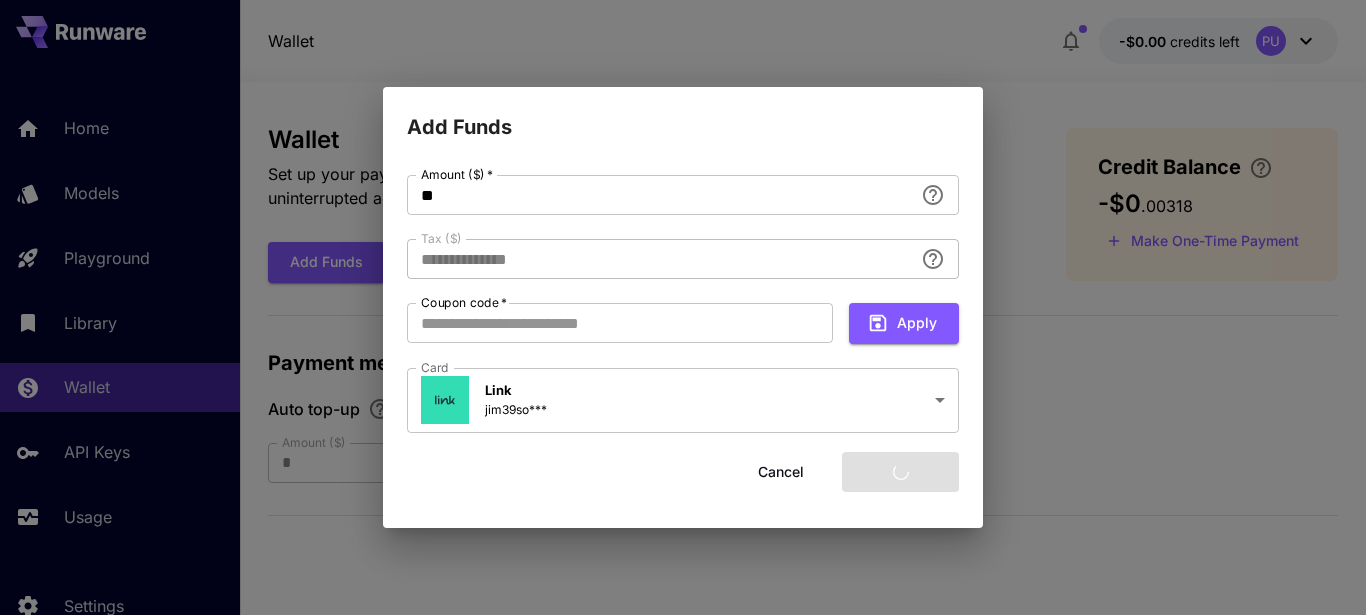 click on "Cancel Add funds" at bounding box center [683, 472] 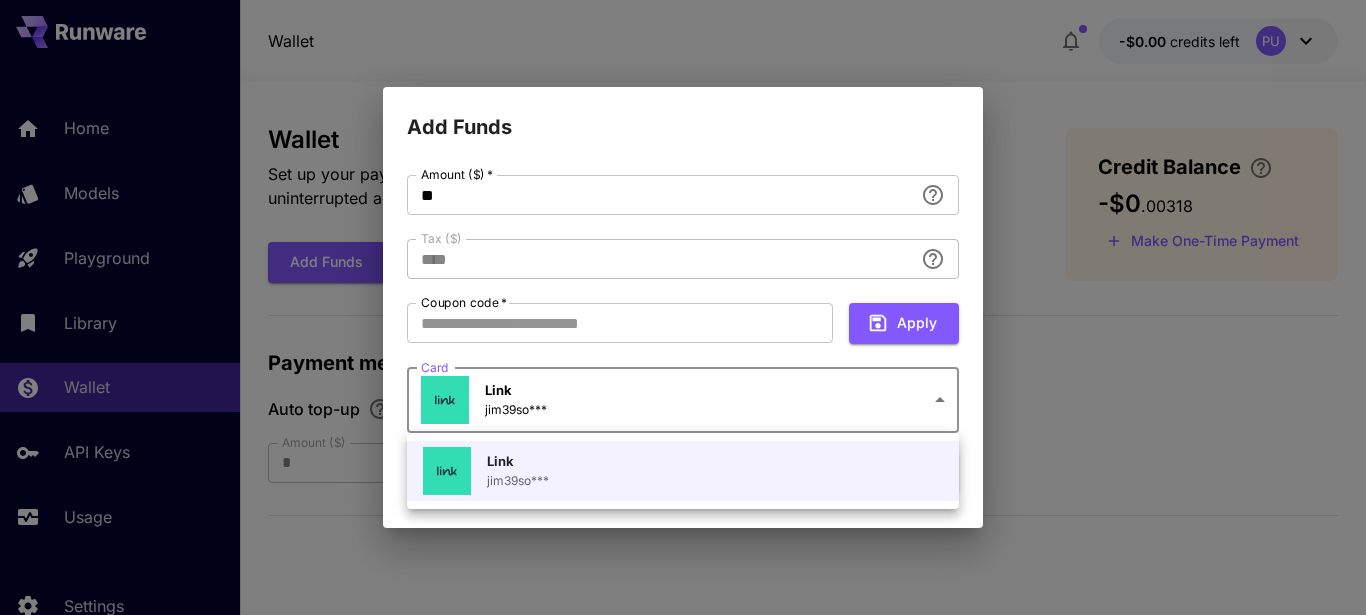 click on "**********" at bounding box center (683, 307) 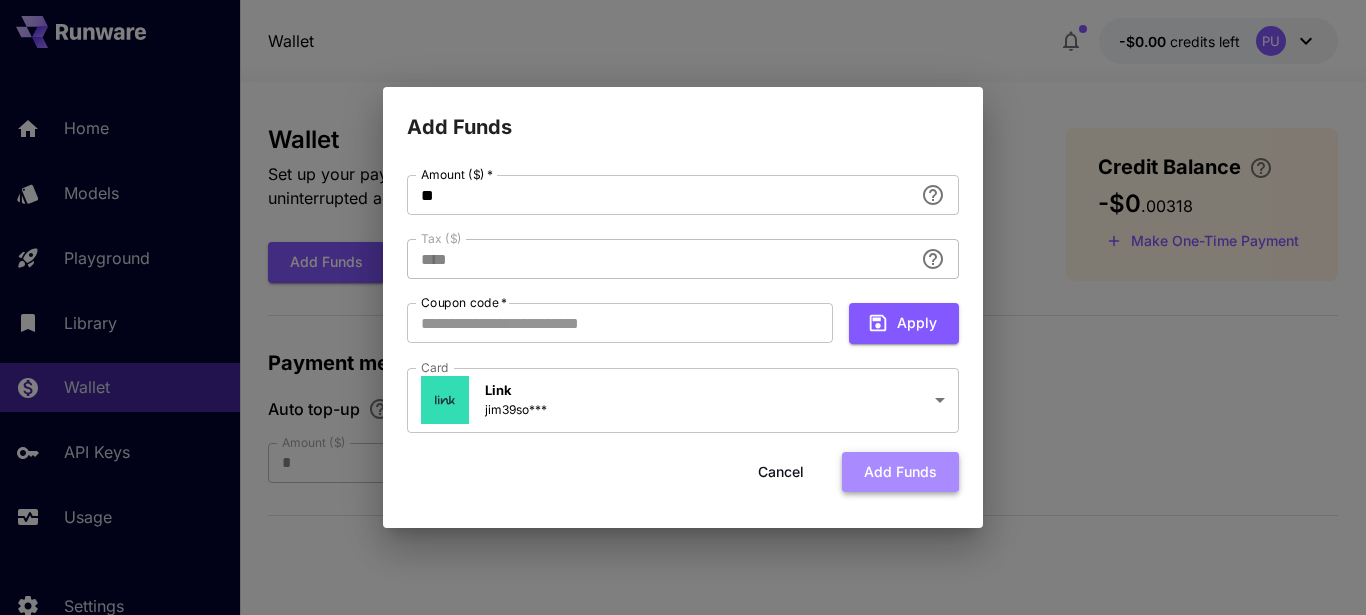 click on "Add funds" at bounding box center (900, 472) 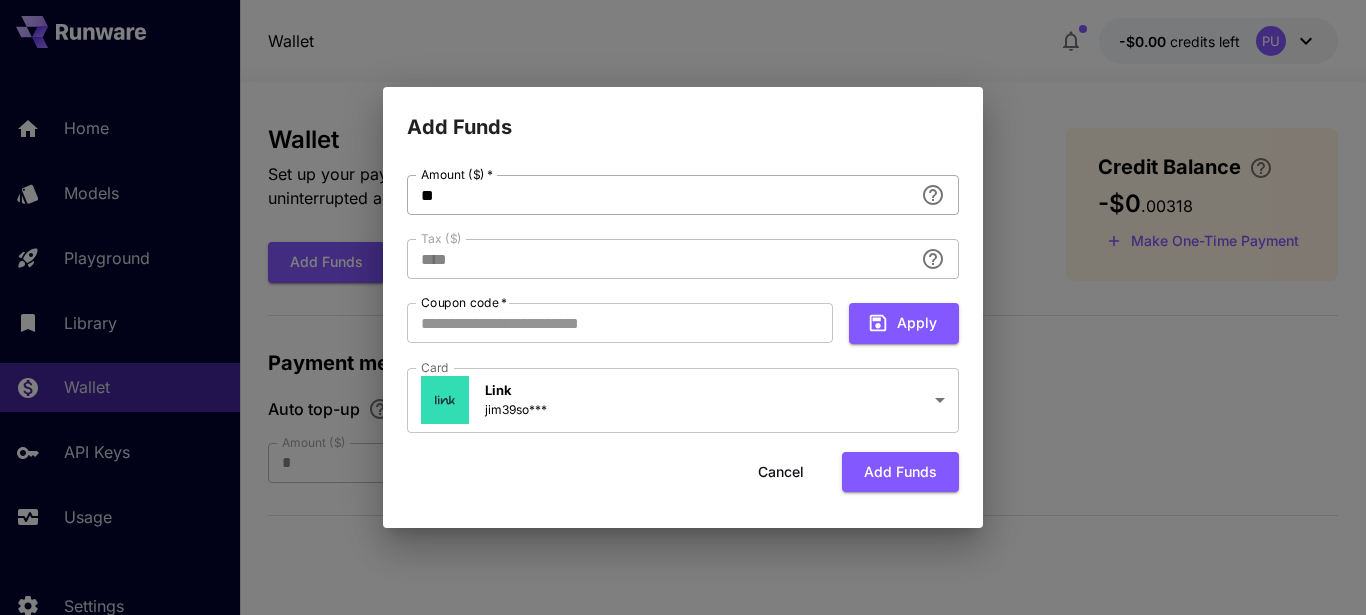 click on "**" at bounding box center [660, 195] 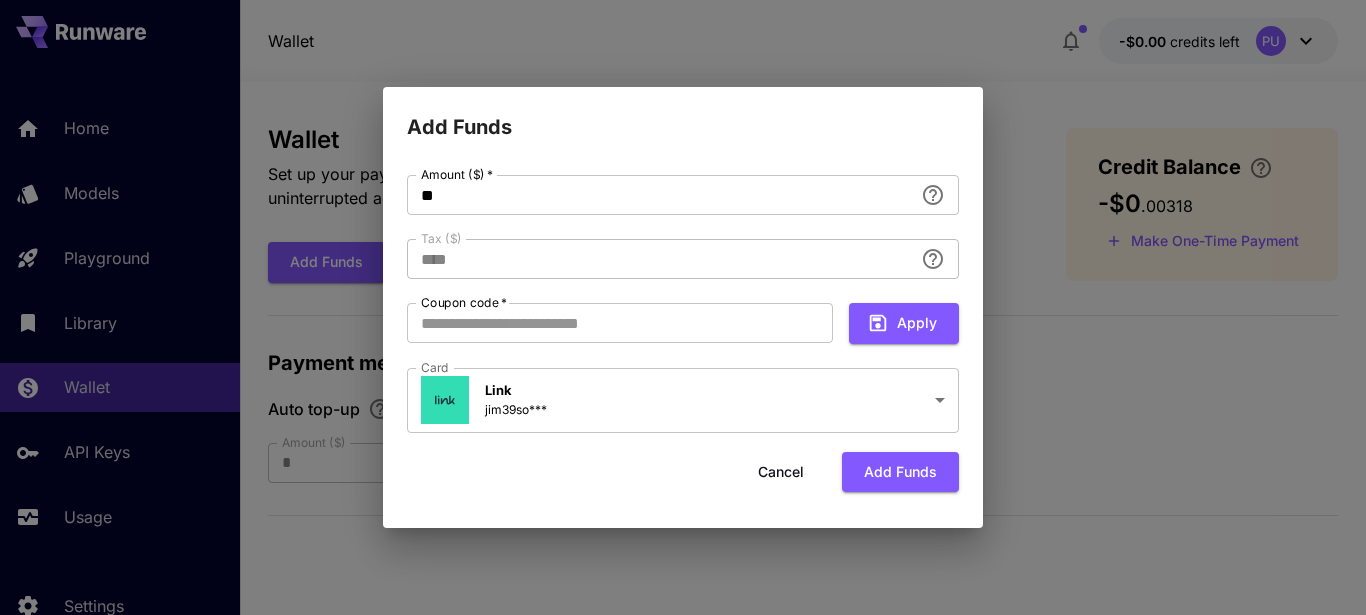click on "Add Funds" at bounding box center [683, 115] 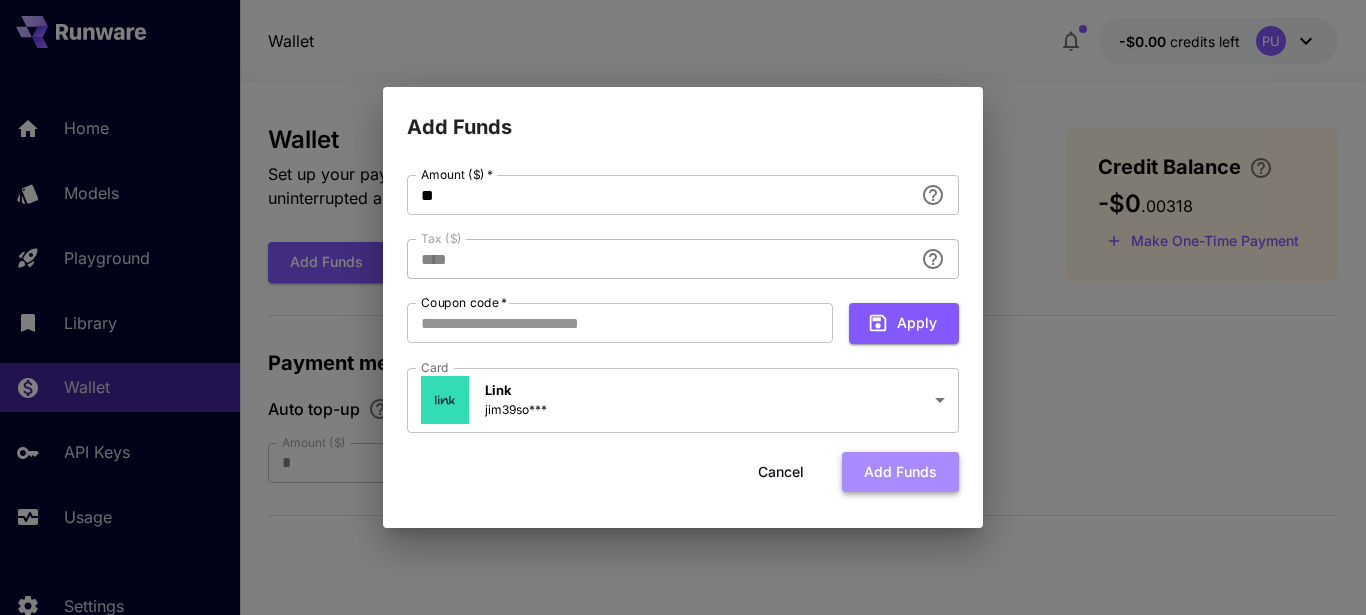 click on "Add funds" at bounding box center (900, 472) 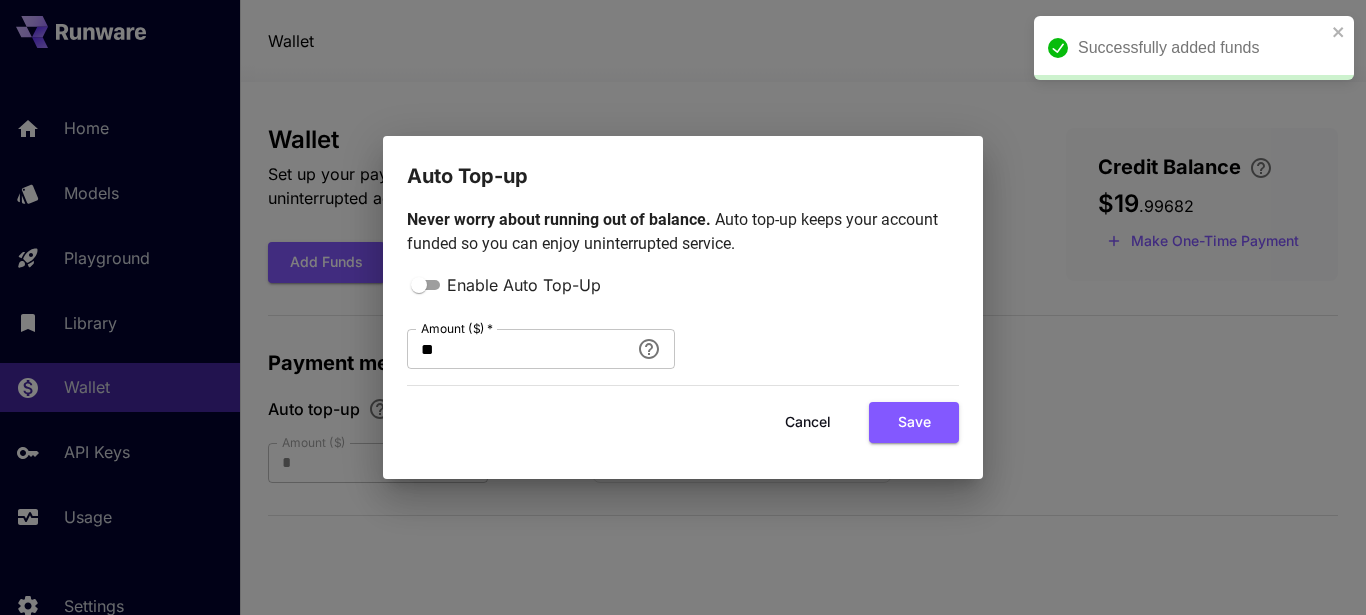 click on "Cancel" at bounding box center [808, 422] 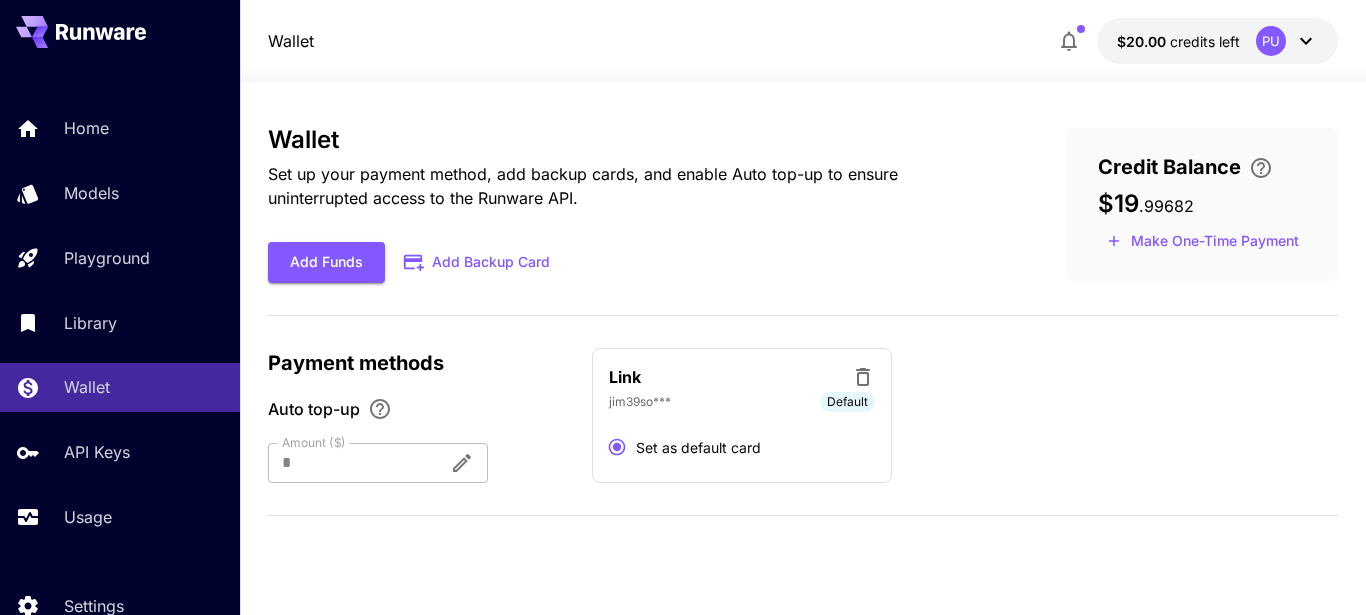 click at bounding box center (803, 70) 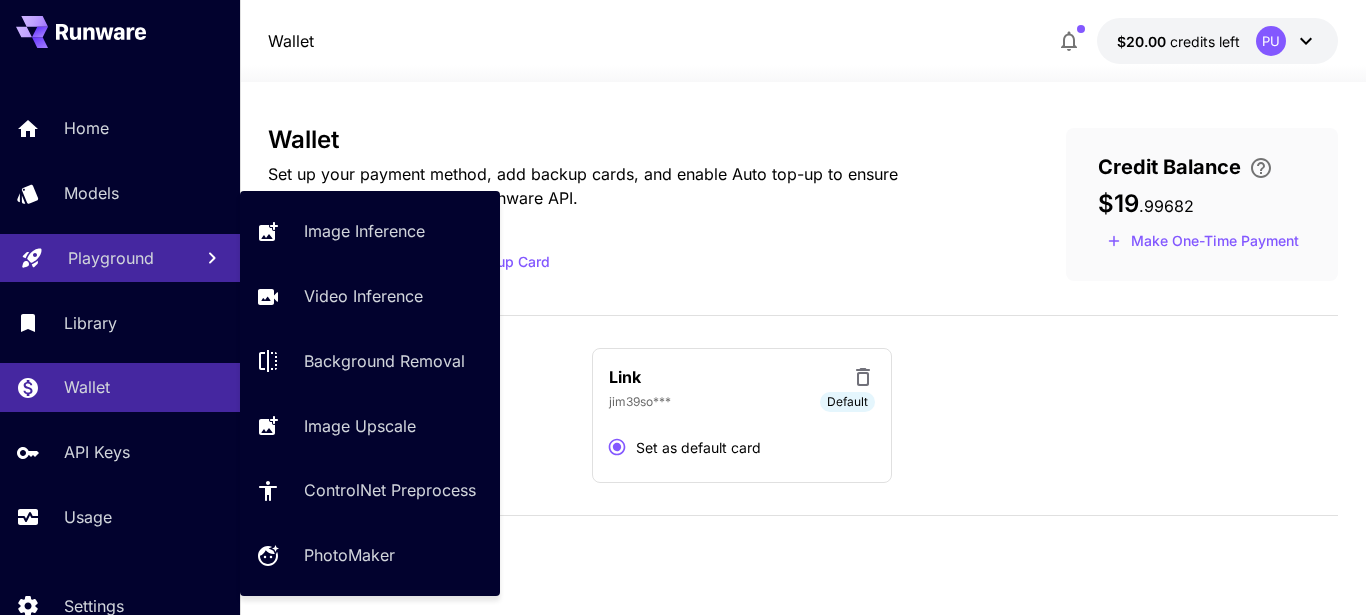 click on "Playground" at bounding box center (111, 258) 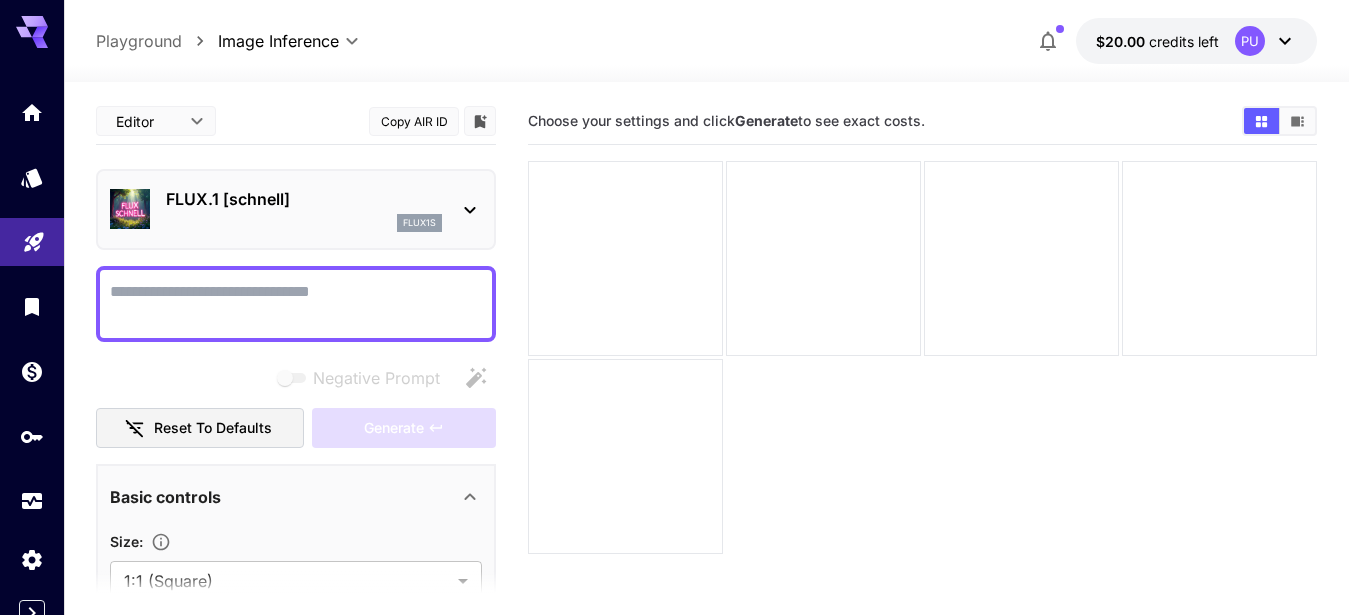 click on "FLUX.1 [schnell]" at bounding box center [304, 199] 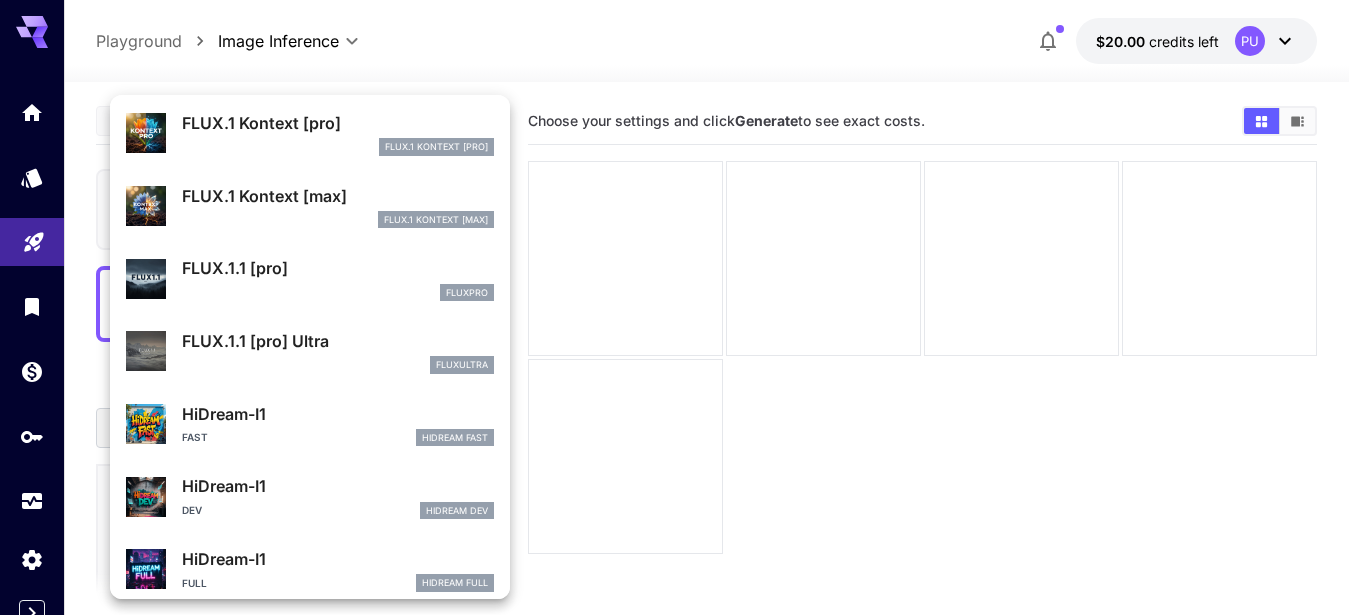 scroll, scrollTop: 353, scrollLeft: 0, axis: vertical 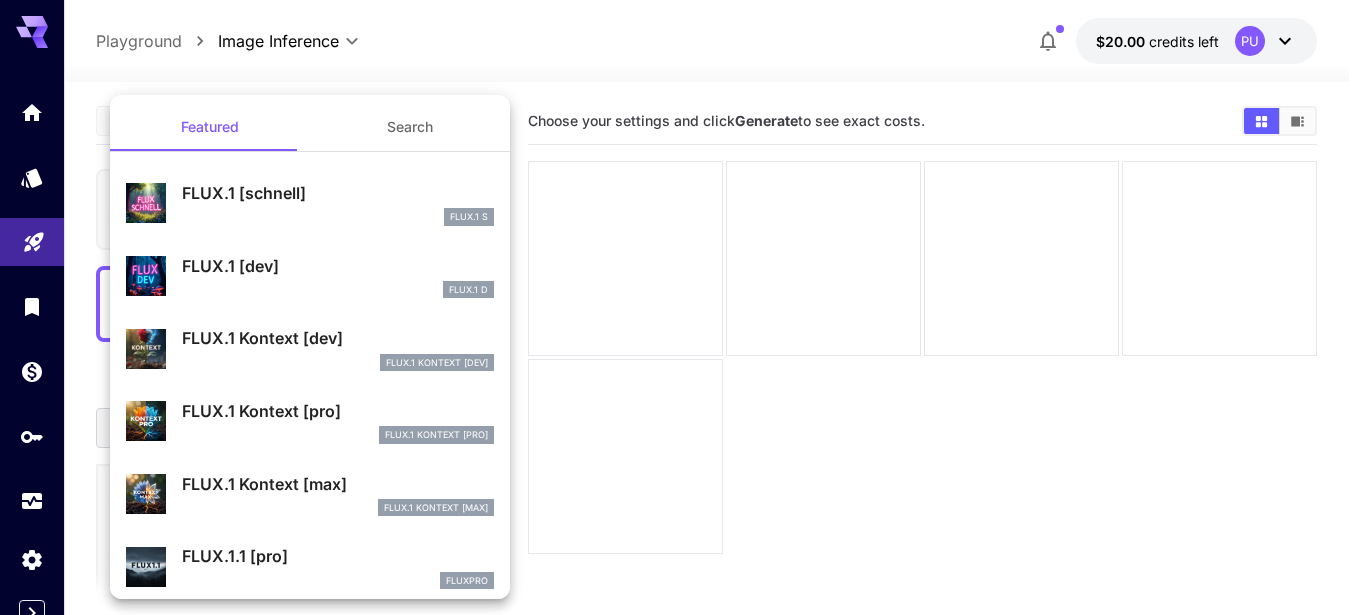click on "FLUX.1 [dev]" at bounding box center [338, 266] 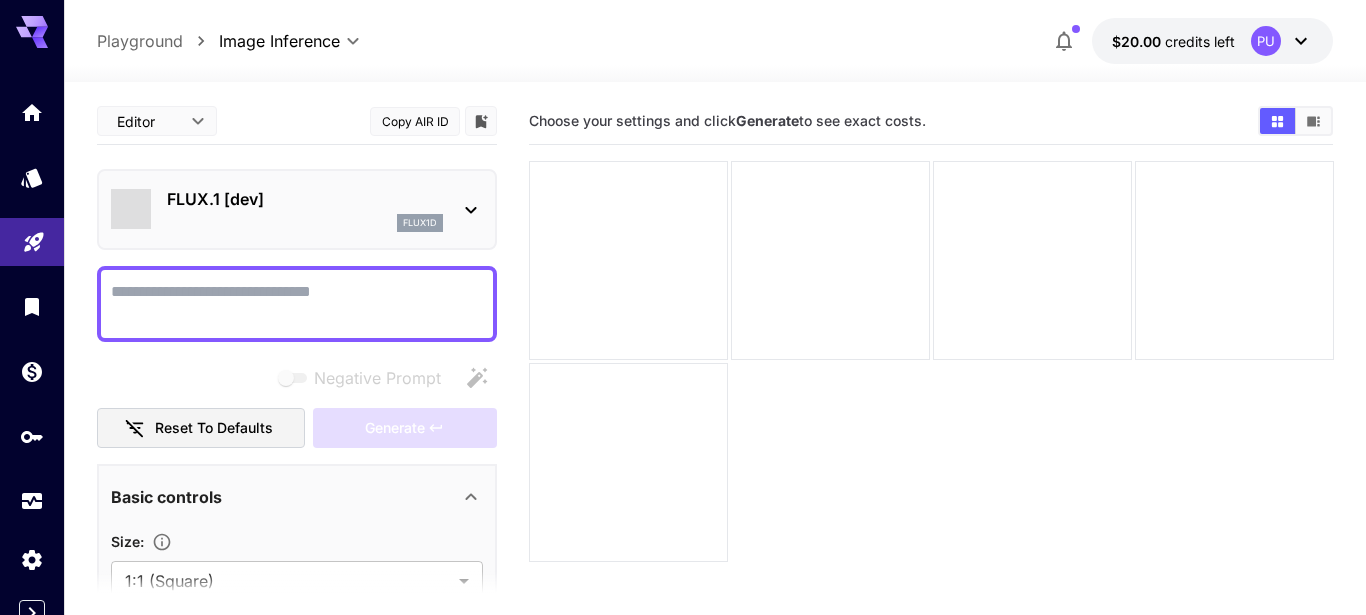 type on "**" 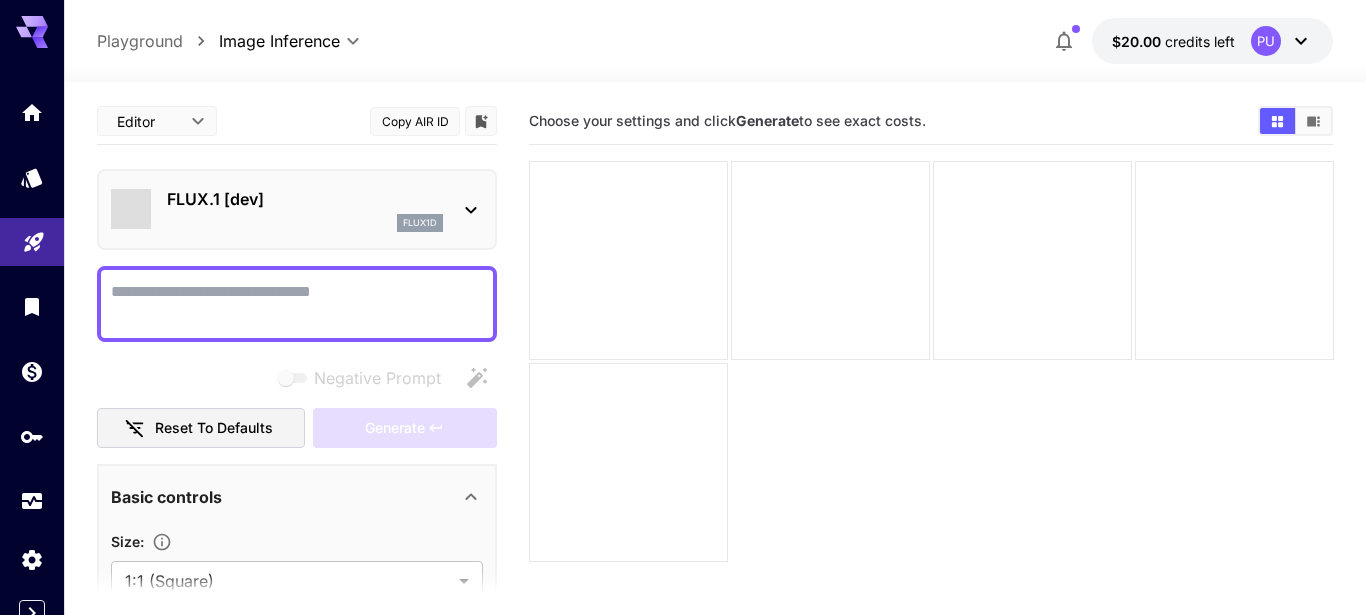 type on "***" 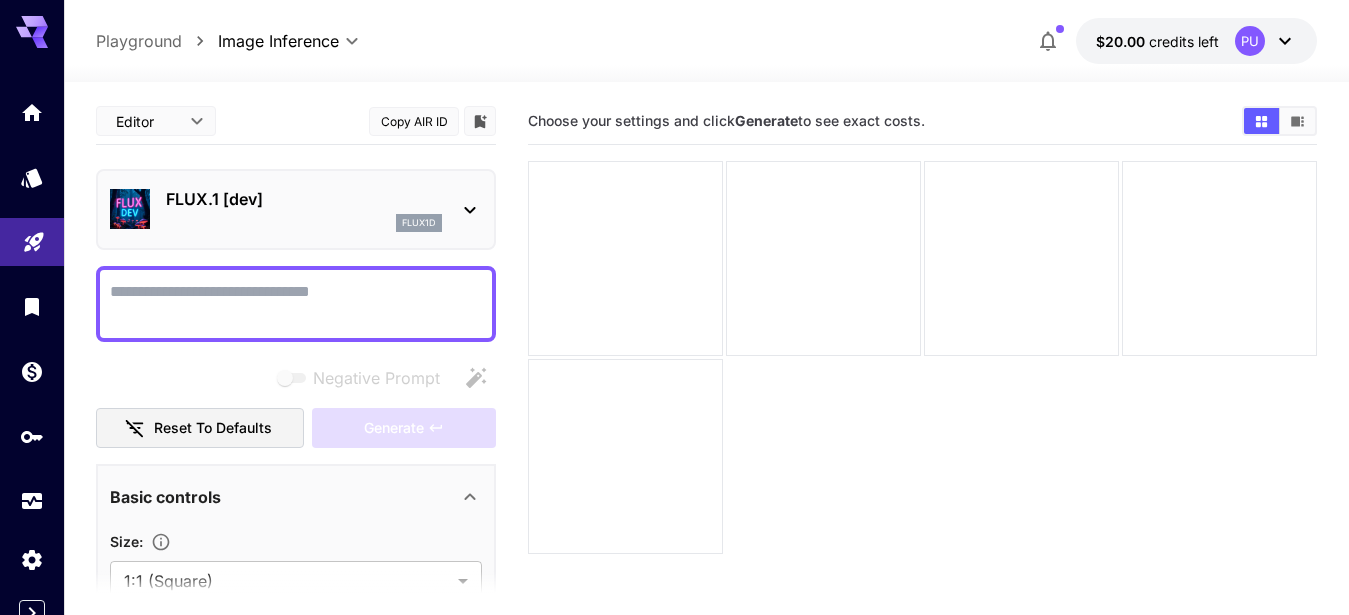 click on "Negative Prompt" at bounding box center [296, 304] 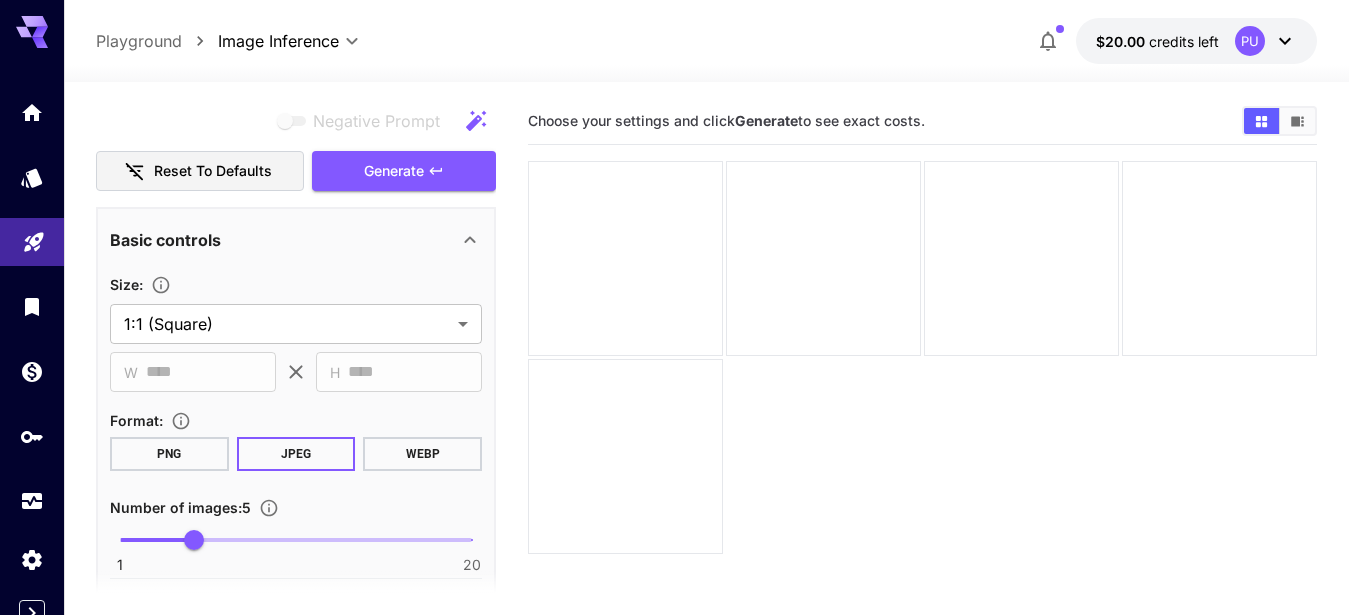 scroll, scrollTop: 534, scrollLeft: 0, axis: vertical 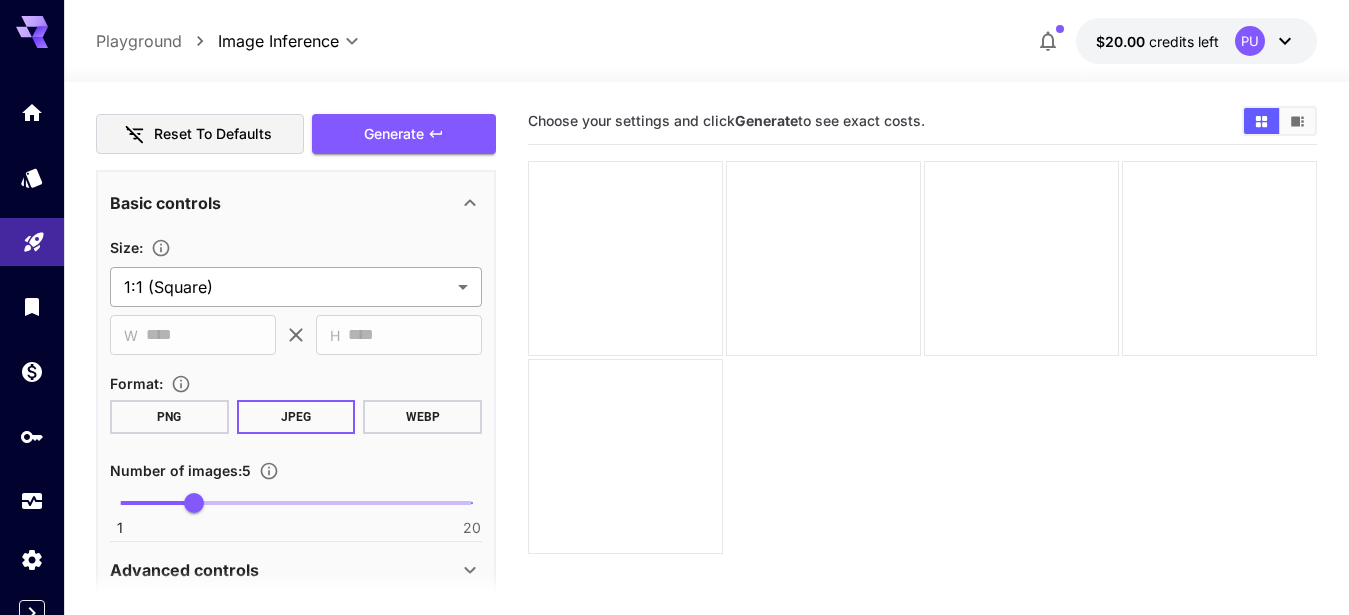 type on "**********" 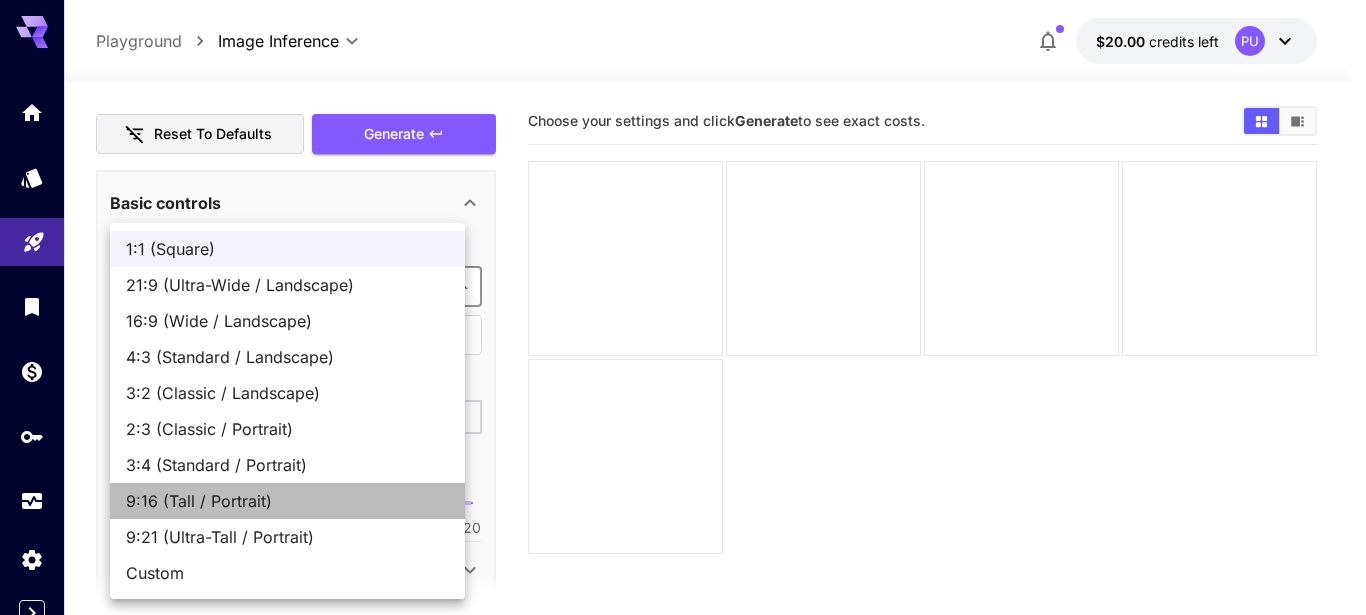 click on "9:16 (Tall / Portrait)" at bounding box center [287, 501] 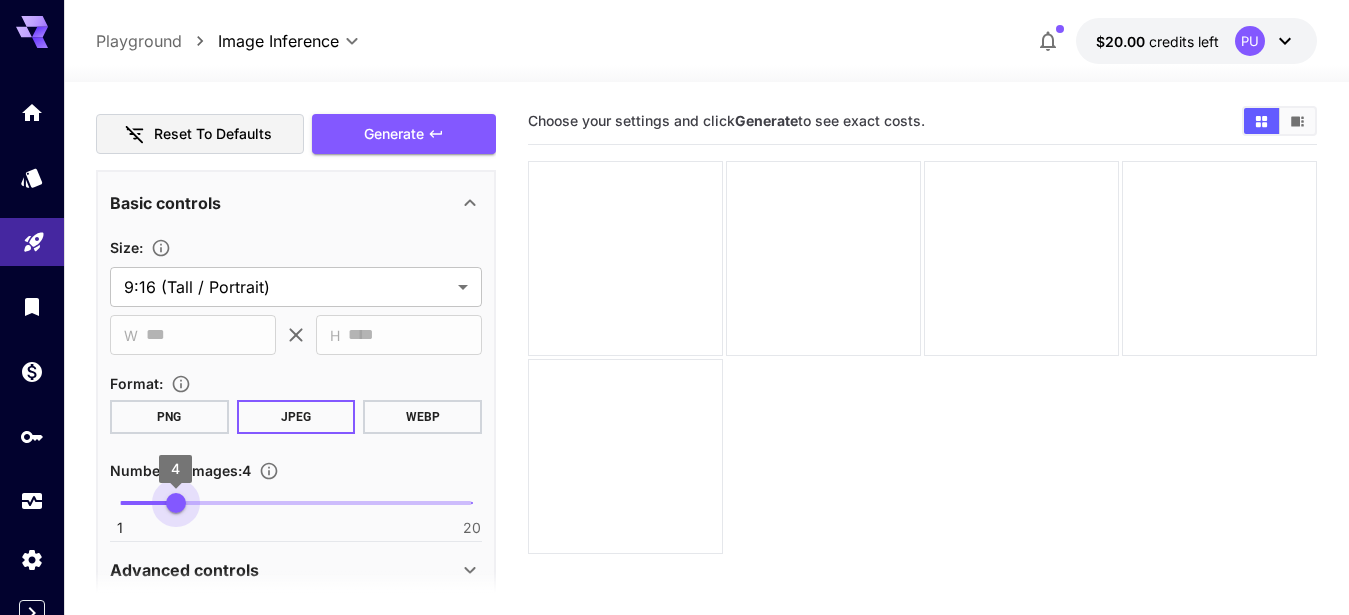 type on "*" 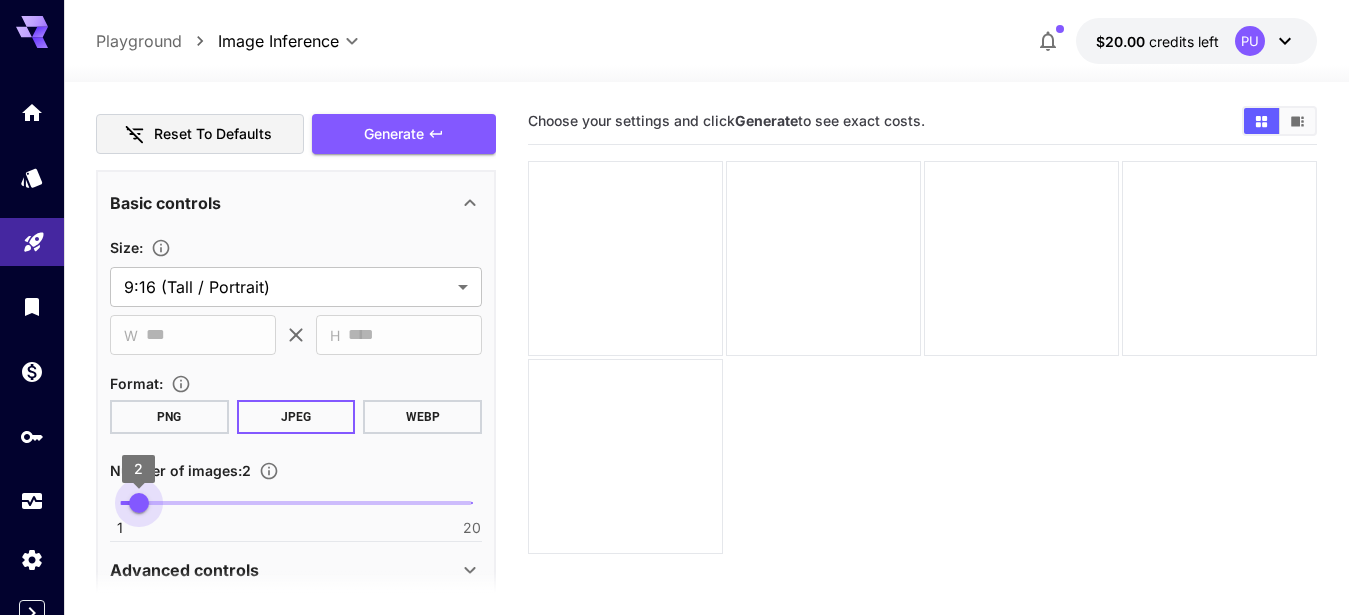 drag, startPoint x: 186, startPoint y: 500, endPoint x: 136, endPoint y: 501, distance: 50.01 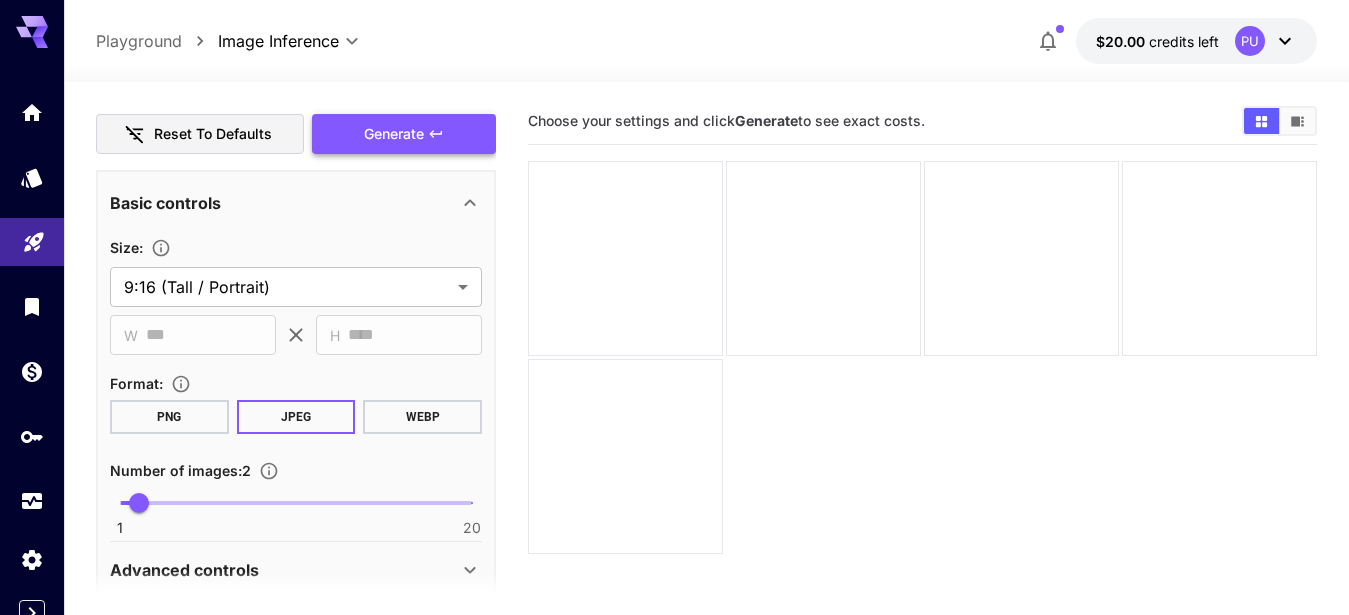 click on "Generate" at bounding box center [394, 134] 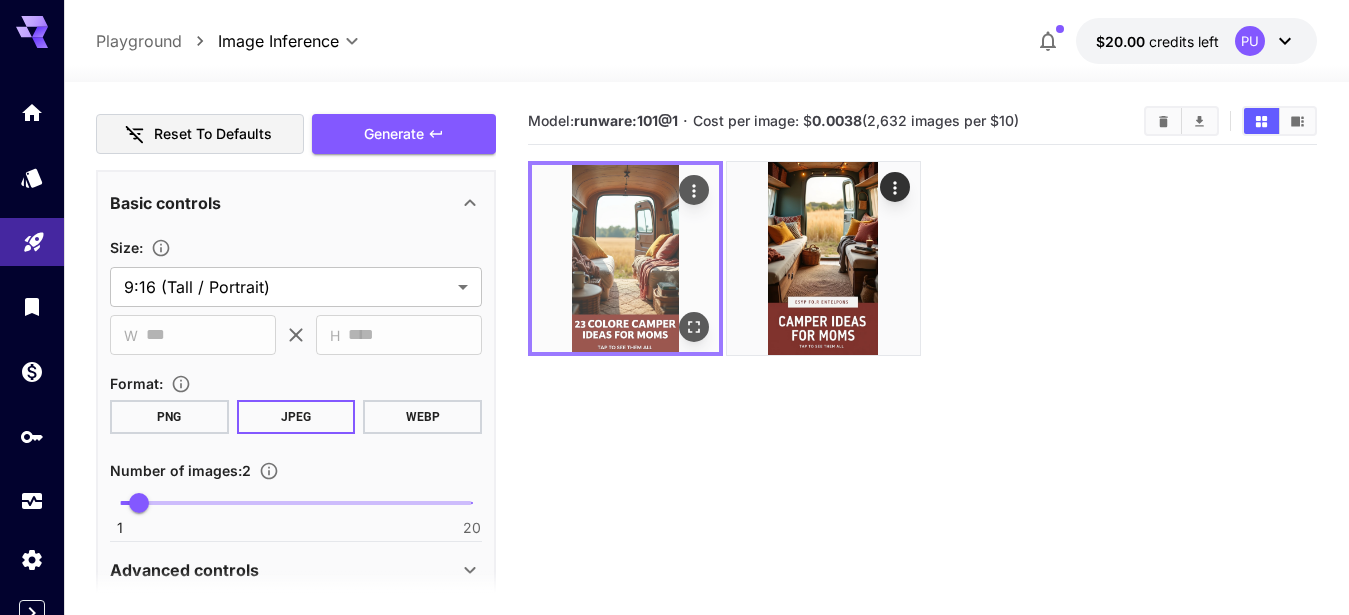 click at bounding box center [625, 258] 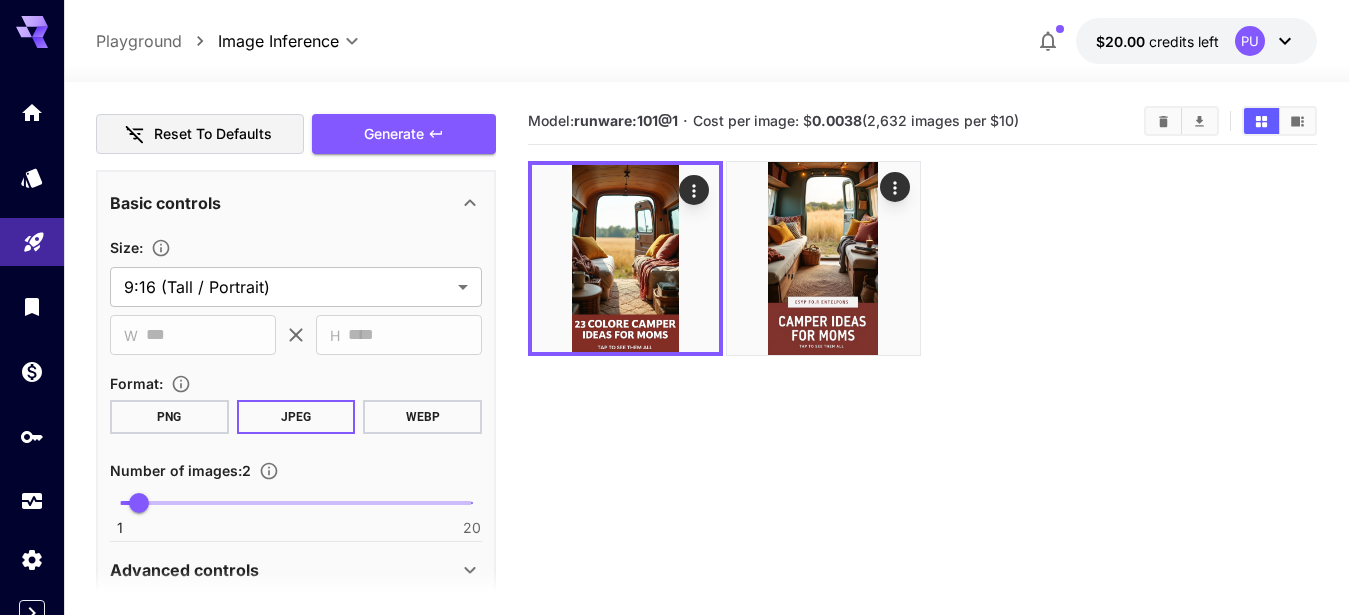 click on "Model:  runware:101@1 · Cost per image: $ 0.0038  (2,632 images per $10)" at bounding box center (922, 405) 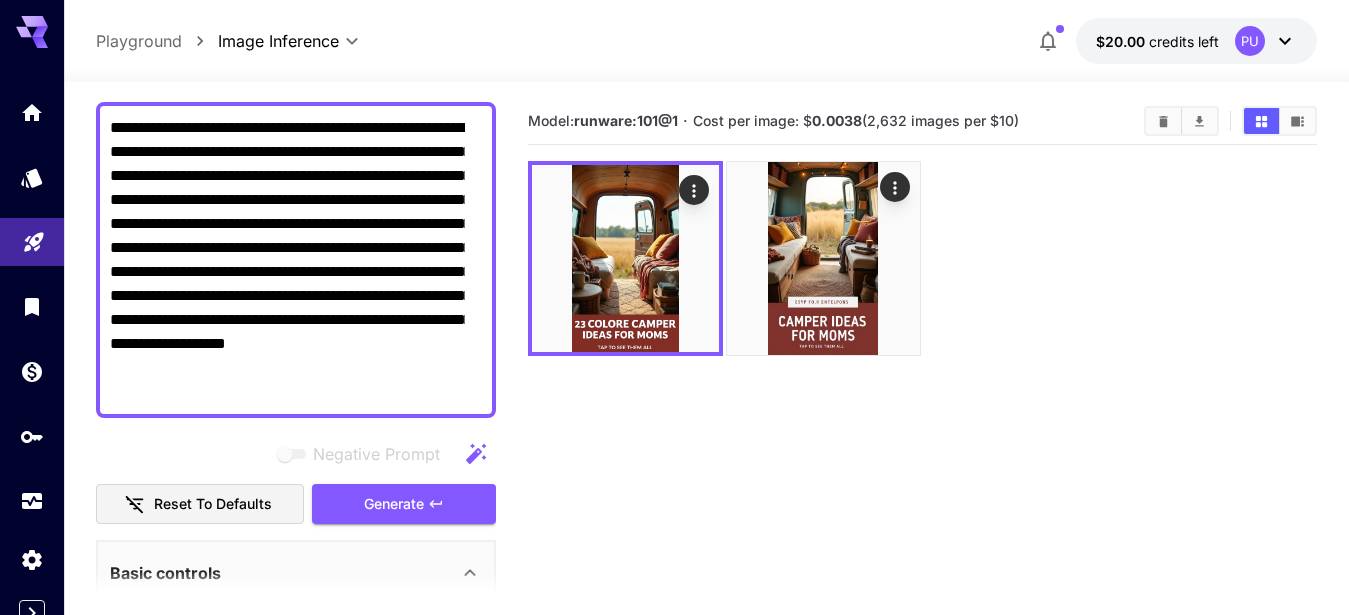 drag, startPoint x: 486, startPoint y: 330, endPoint x: 495, endPoint y: 200, distance: 130.31117 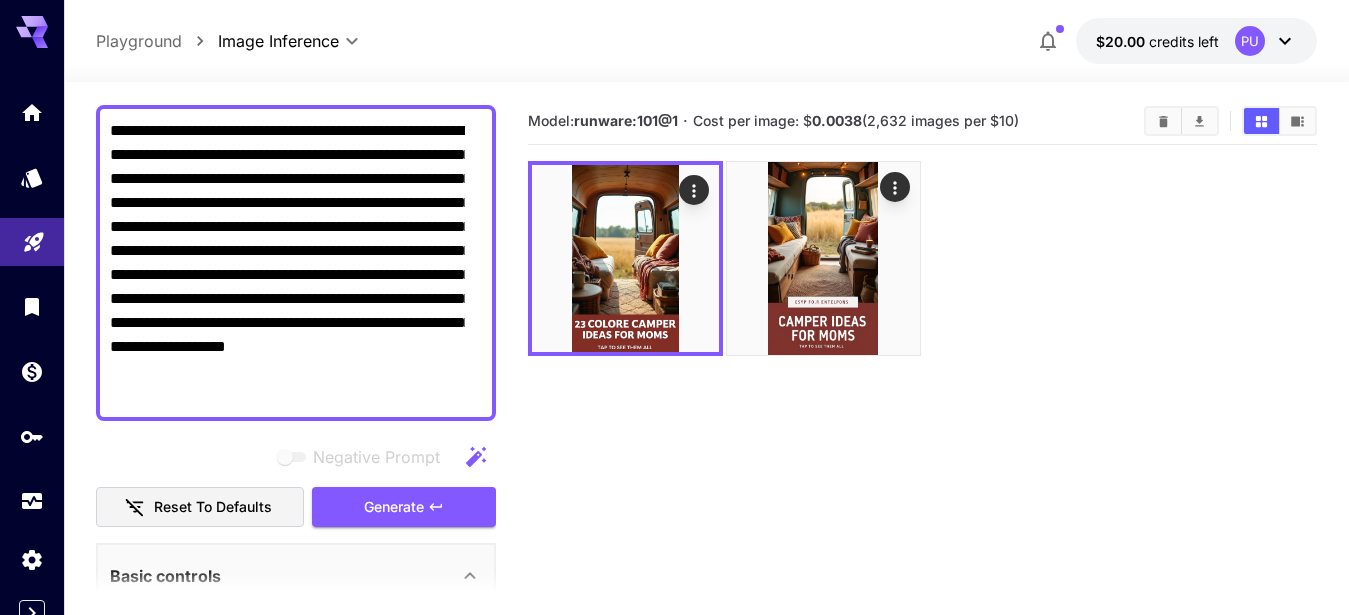 click on "**********" at bounding box center [287, 263] 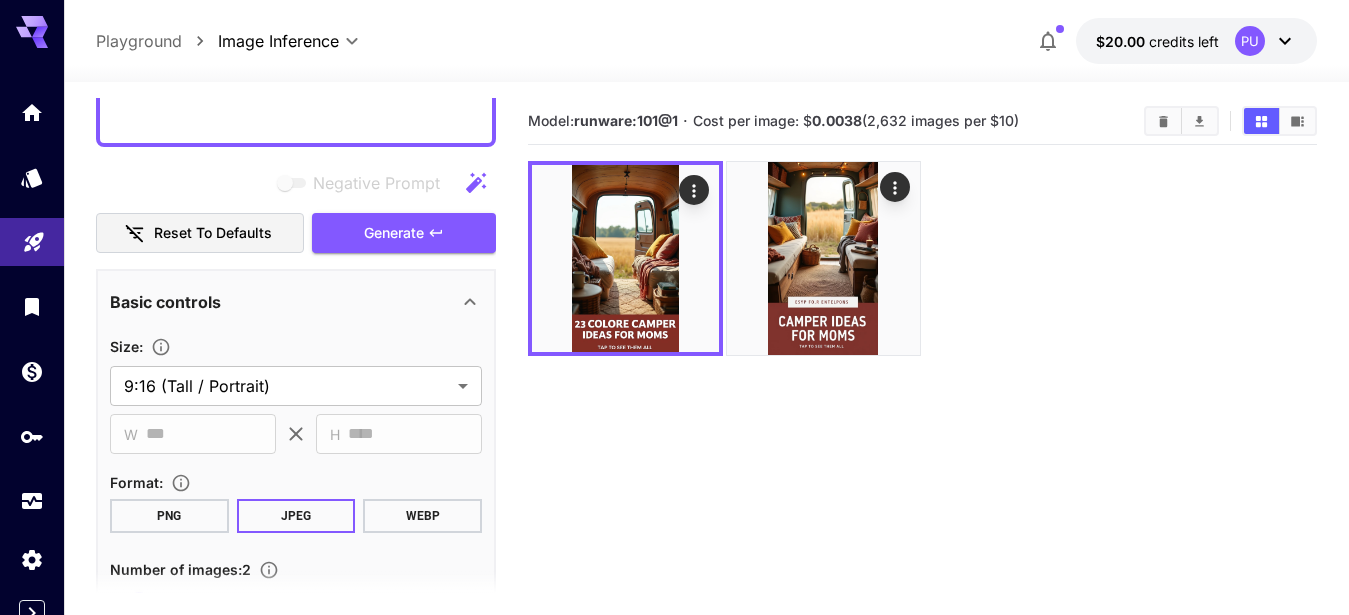 scroll, scrollTop: 534, scrollLeft: 0, axis: vertical 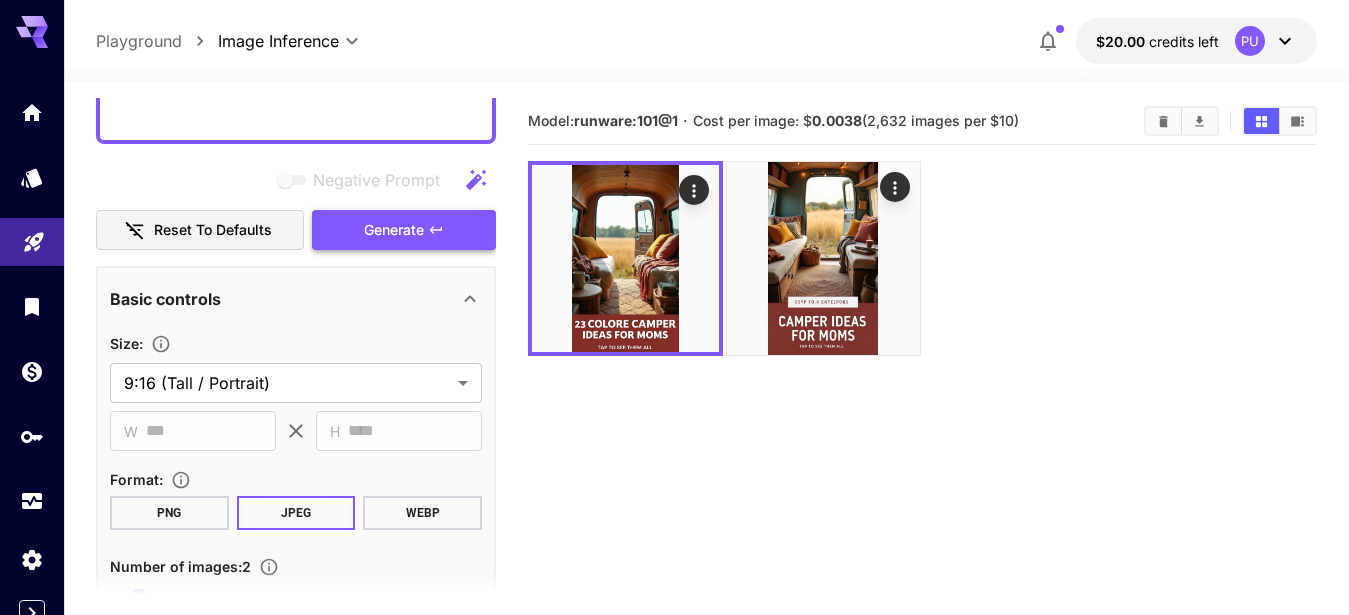 type on "**********" 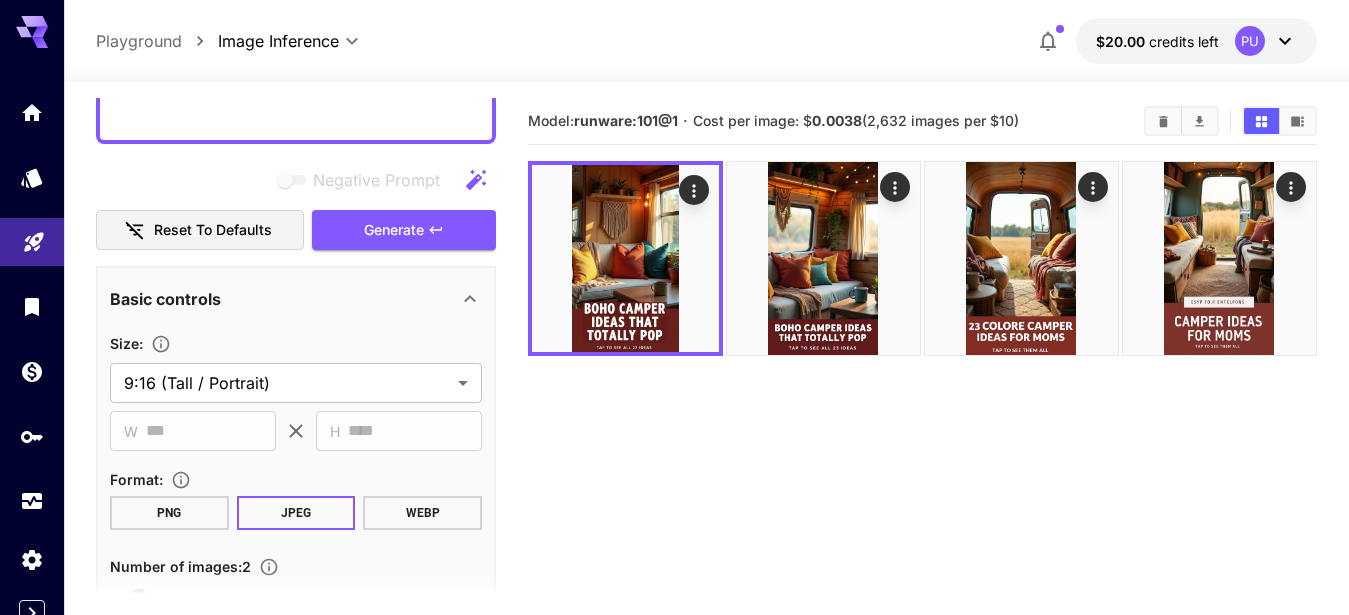 click on "Model:  runware:101@1 · Cost per image: $ 0.0038  (2,632 images per $10)" at bounding box center [922, 405] 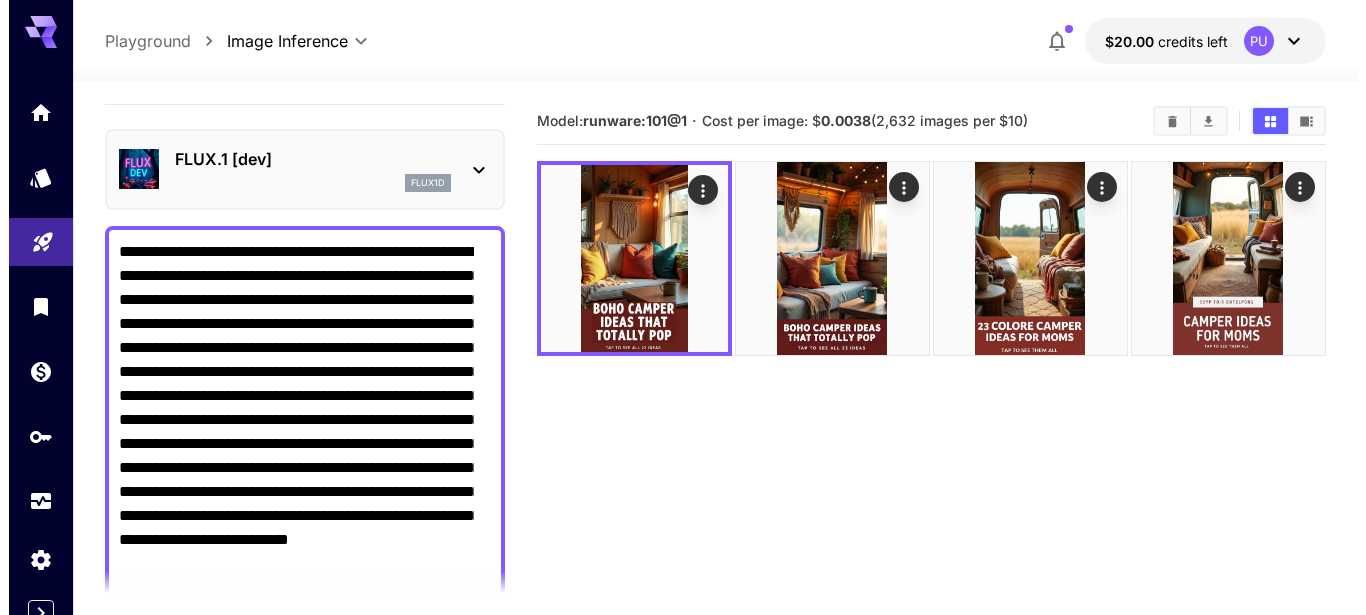 scroll, scrollTop: 12, scrollLeft: 0, axis: vertical 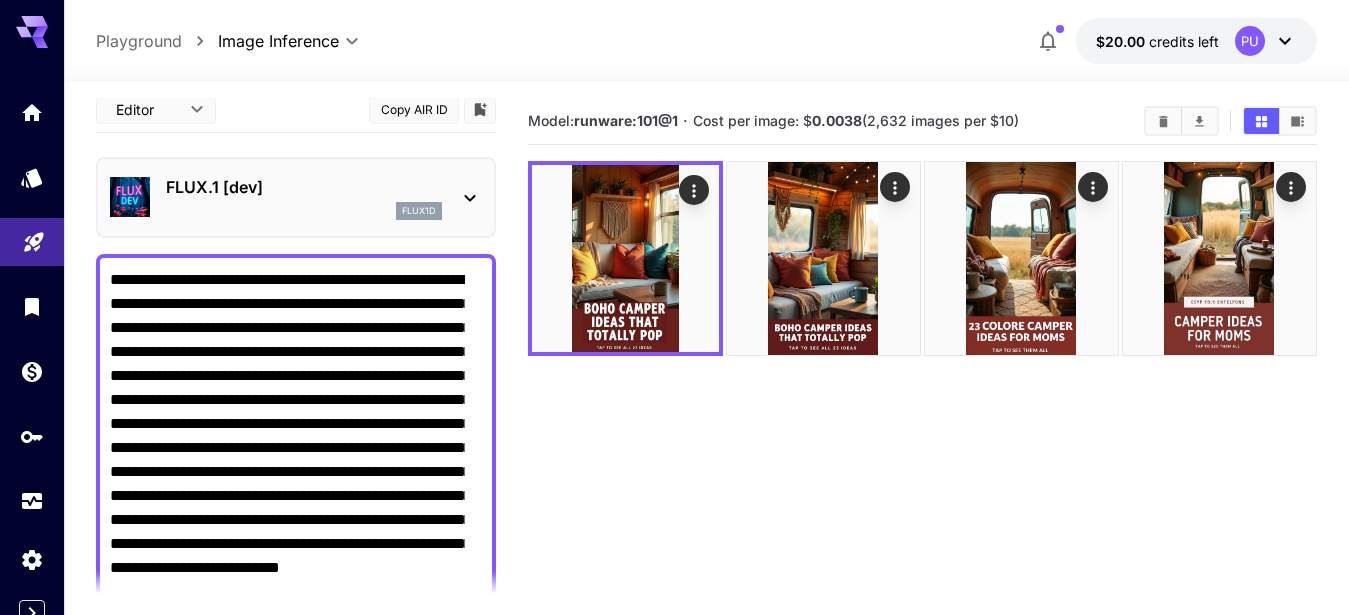 click on "FLUX.1 [dev]" at bounding box center (304, 187) 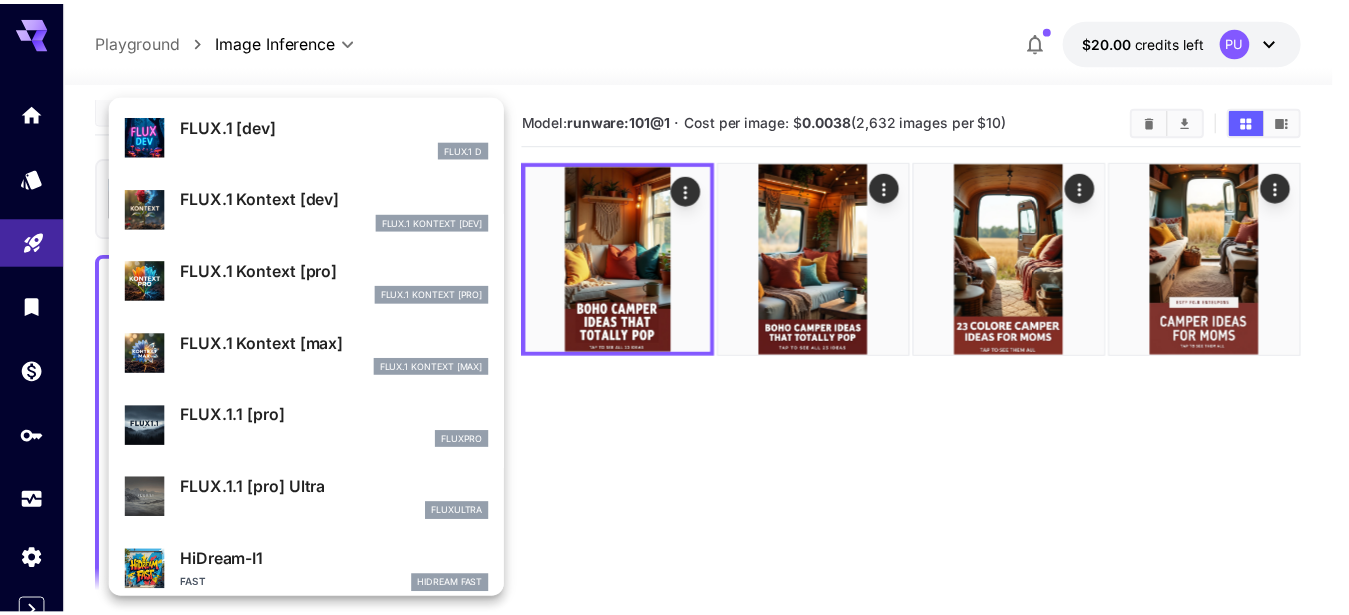 scroll, scrollTop: 146, scrollLeft: 0, axis: vertical 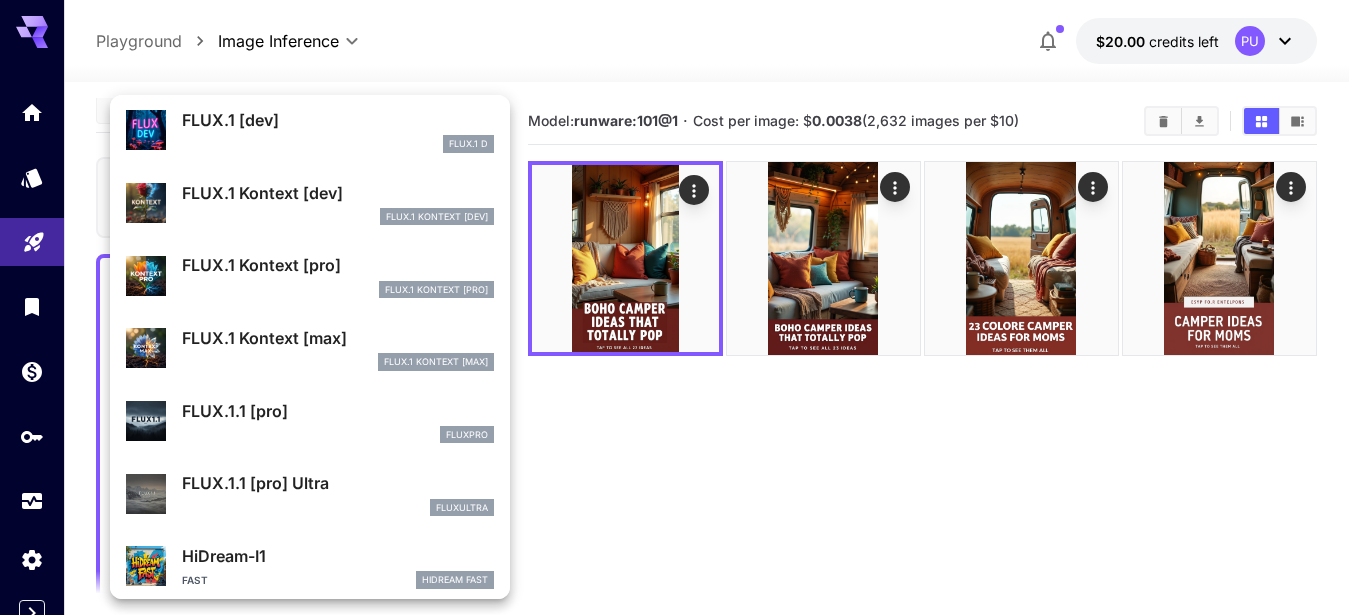 click on "FLUX.1 Kontext [pro]" at bounding box center [338, 265] 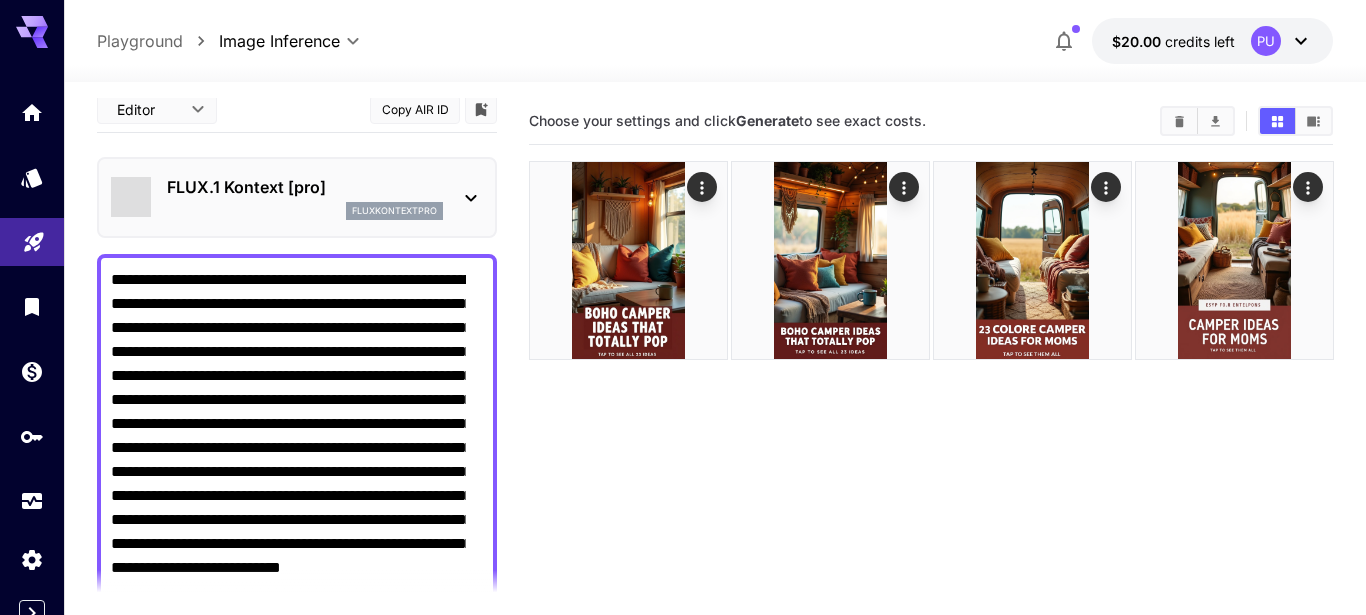 type on "**********" 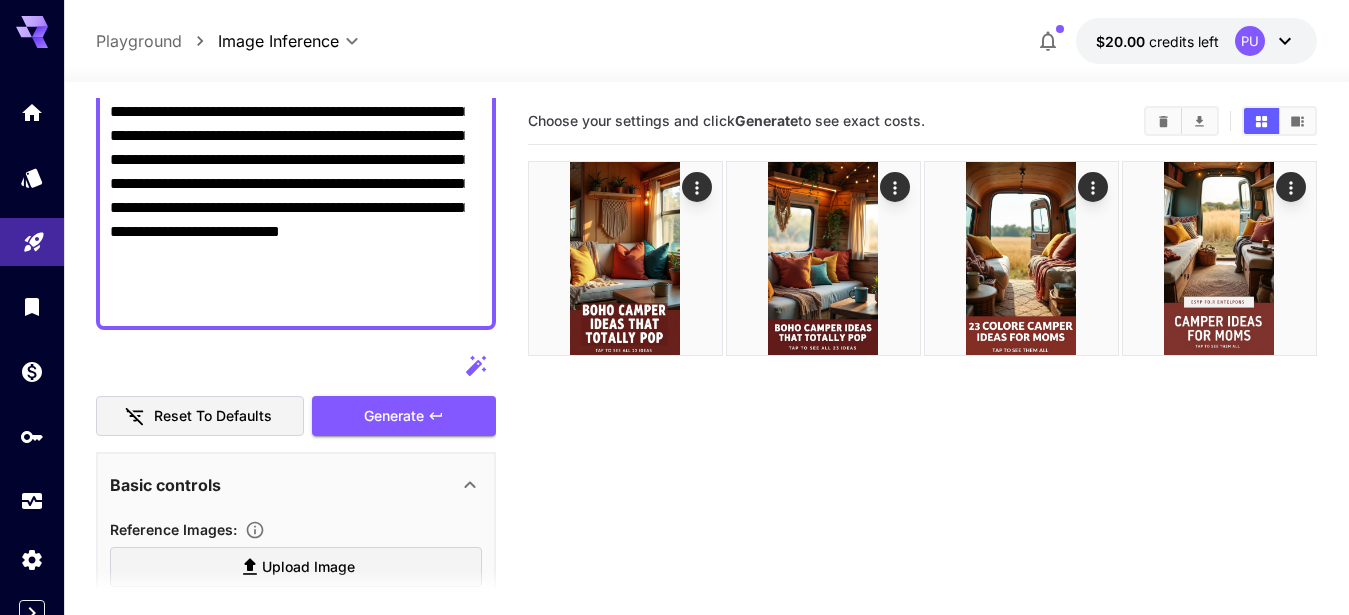 scroll, scrollTop: 356, scrollLeft: 0, axis: vertical 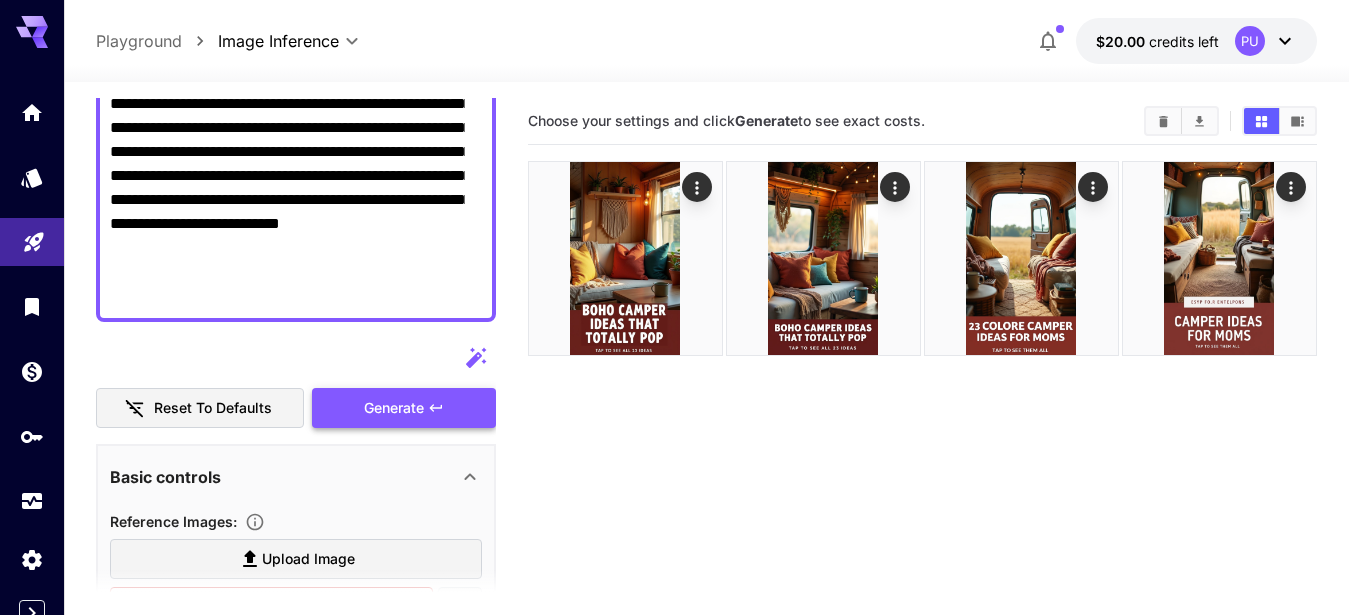 click on "Generate" at bounding box center (394, 408) 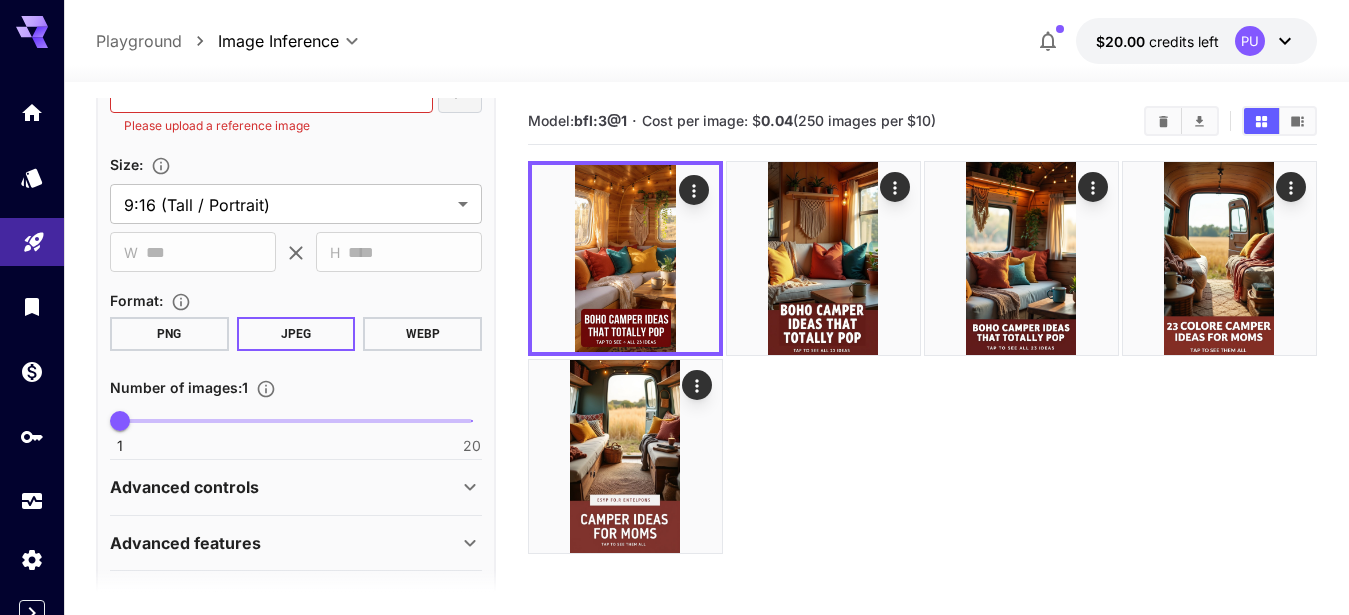 scroll, scrollTop: 875, scrollLeft: 0, axis: vertical 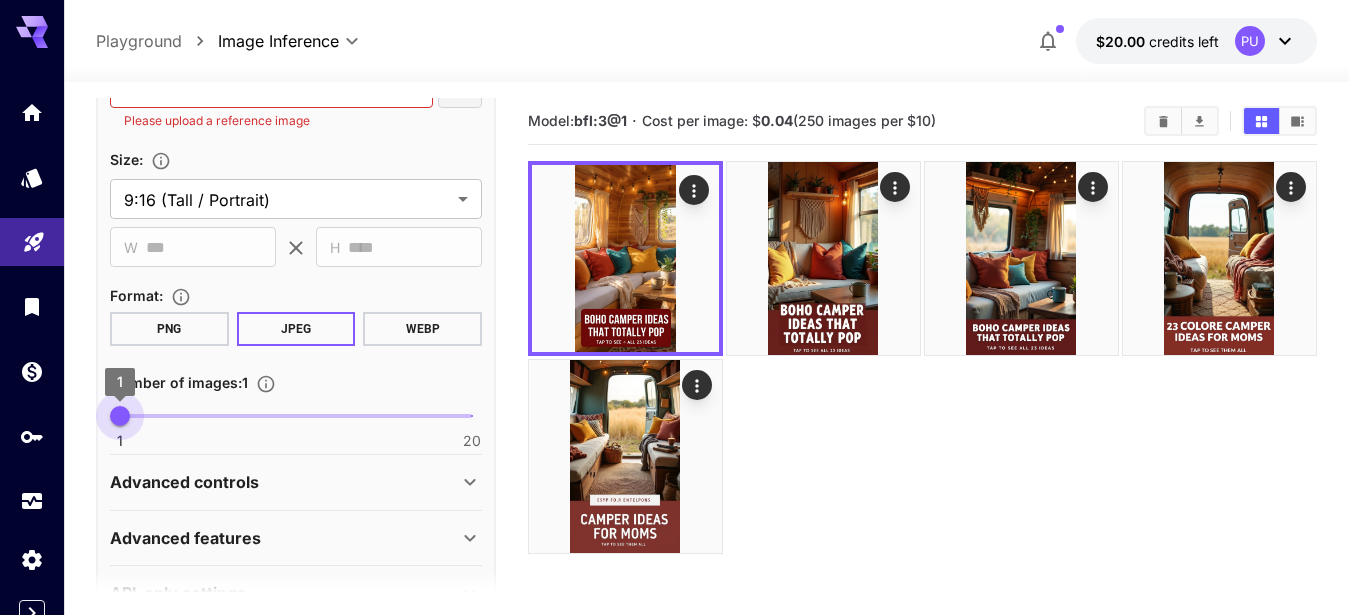 type on "*" 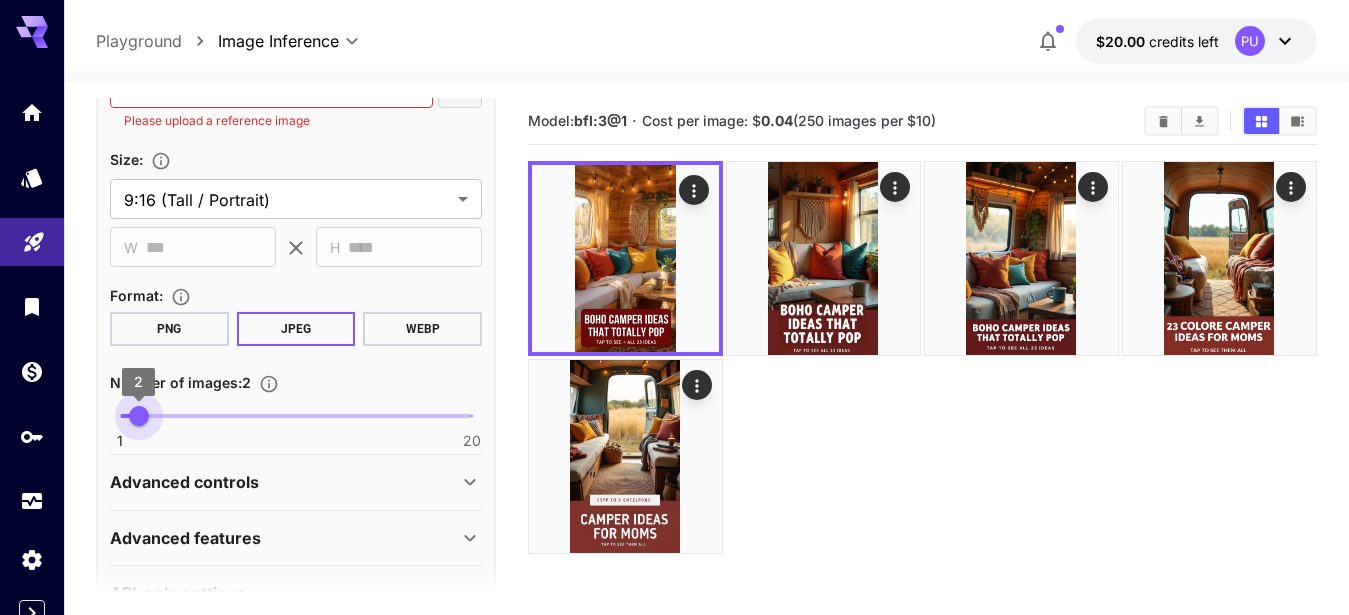 drag, startPoint x: 118, startPoint y: 412, endPoint x: 135, endPoint y: 412, distance: 17 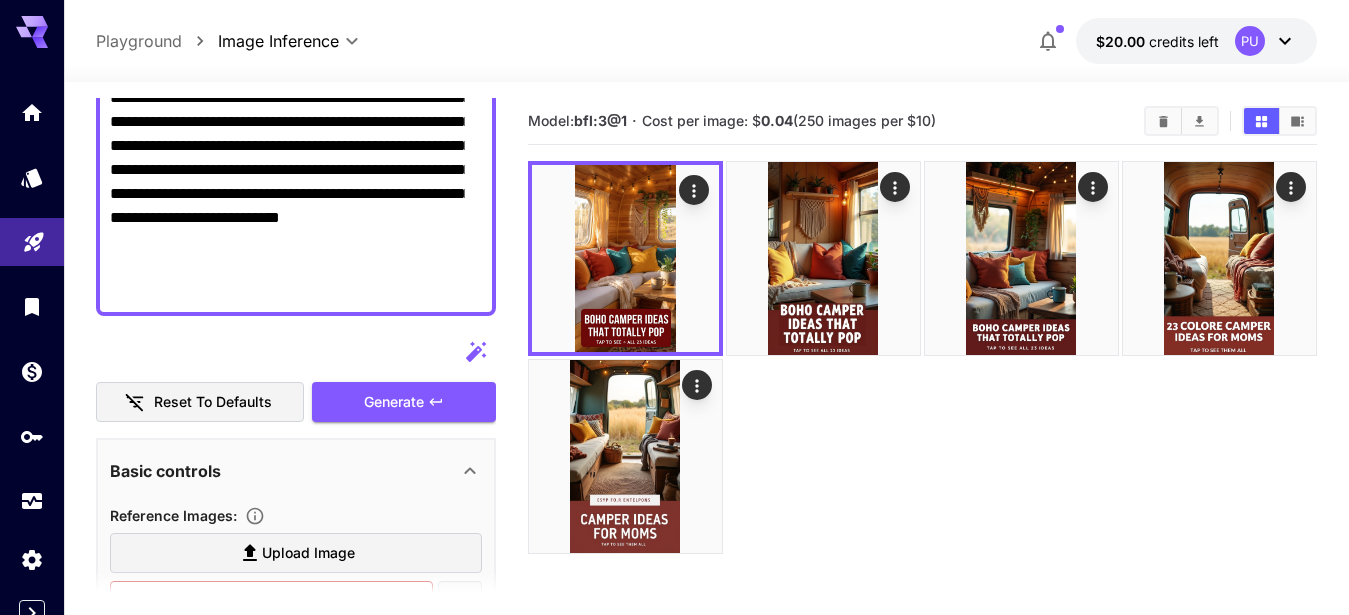scroll, scrollTop: 405, scrollLeft: 0, axis: vertical 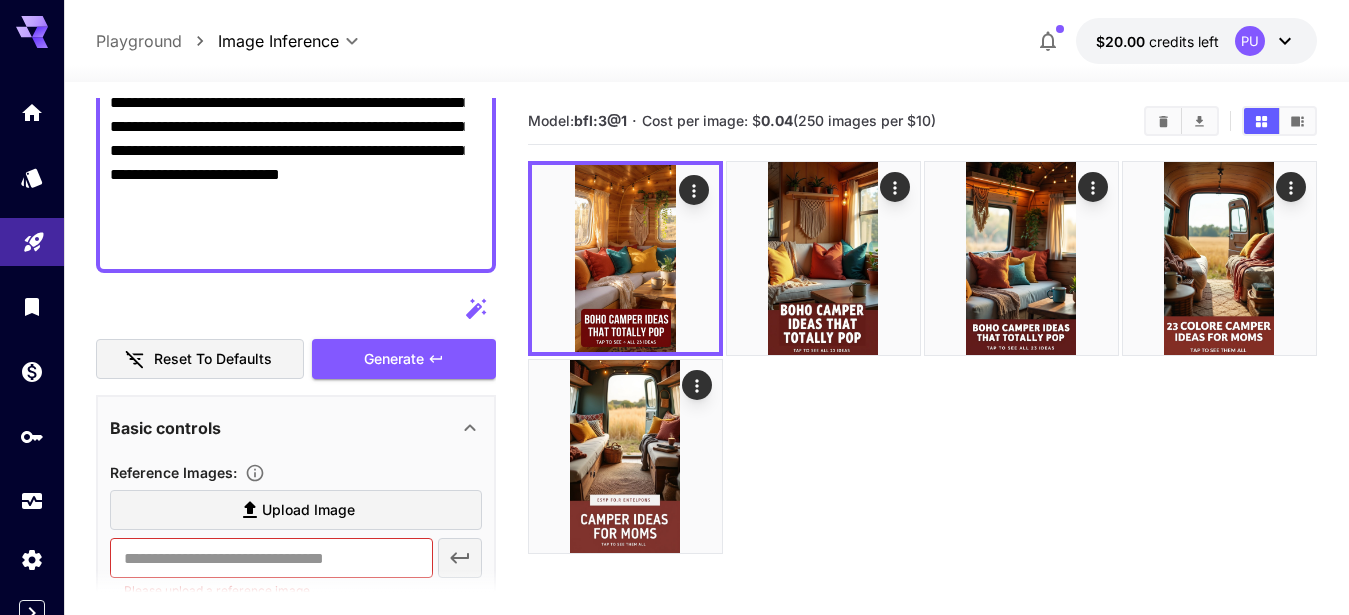 drag, startPoint x: 155, startPoint y: 171, endPoint x: 455, endPoint y: 172, distance: 300.00168 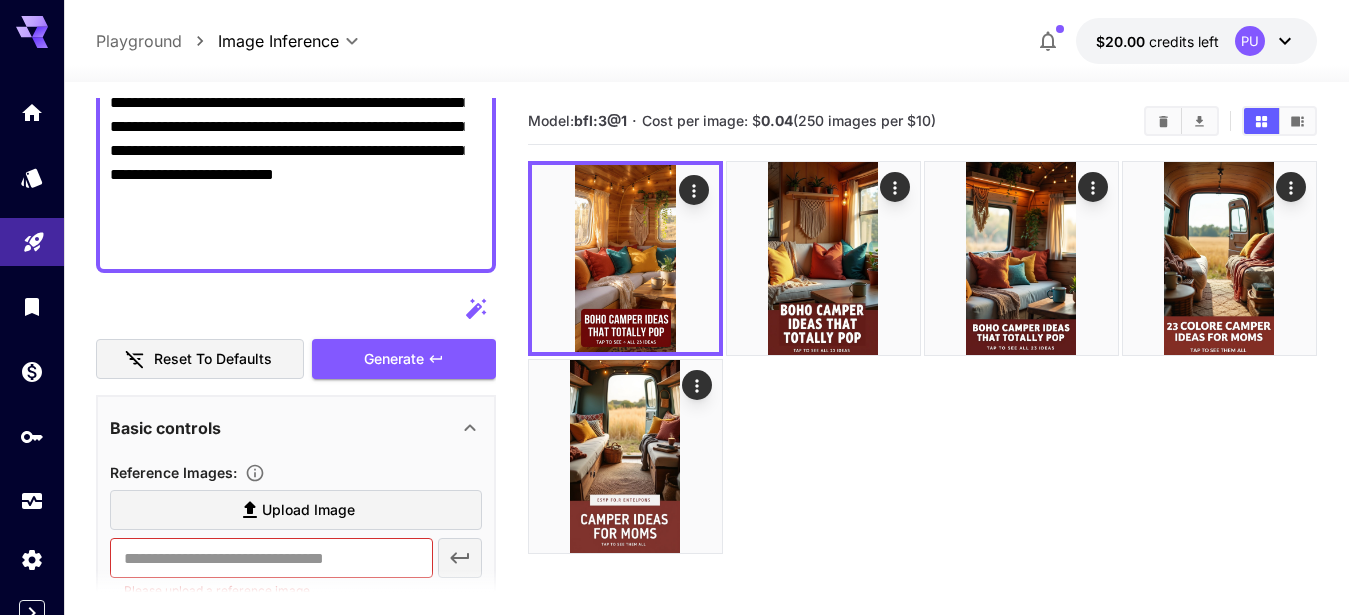 click on "**********" at bounding box center (287, 67) 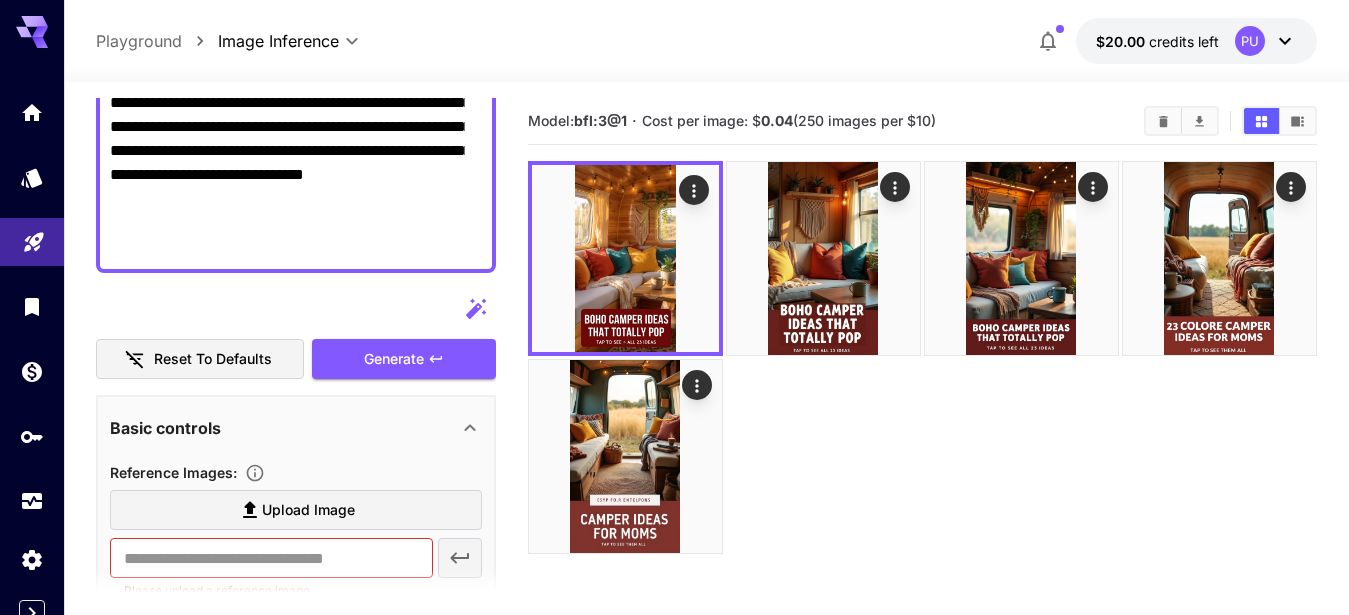 click on "**********" at bounding box center (287, 67) 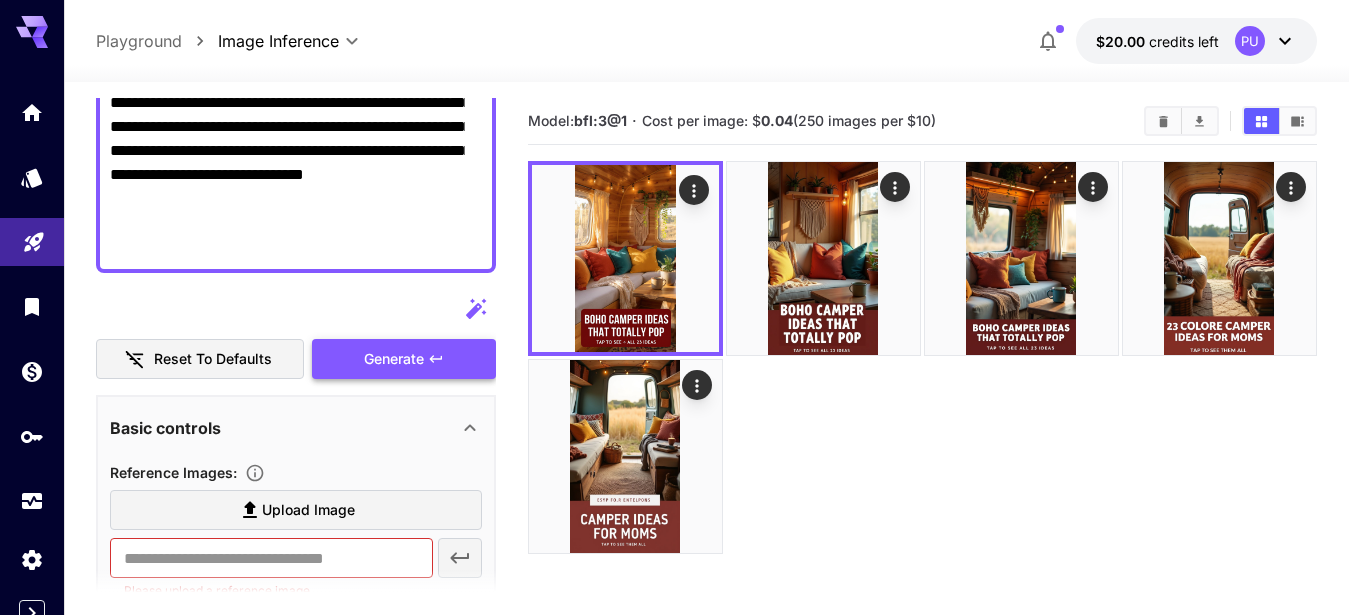 type on "**********" 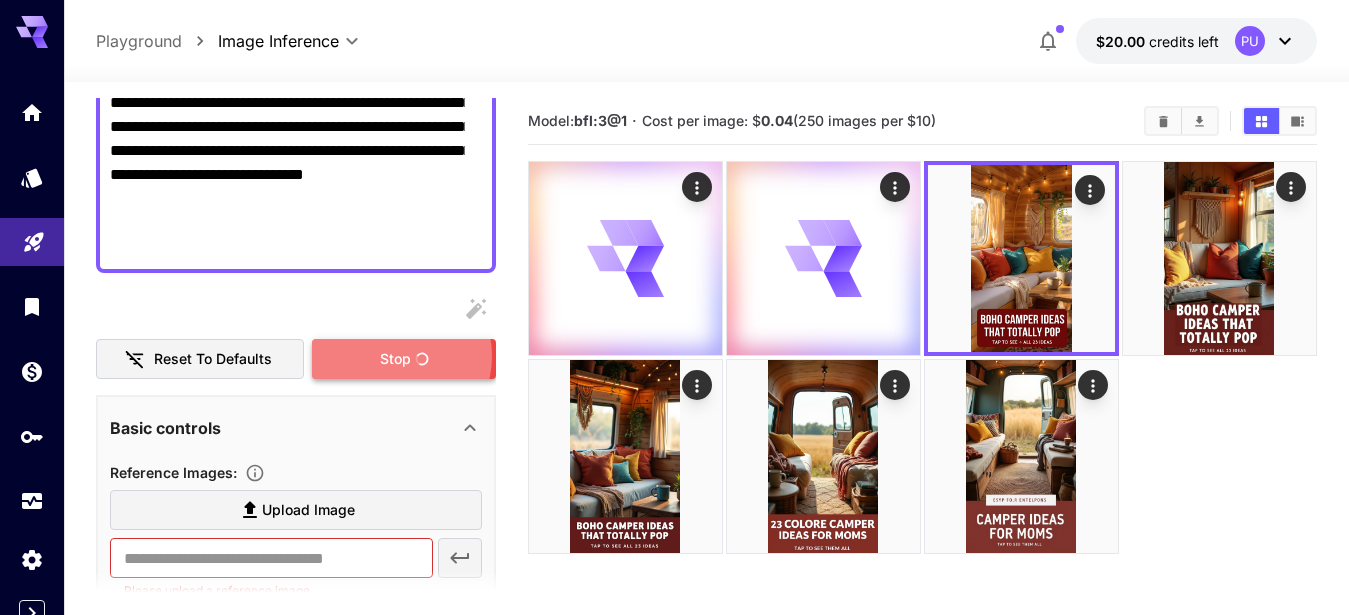 click on "Stop" at bounding box center (395, 359) 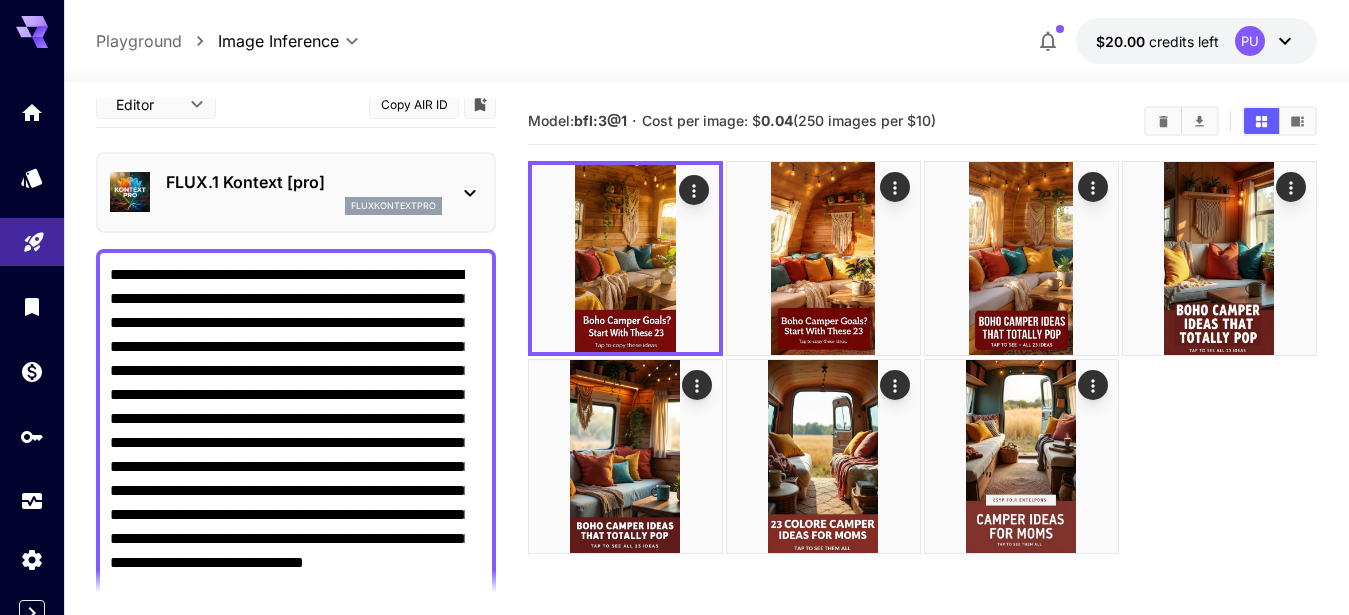 scroll, scrollTop: 0, scrollLeft: 0, axis: both 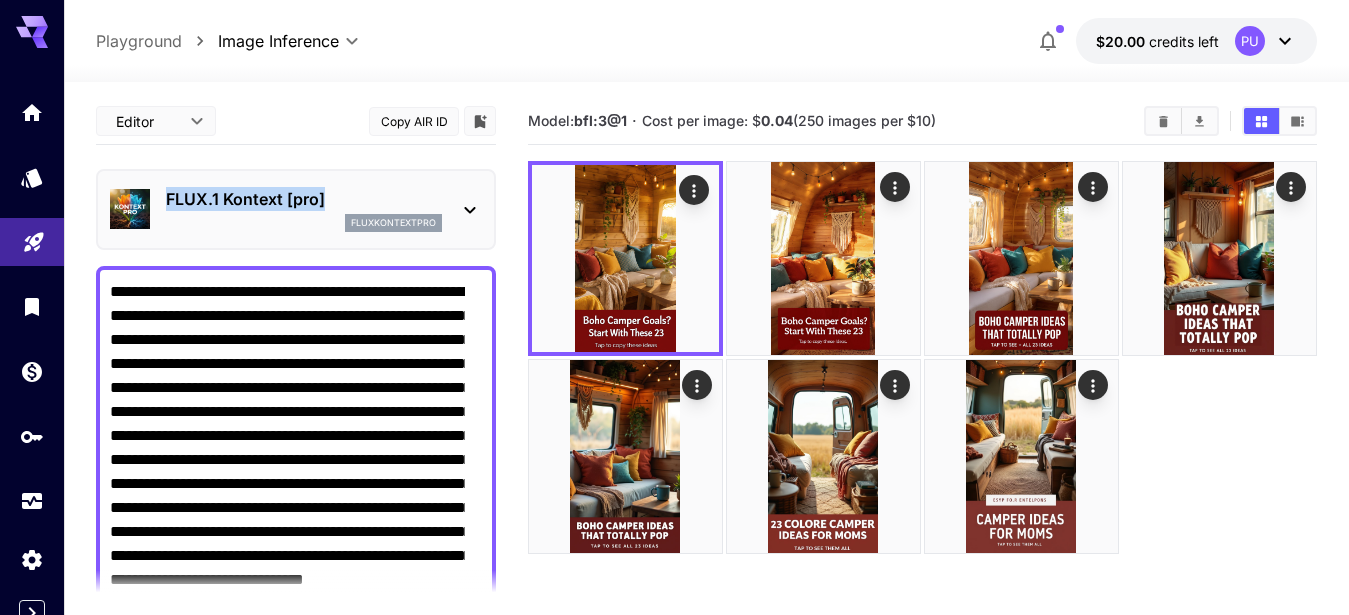 drag, startPoint x: 340, startPoint y: 194, endPoint x: 165, endPoint y: 191, distance: 175.02571 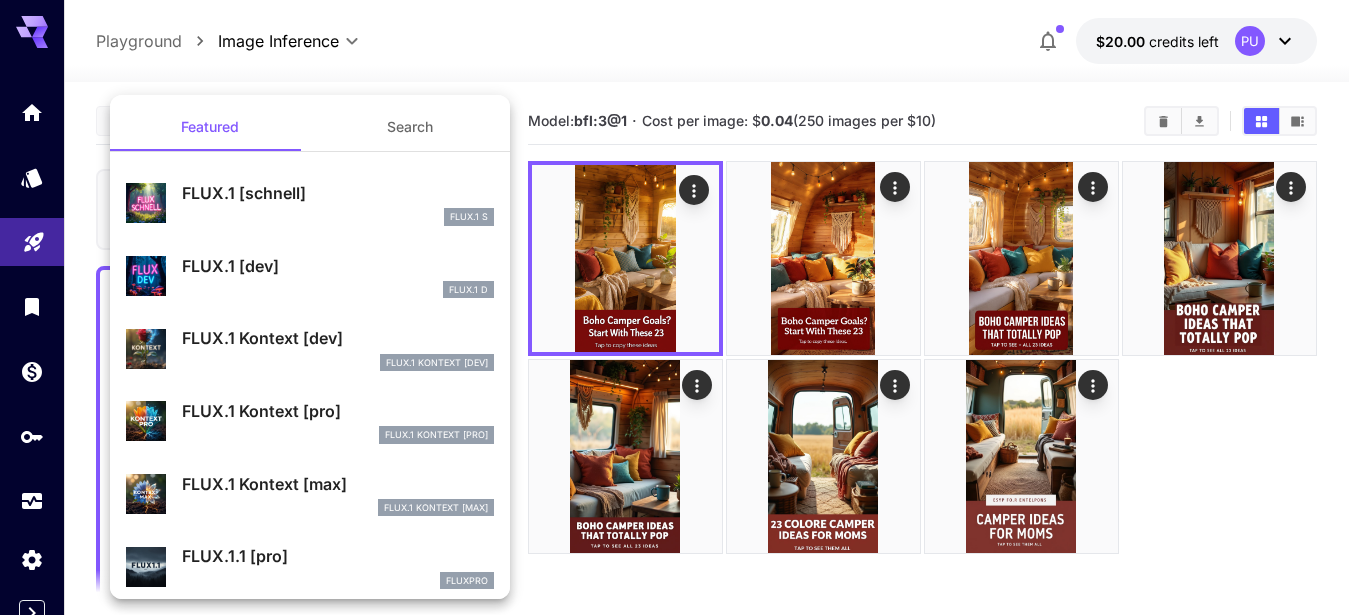 click at bounding box center [683, 307] 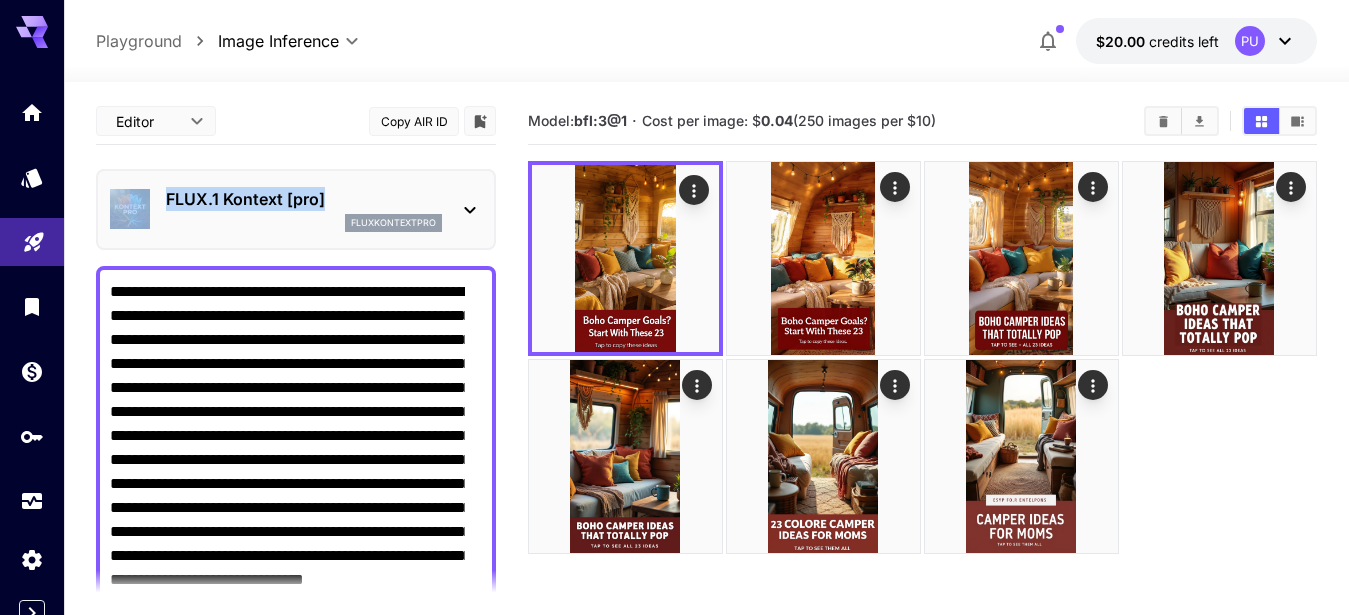 drag, startPoint x: 83, startPoint y: 187, endPoint x: 332, endPoint y: 192, distance: 249.0502 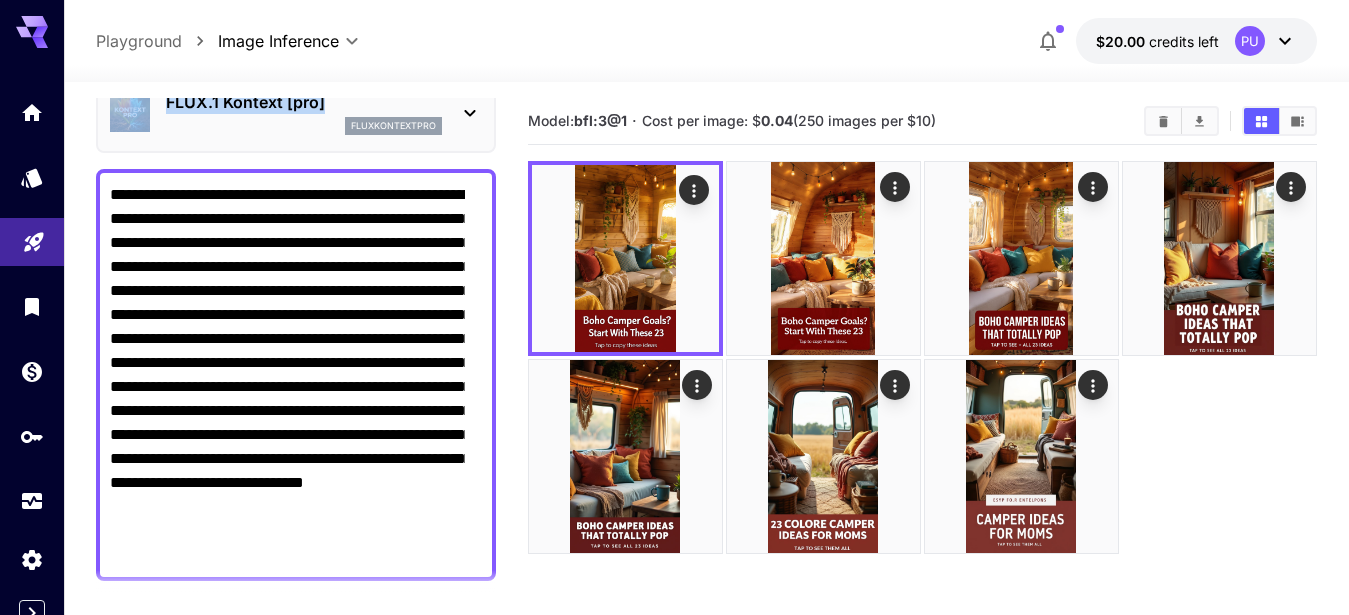 scroll, scrollTop: 0, scrollLeft: 0, axis: both 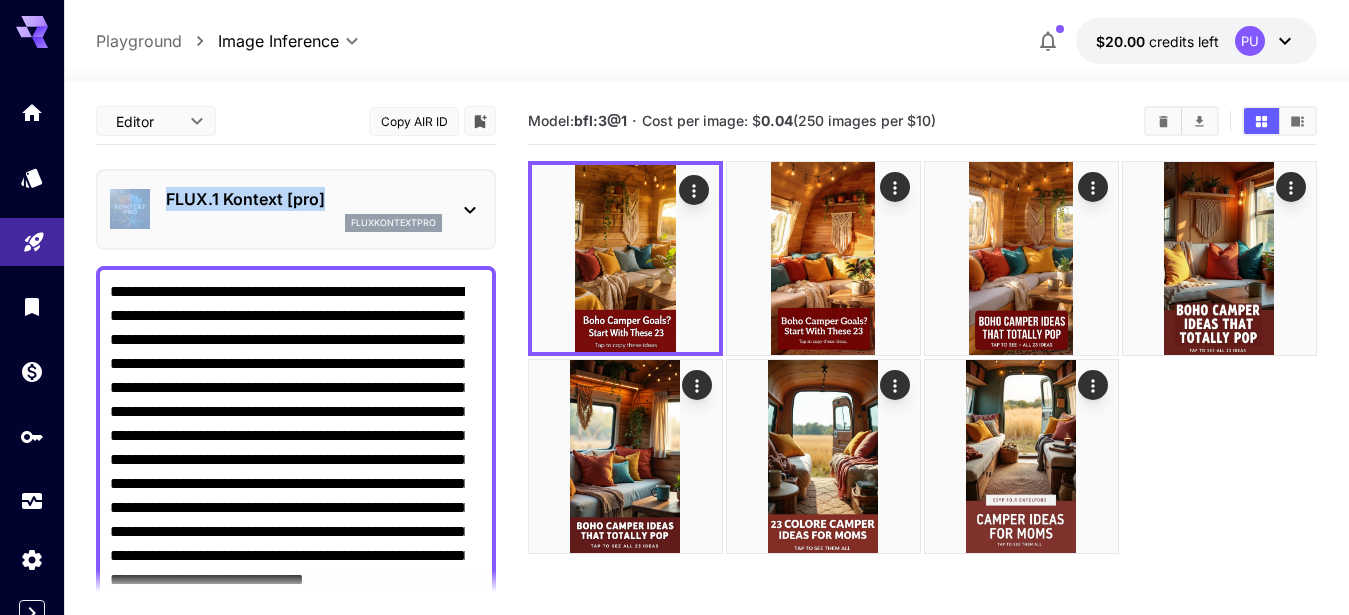 click on "FLUX.1 Kontext [pro]" at bounding box center (304, 199) 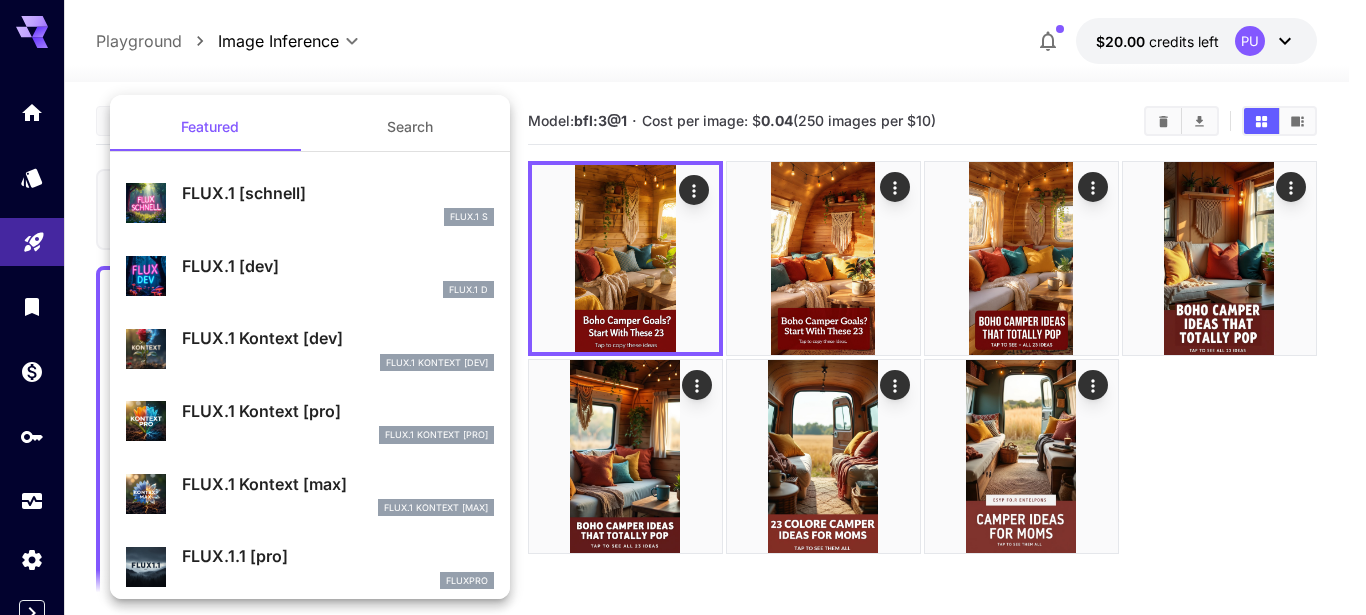 click on "FLUX.1 [dev]" at bounding box center [338, 266] 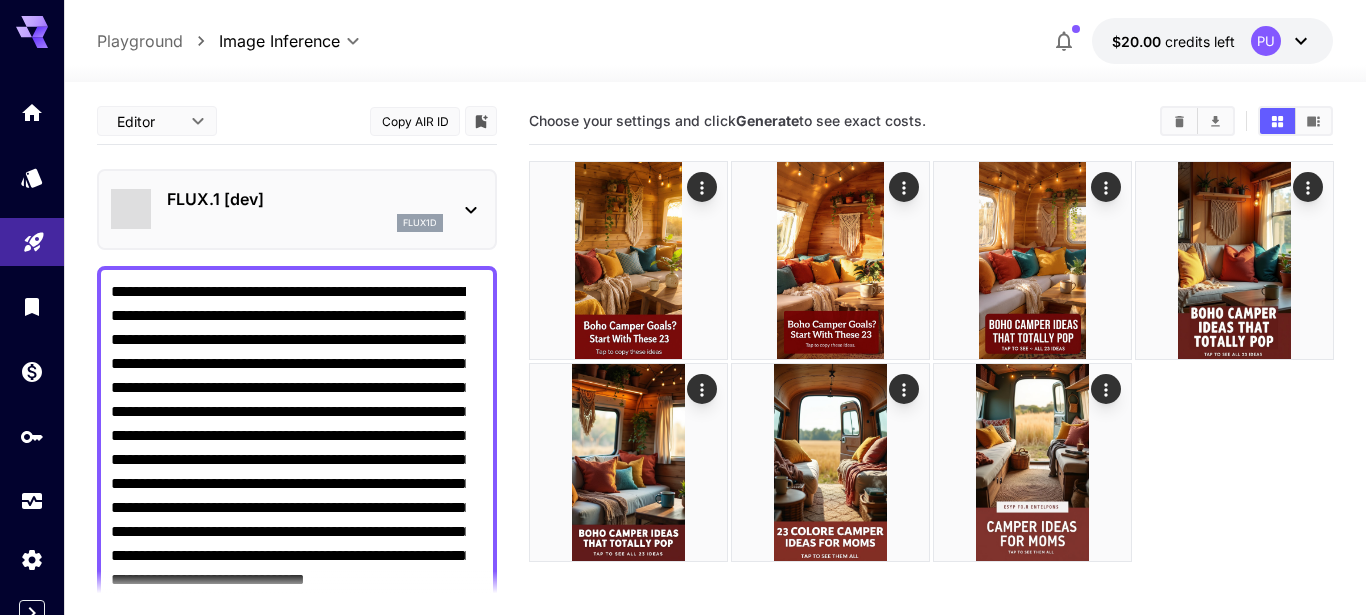 type on "**********" 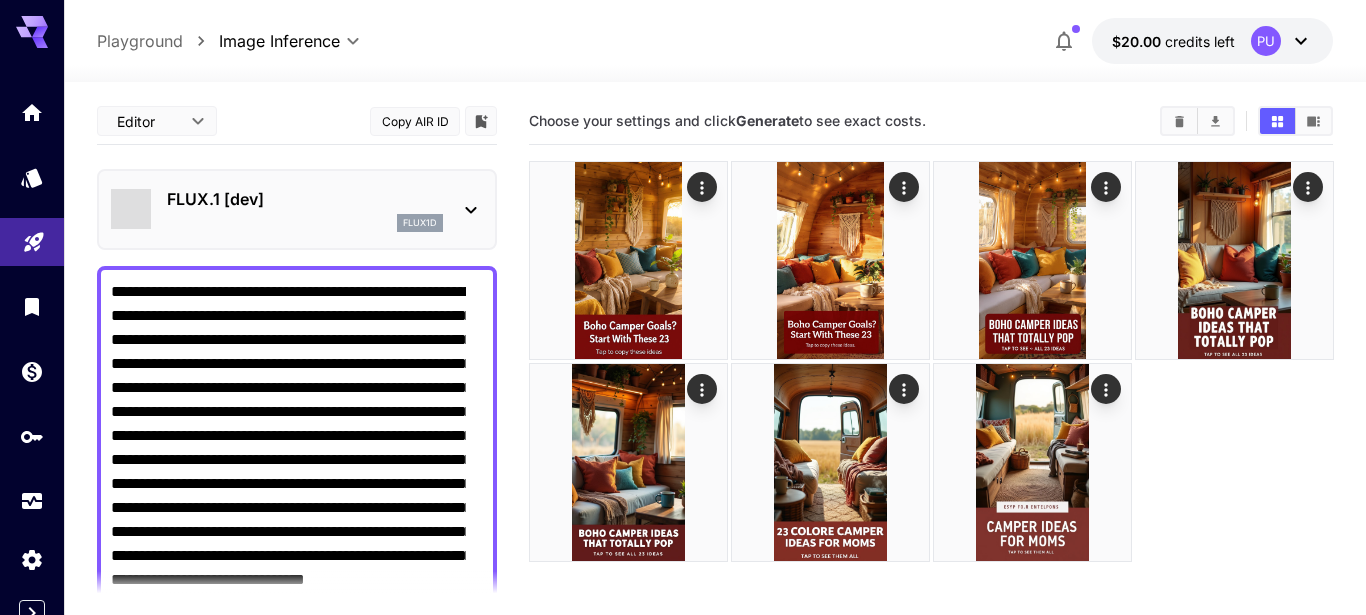 type on "***" 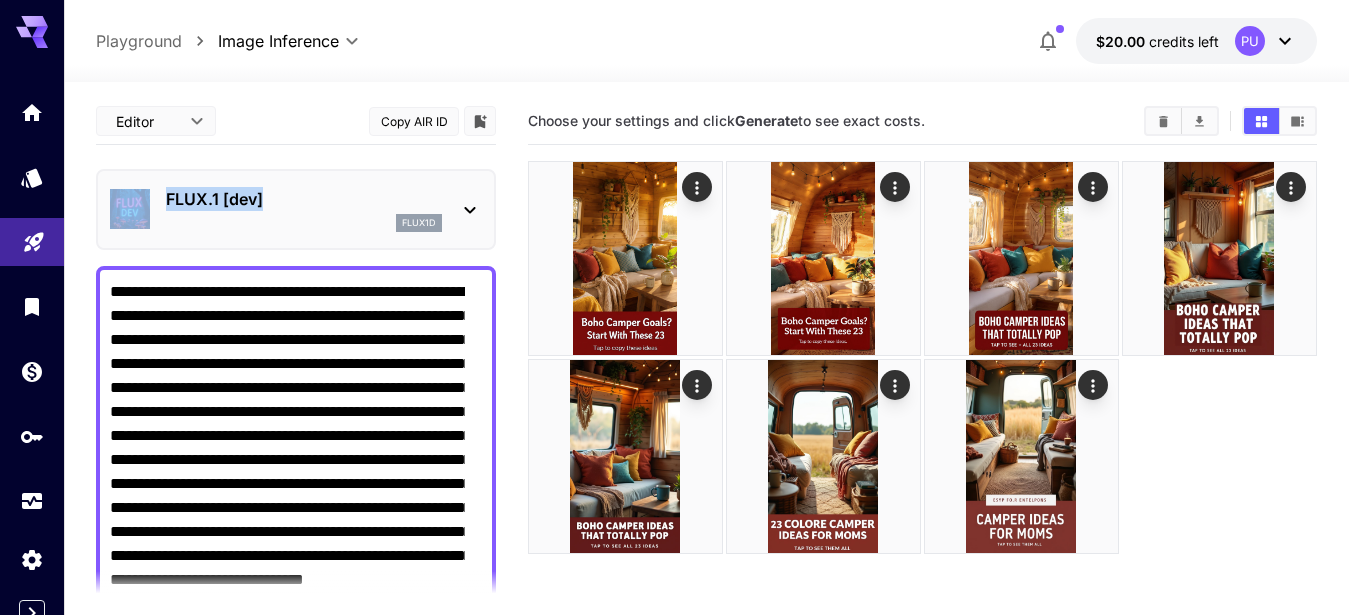 drag, startPoint x: 91, startPoint y: 198, endPoint x: 285, endPoint y: 207, distance: 194.20865 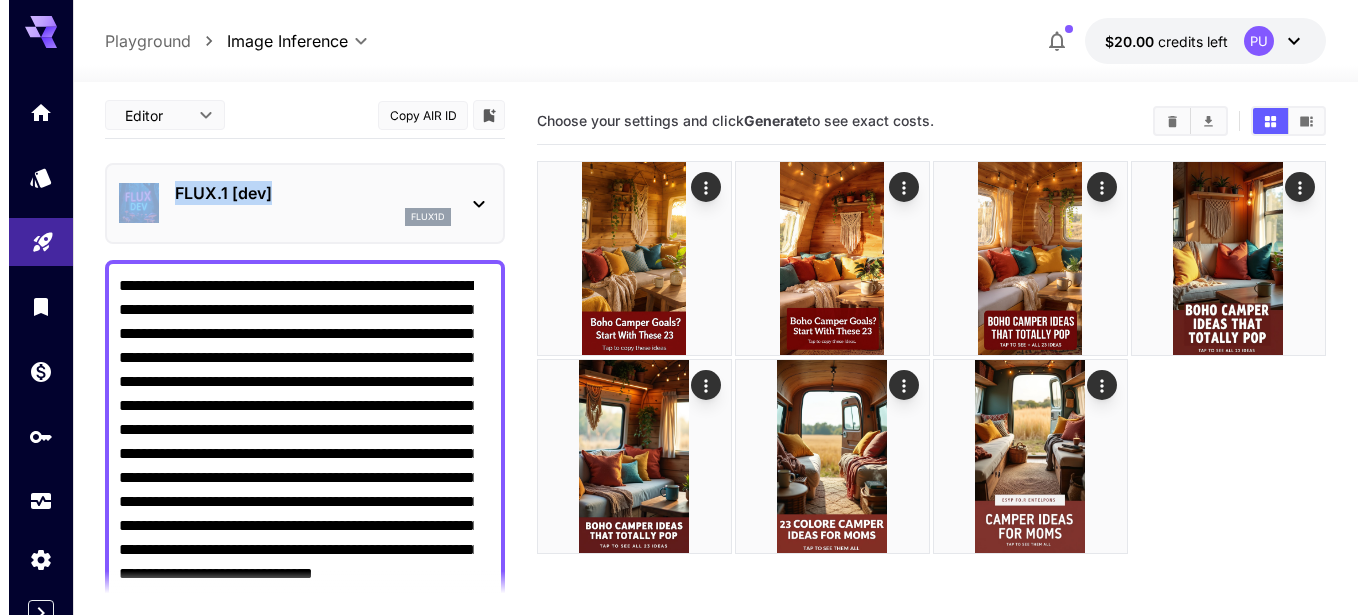 scroll, scrollTop: 0, scrollLeft: 0, axis: both 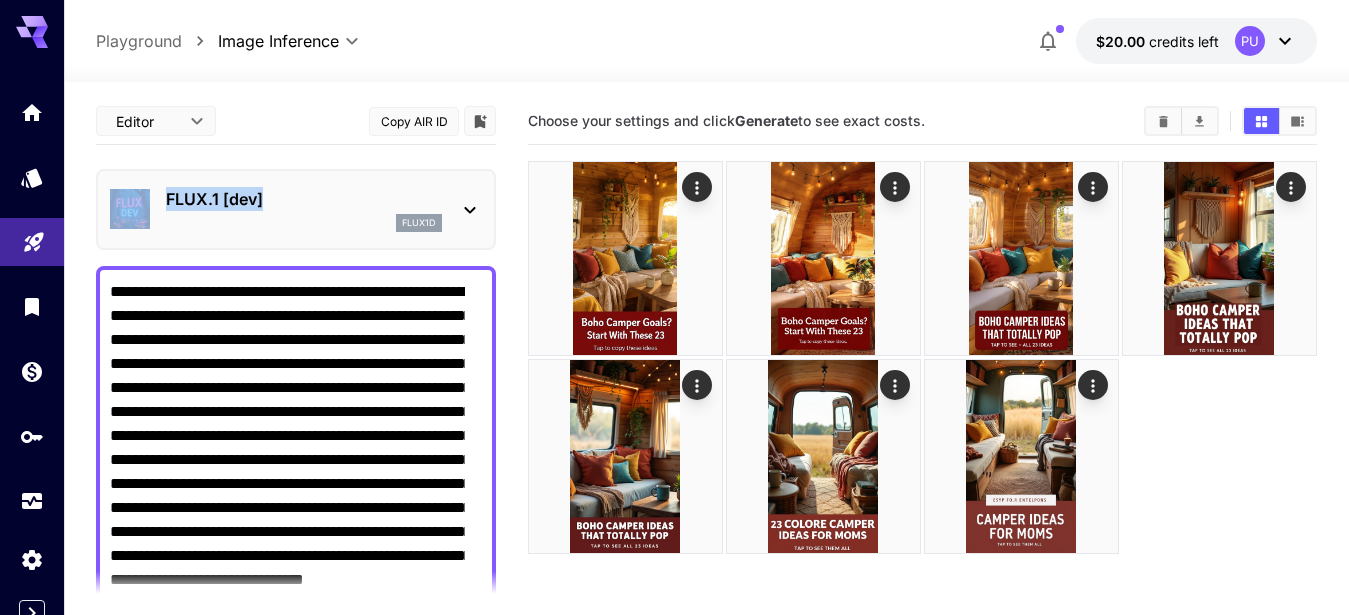 click on "FLUX.1 [dev]" at bounding box center [304, 199] 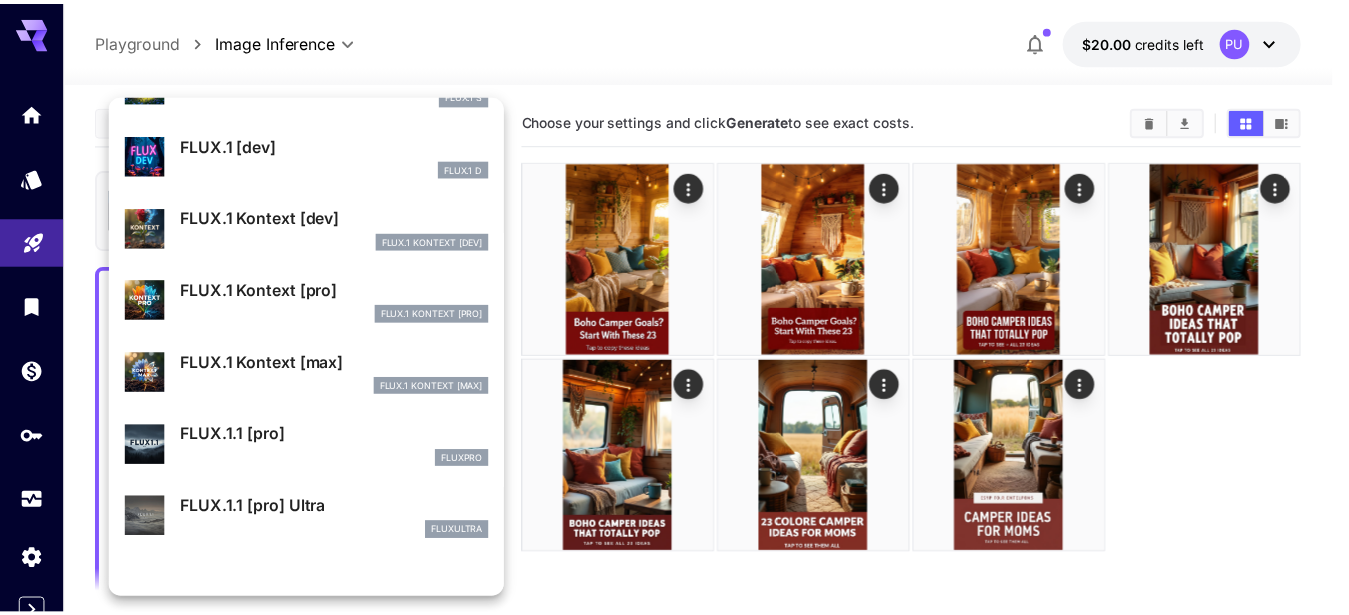 scroll, scrollTop: 0, scrollLeft: 0, axis: both 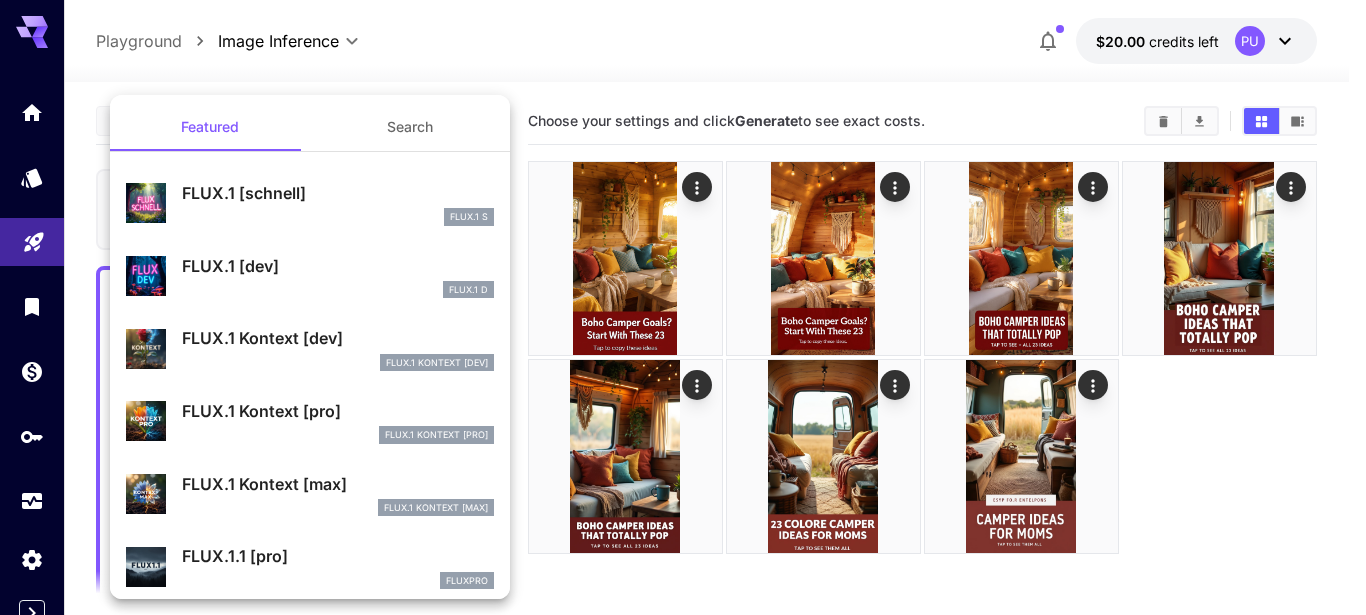 click at bounding box center [683, 307] 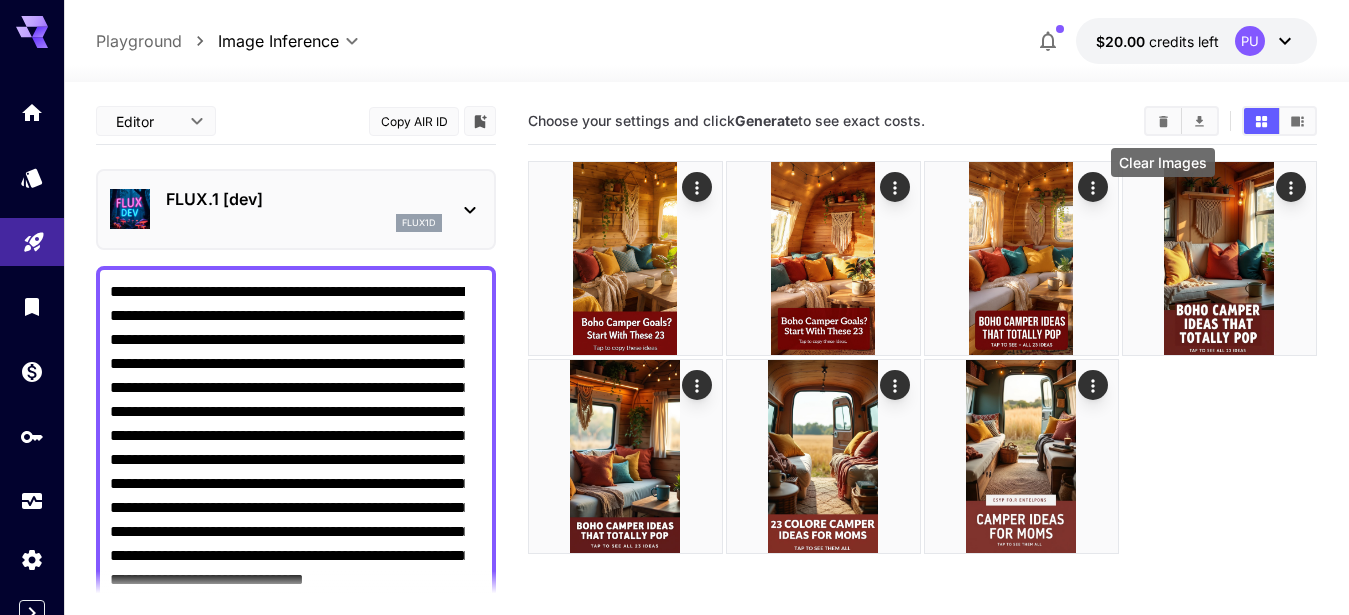 click 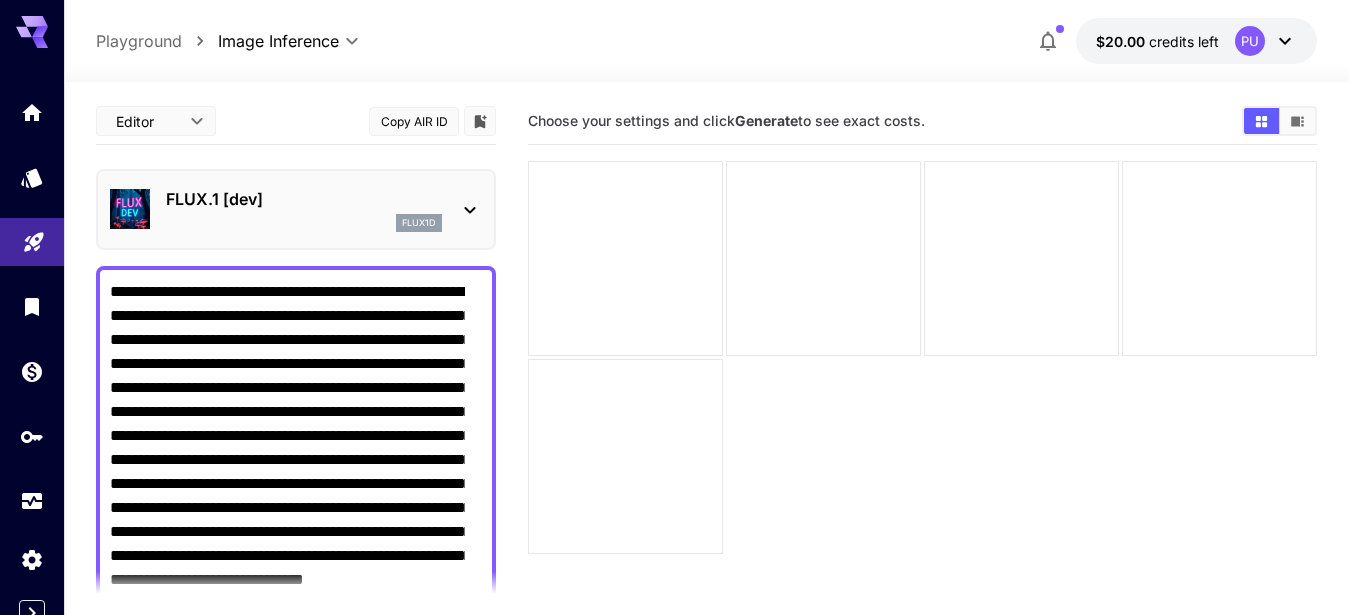 click on "FLUX.1 [dev]" at bounding box center (304, 199) 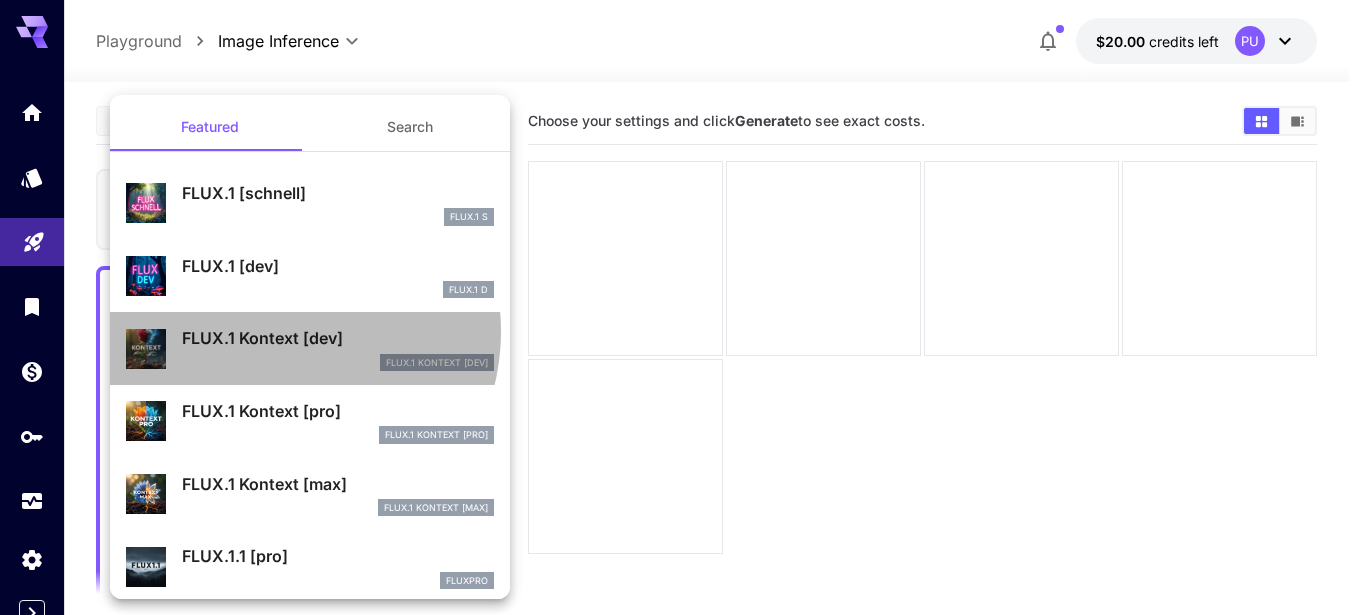click on "FLUX.1 Kontext [dev]" at bounding box center (338, 338) 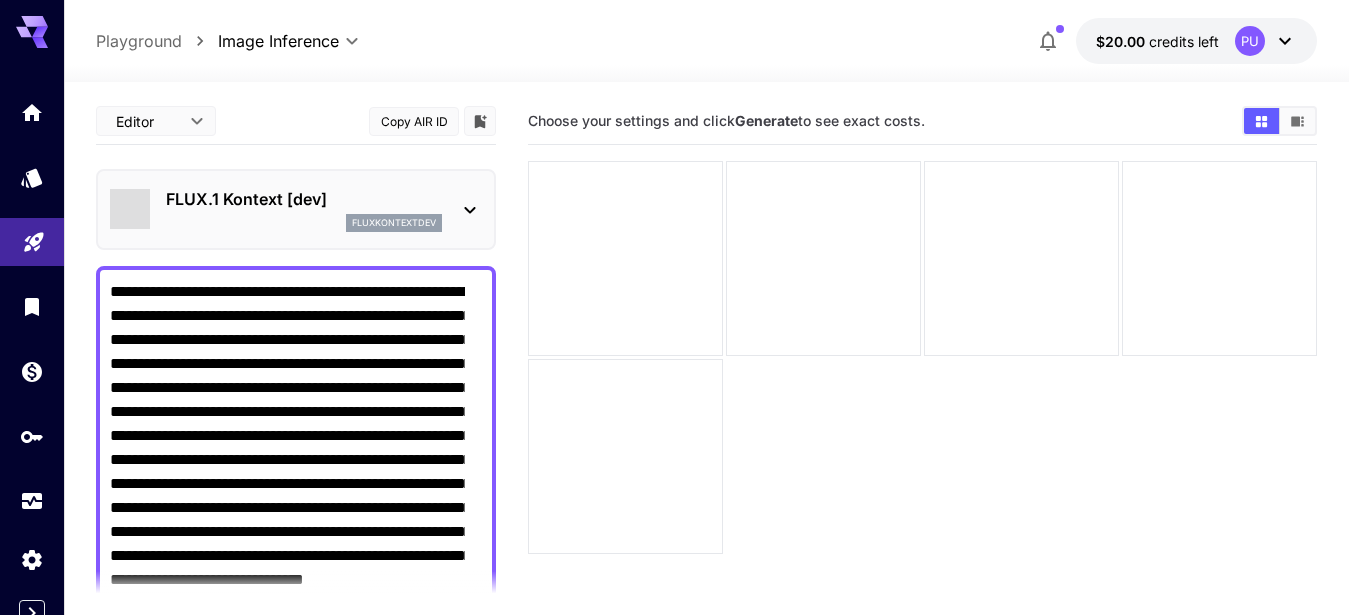 type on "*******" 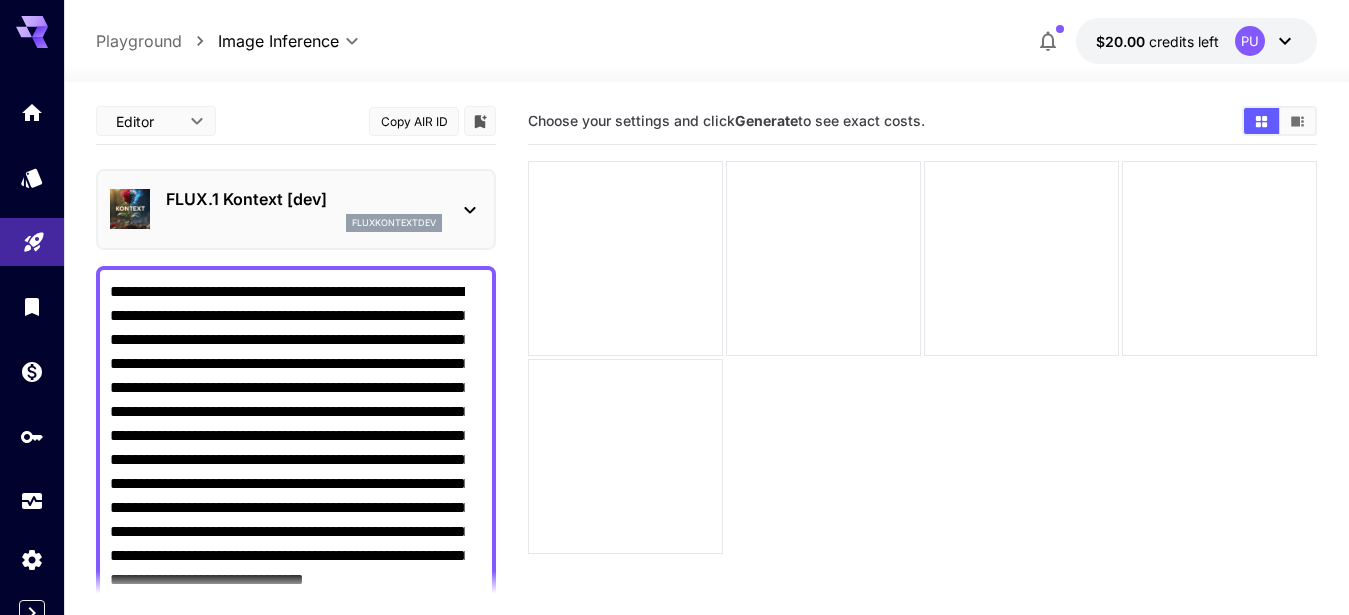 scroll, scrollTop: 53, scrollLeft: 0, axis: vertical 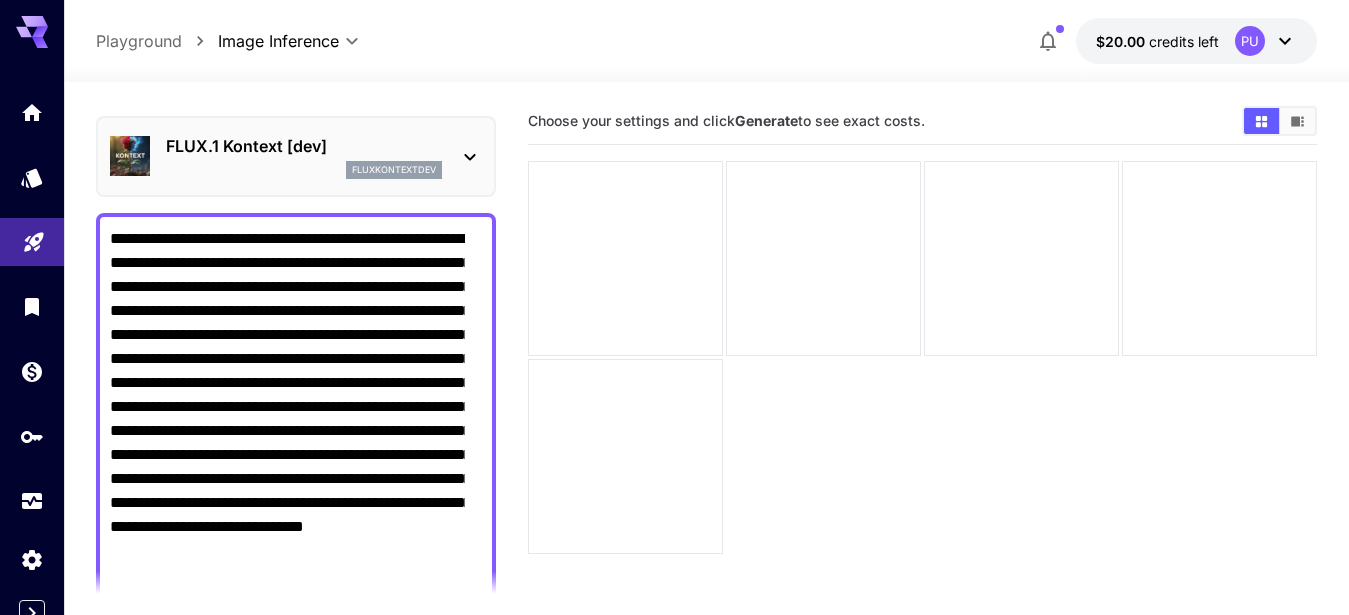 click on "**********" at bounding box center [287, 419] 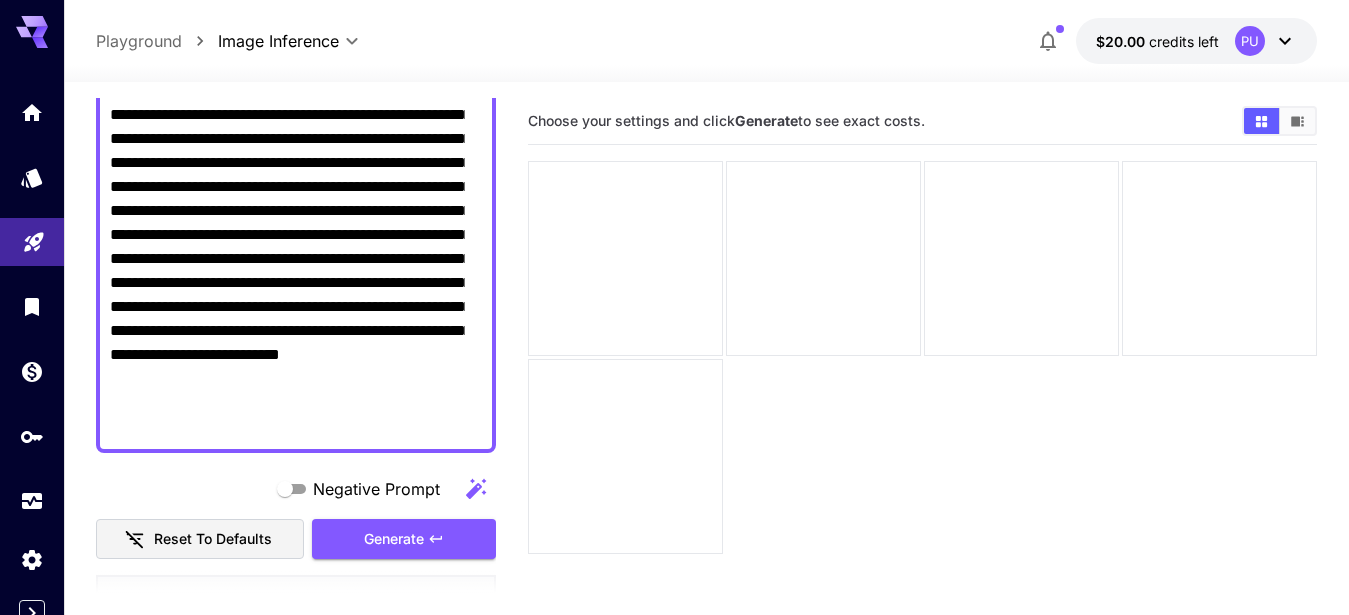 scroll, scrollTop: 222, scrollLeft: 0, axis: vertical 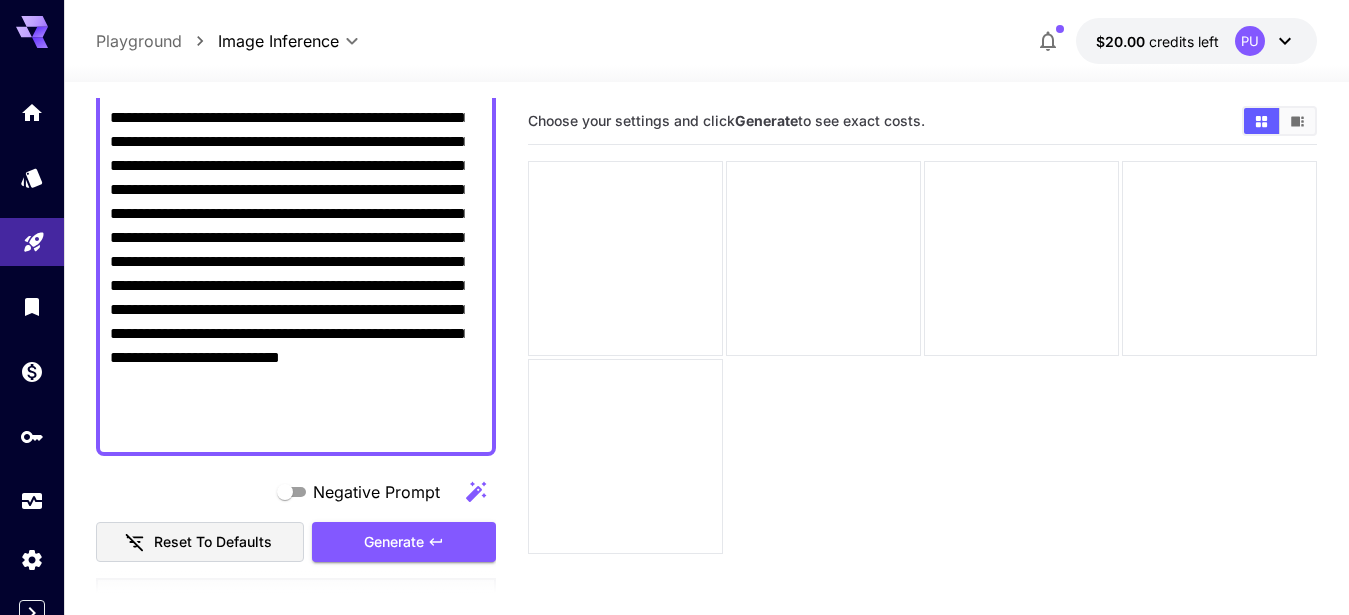click on "**********" at bounding box center (287, 250) 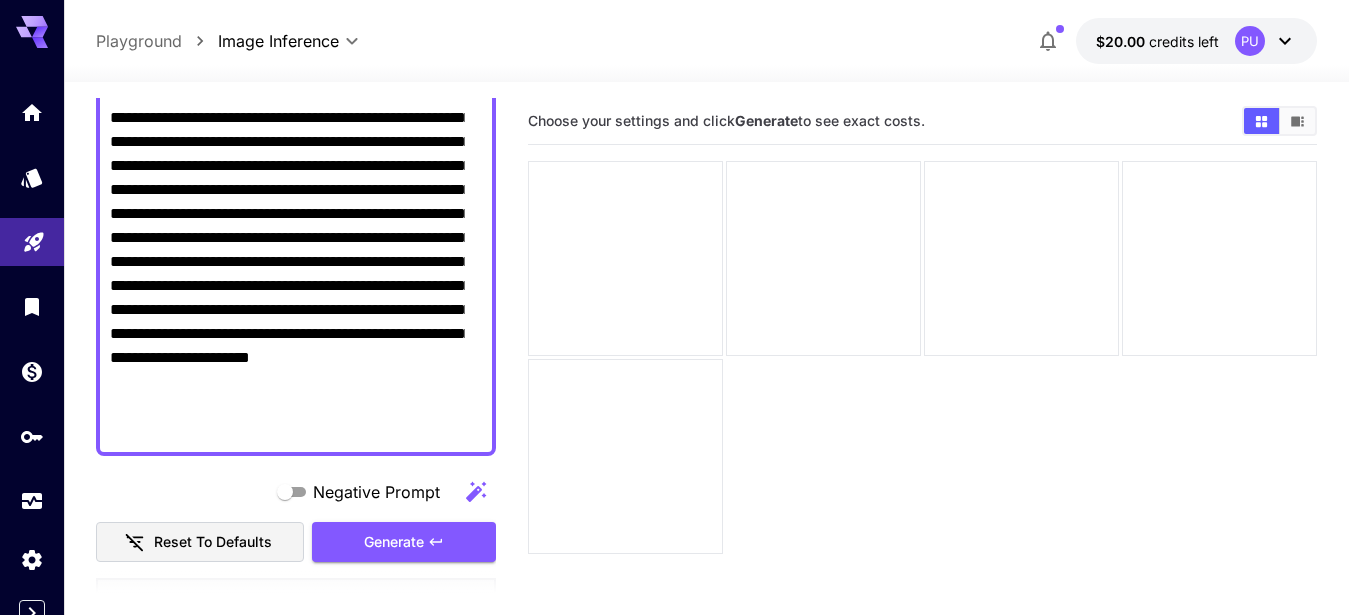 click on "**********" at bounding box center (287, 250) 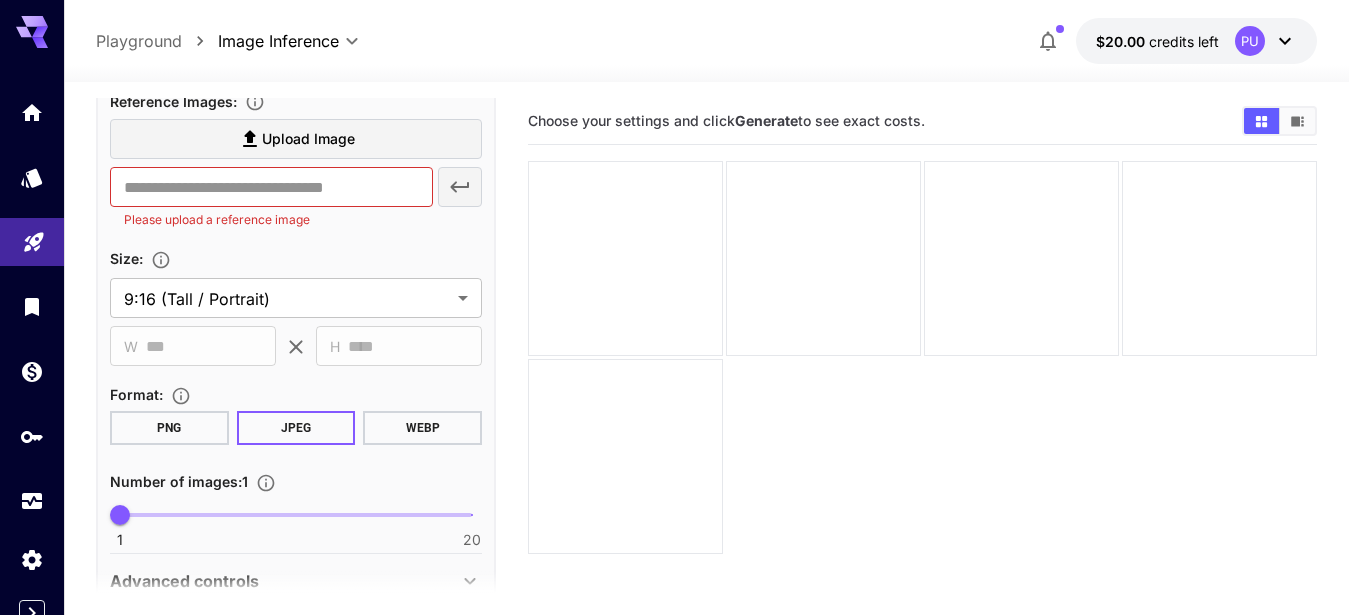 scroll, scrollTop: 784, scrollLeft: 0, axis: vertical 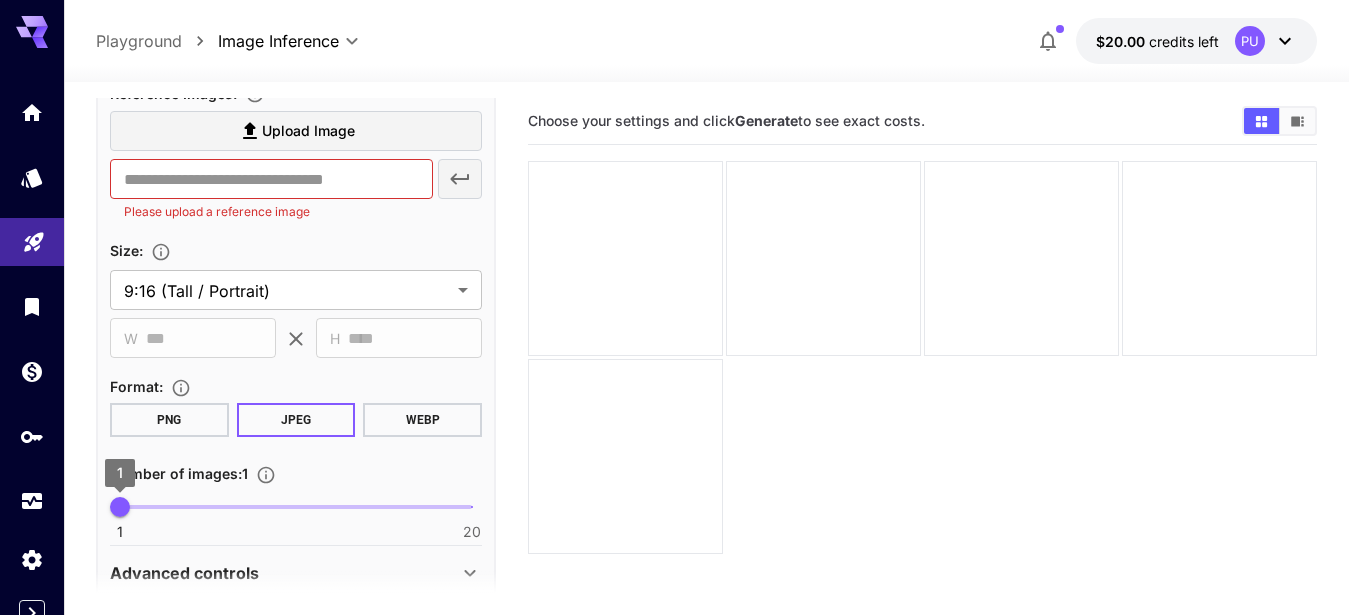 type on "**********" 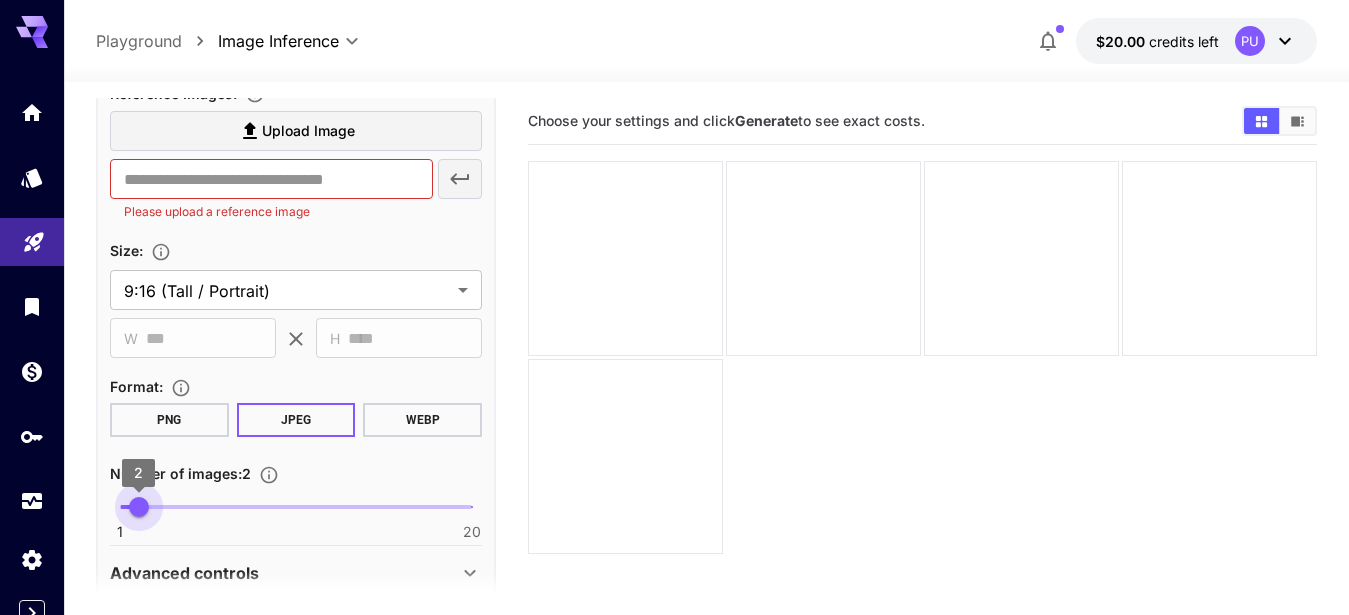 drag, startPoint x: 123, startPoint y: 506, endPoint x: 135, endPoint y: 507, distance: 12.0415945 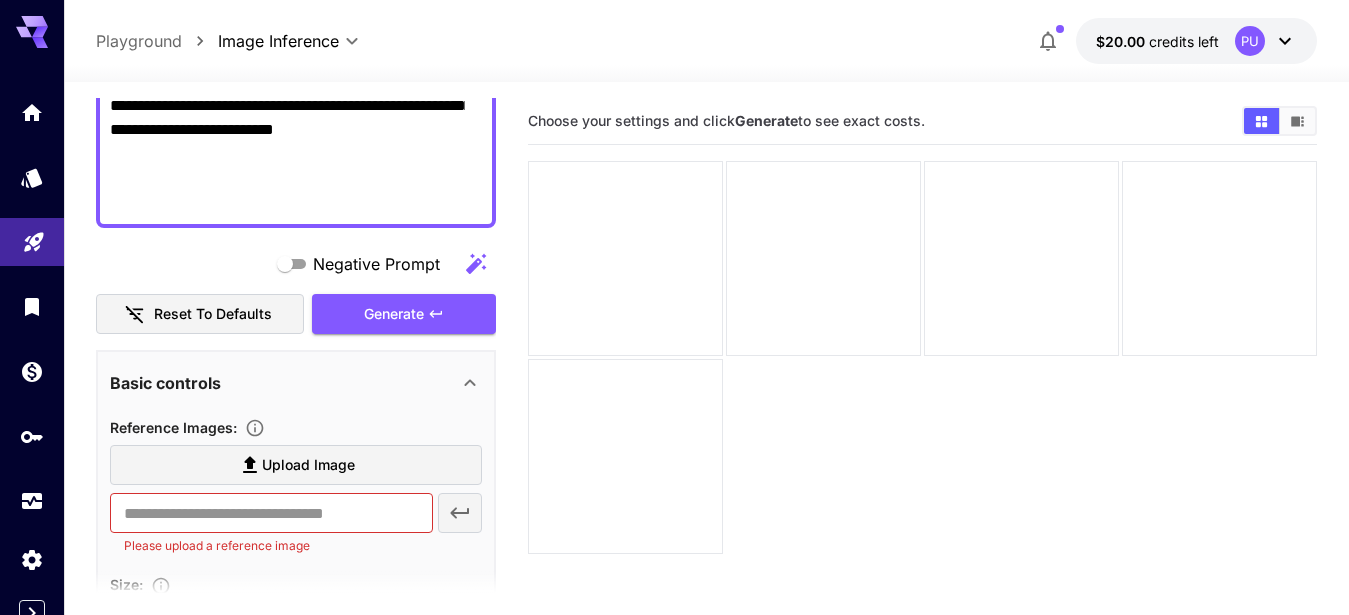 scroll, scrollTop: 426, scrollLeft: 0, axis: vertical 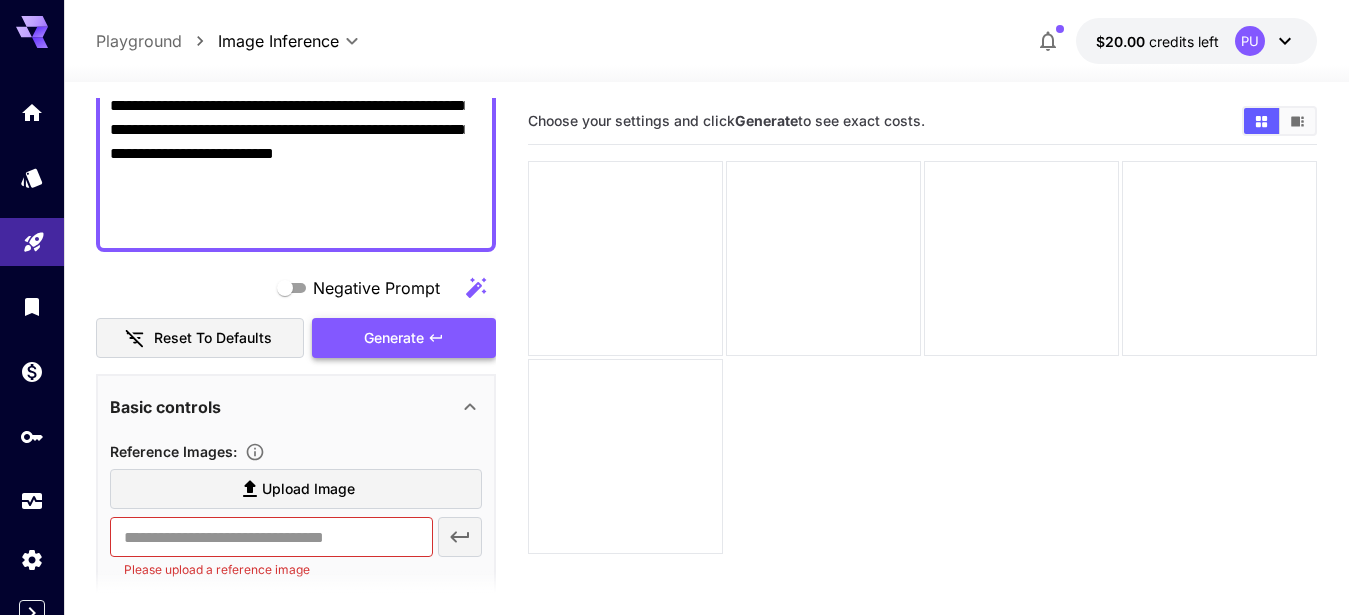 click on "Generate" at bounding box center (394, 338) 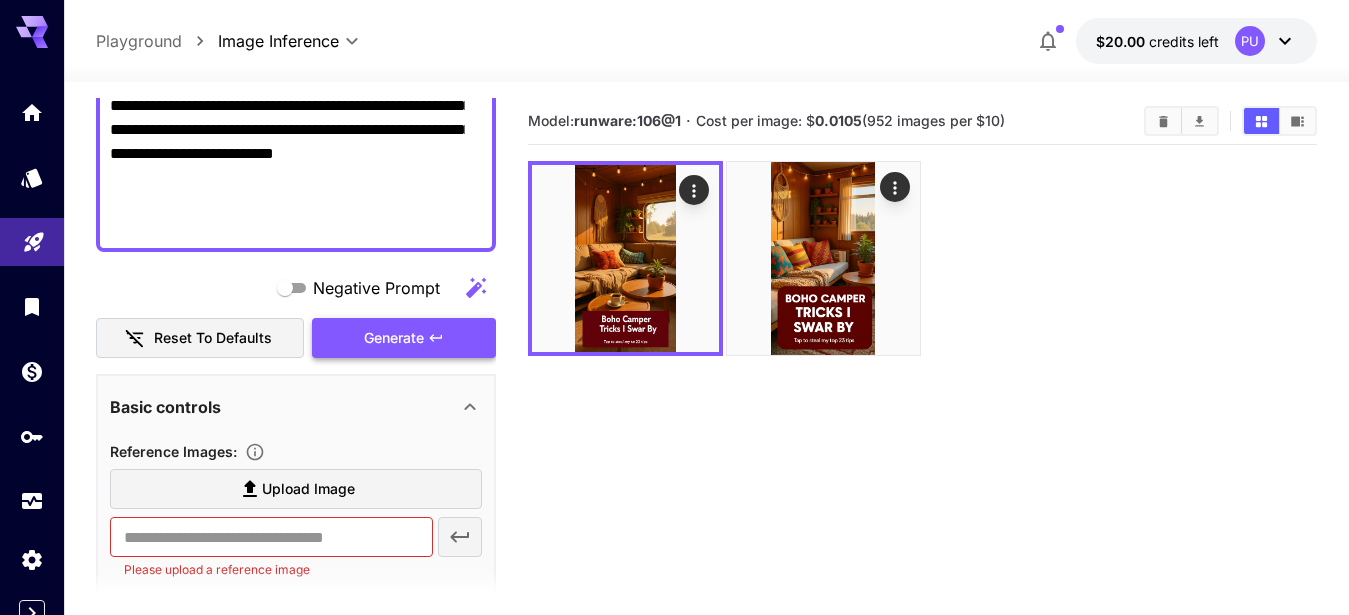 click on "Generate" at bounding box center (394, 338) 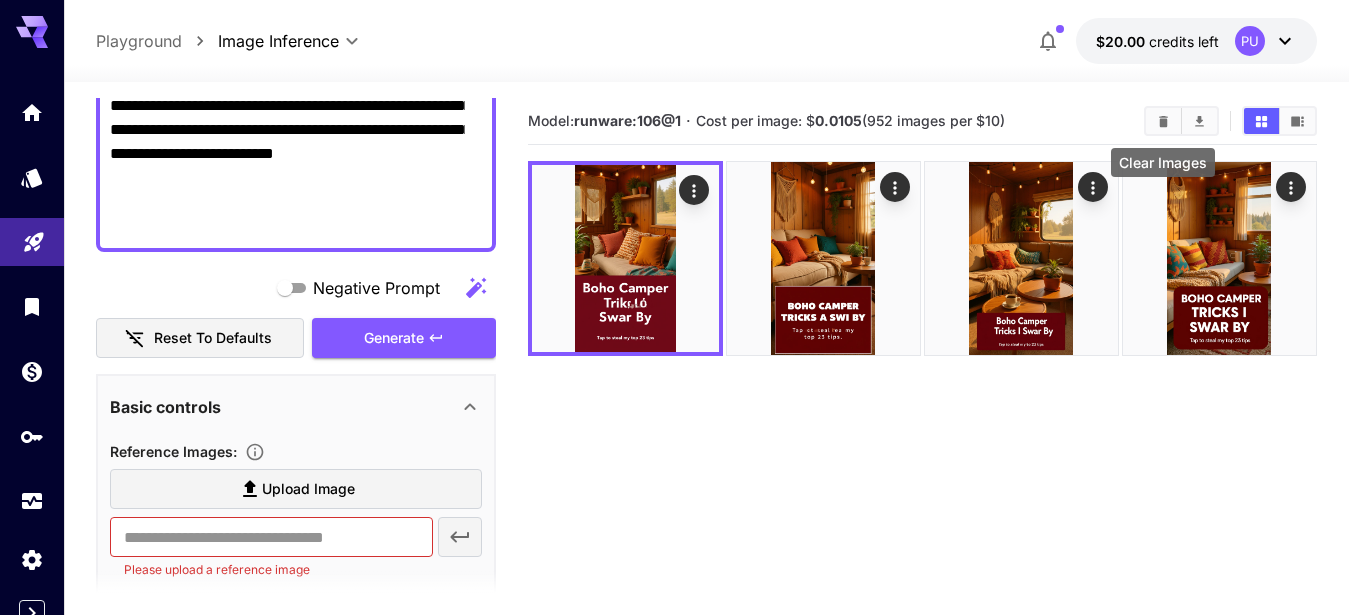 click 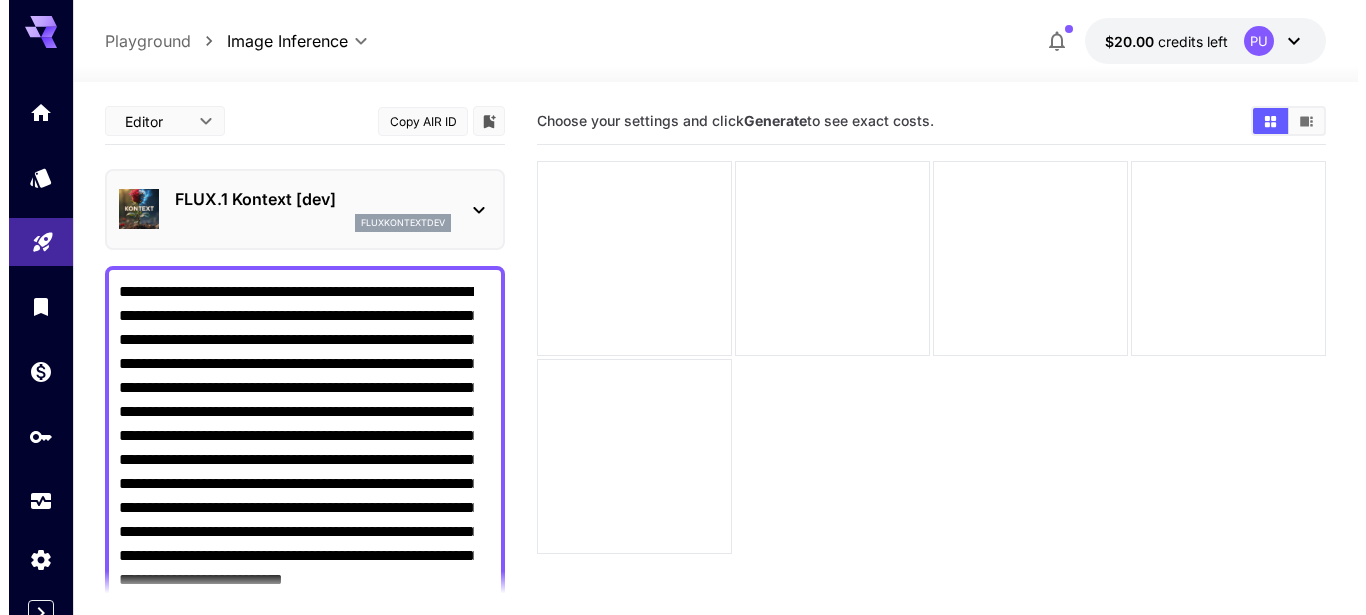 scroll, scrollTop: 33, scrollLeft: 0, axis: vertical 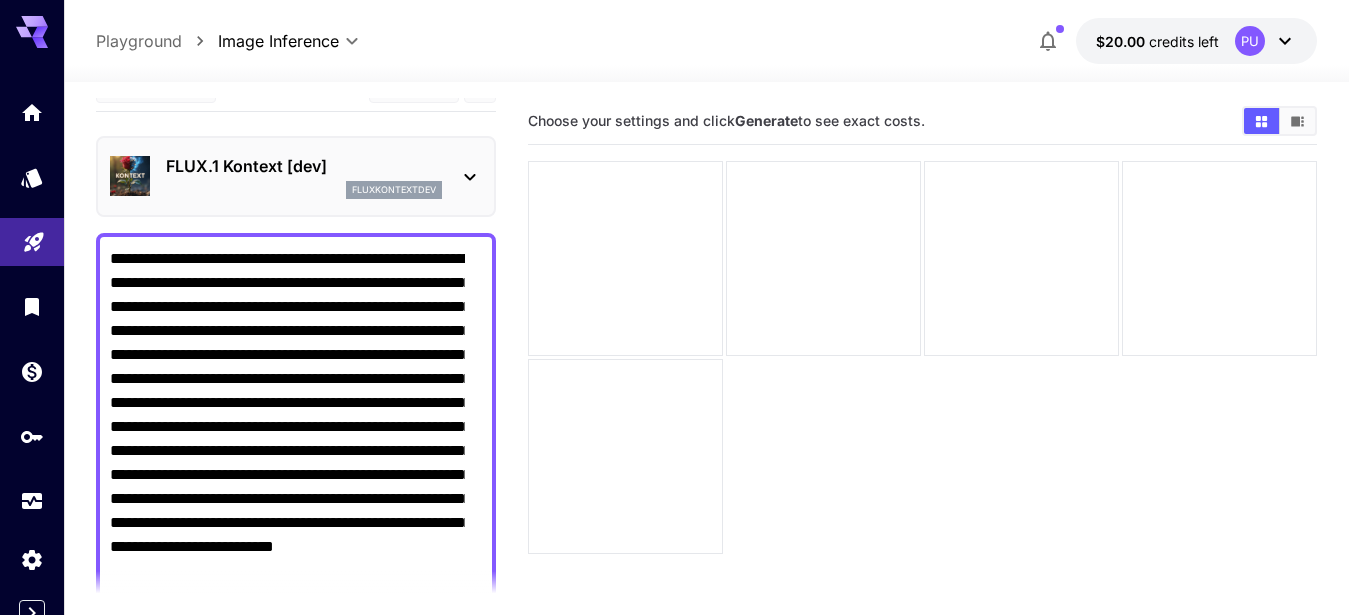 click on "FLUX.1 Kontext [dev]" at bounding box center (304, 166) 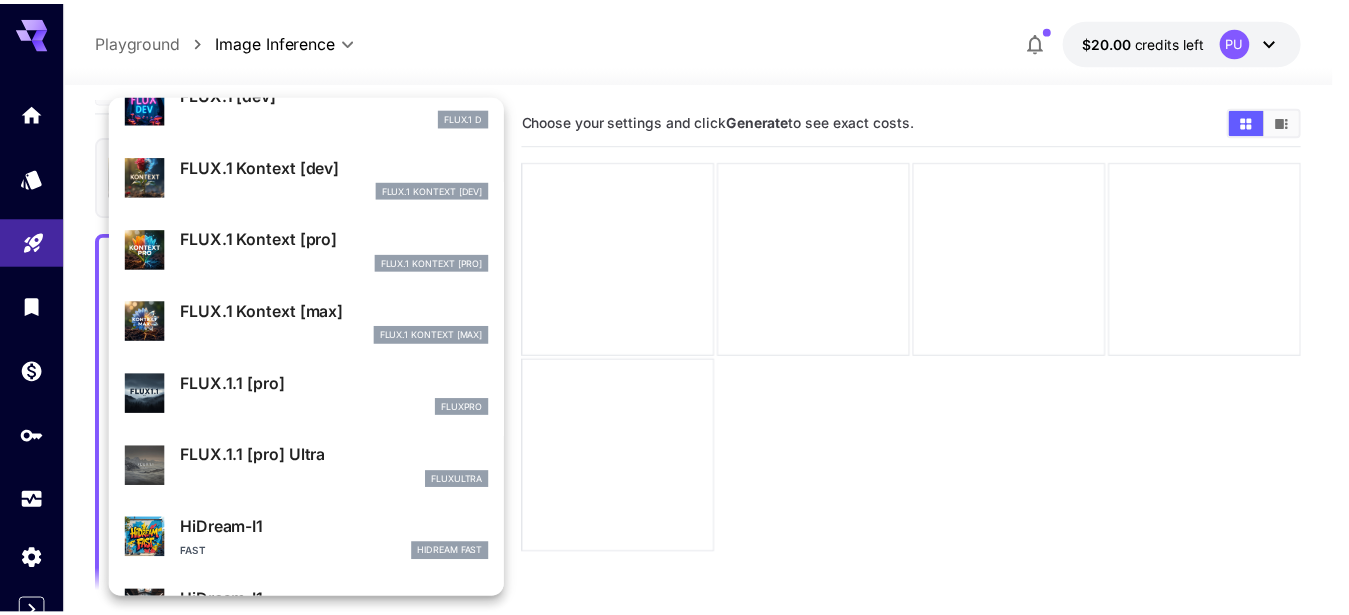 scroll, scrollTop: 176, scrollLeft: 0, axis: vertical 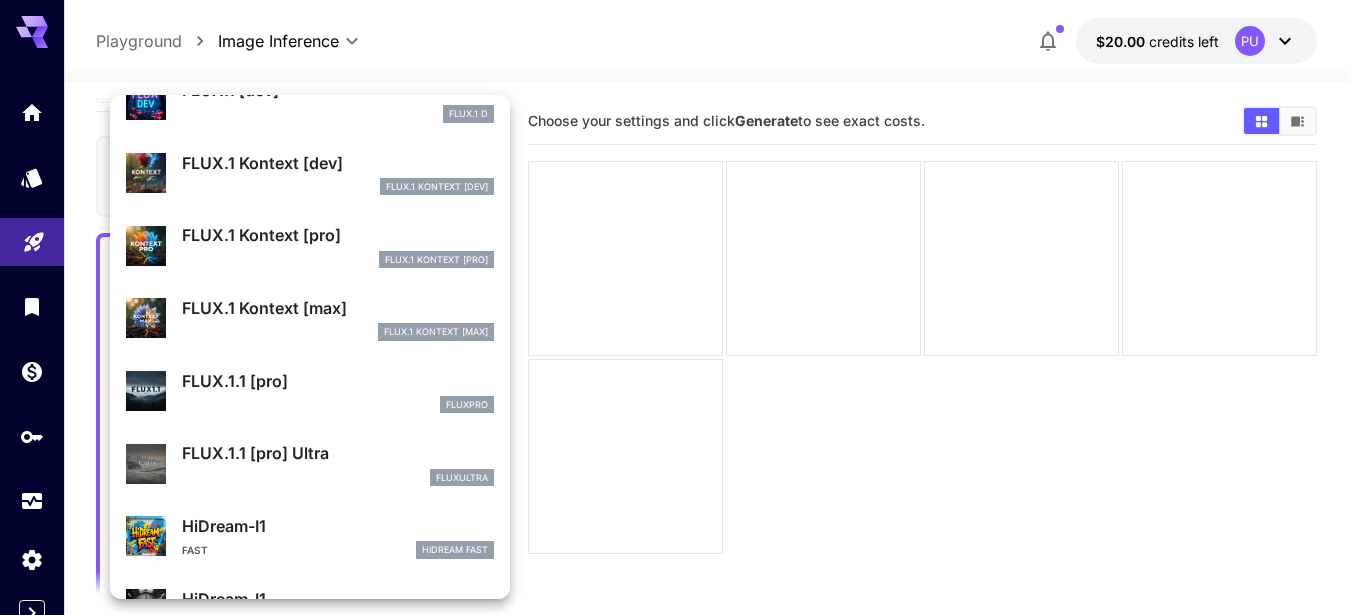 click on "FLUX.1 Kontext [max]" at bounding box center (338, 308) 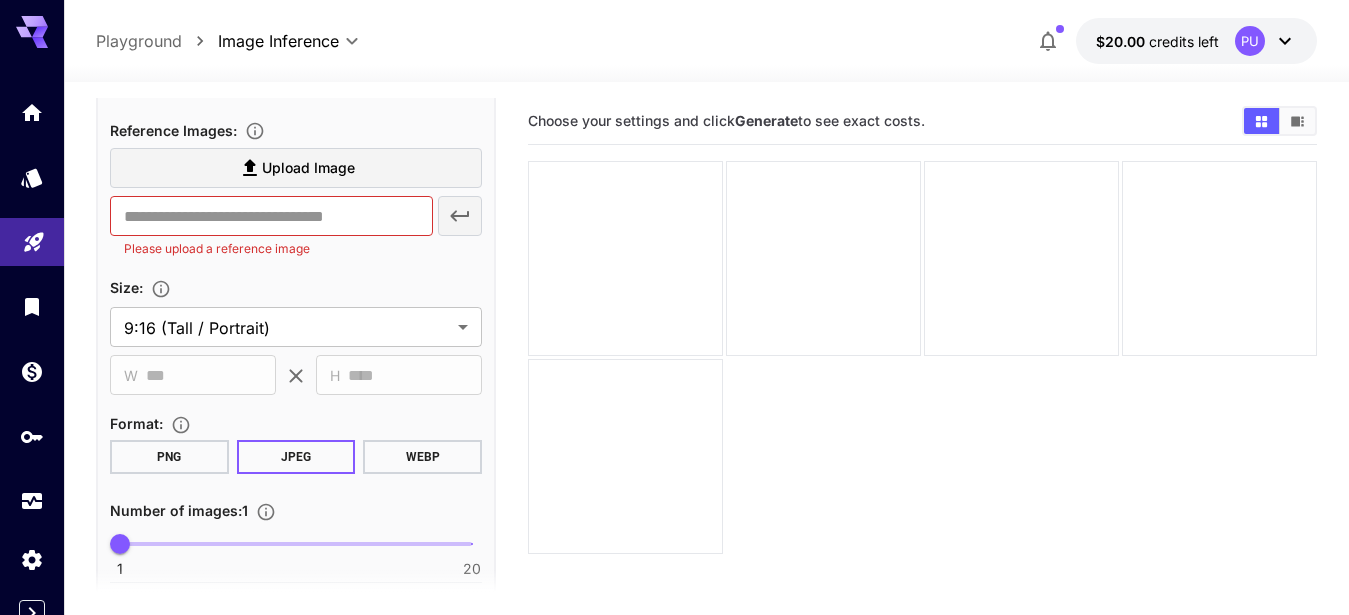 scroll, scrollTop: 770, scrollLeft: 0, axis: vertical 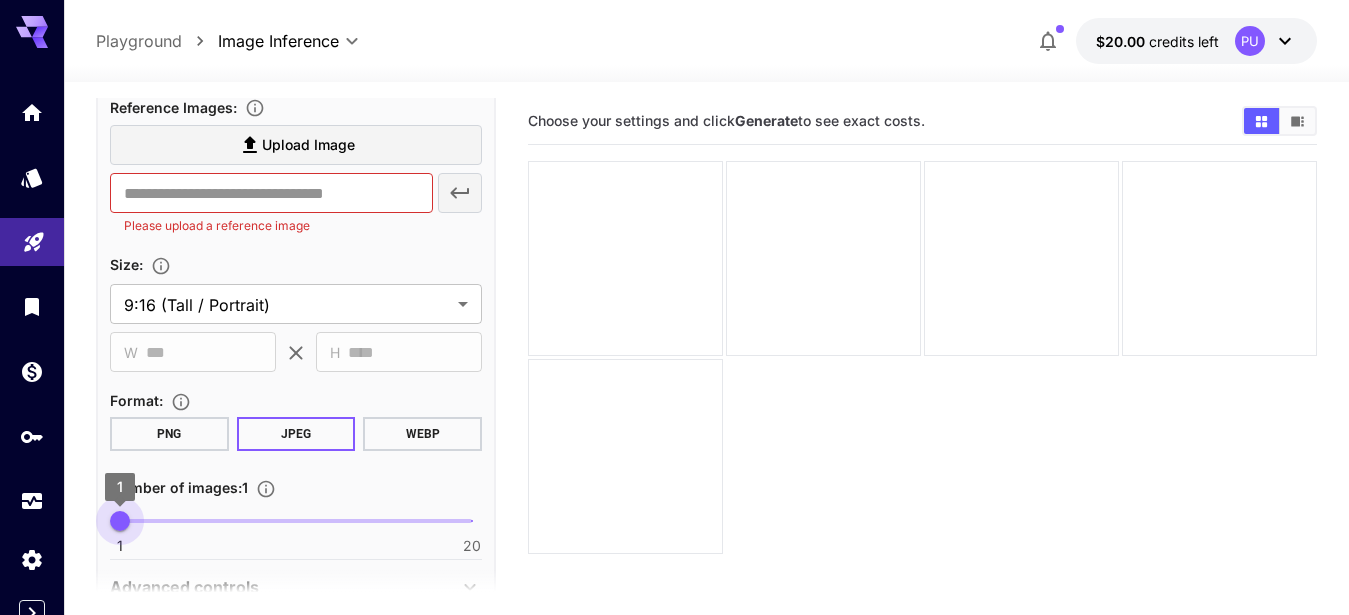 type on "*" 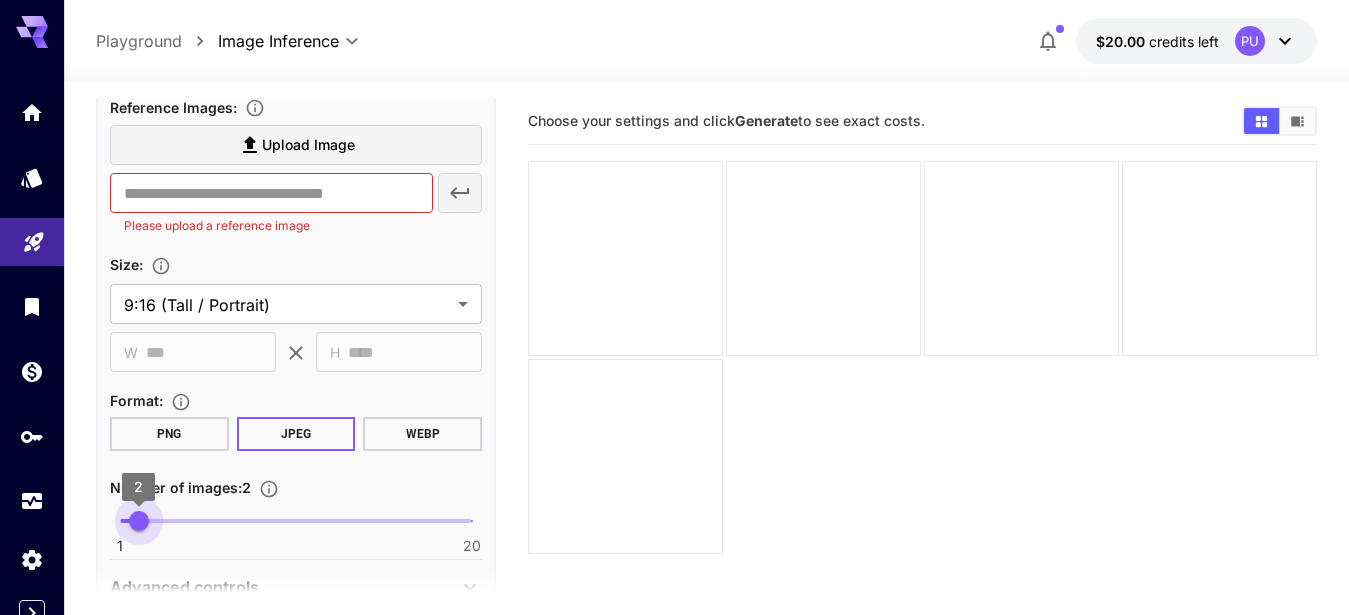 drag, startPoint x: 121, startPoint y: 522, endPoint x: 137, endPoint y: 522, distance: 16 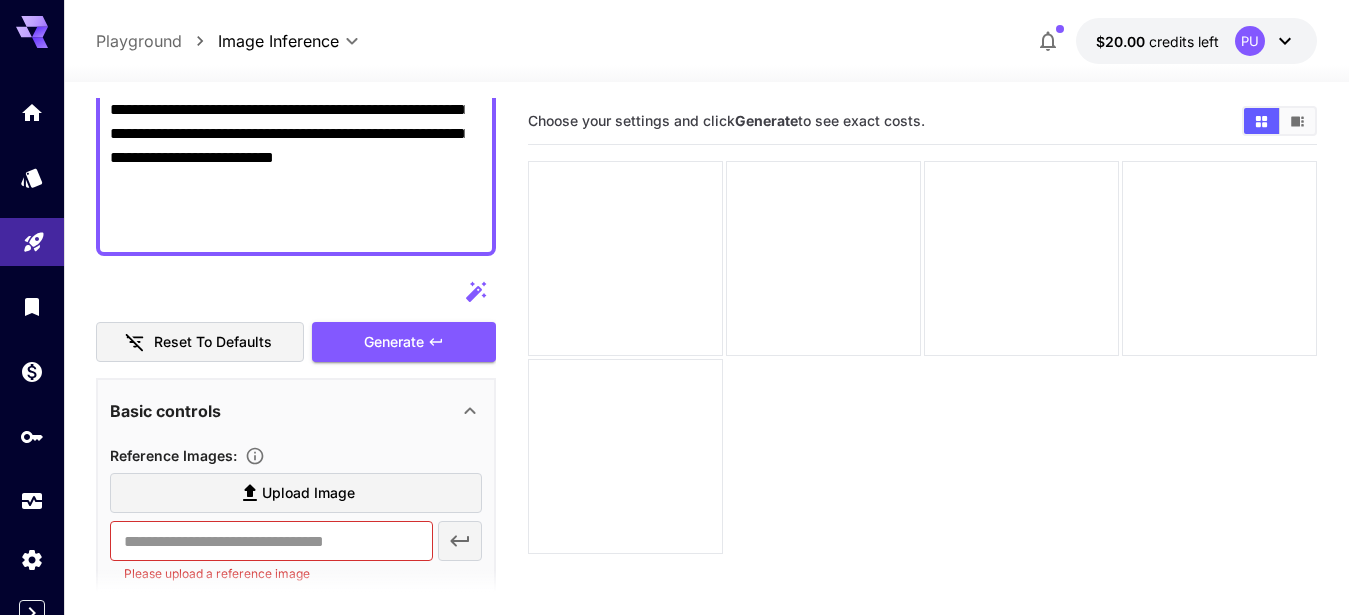 scroll, scrollTop: 419, scrollLeft: 0, axis: vertical 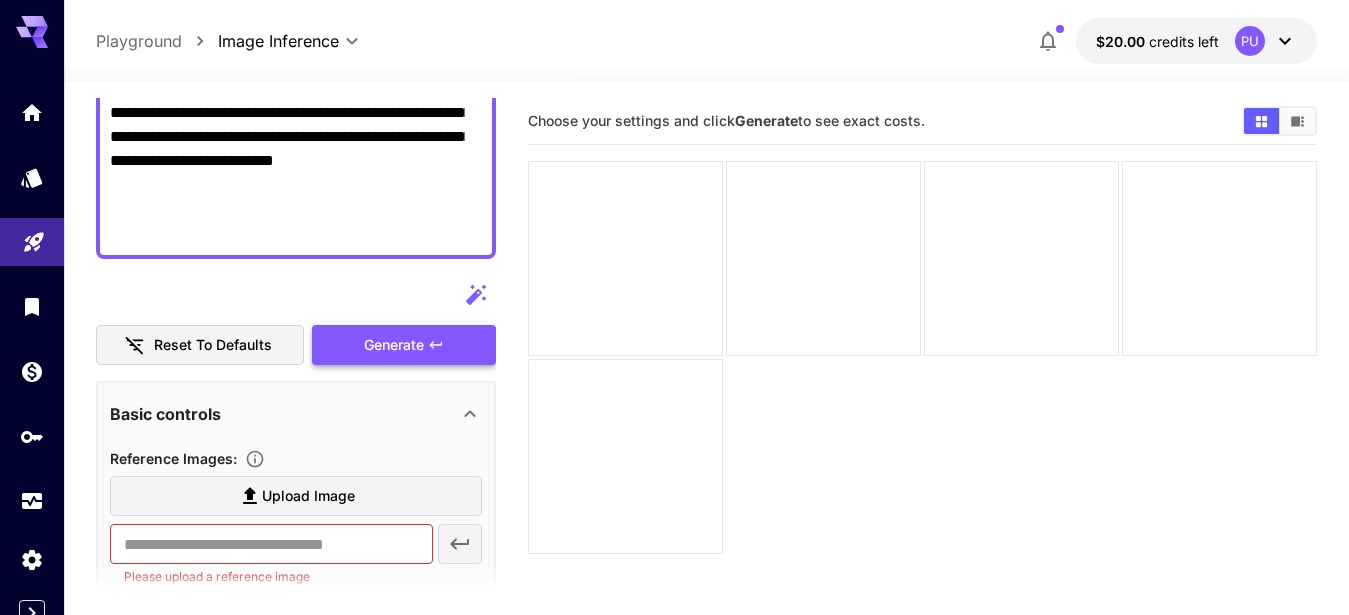 click on "Generate" at bounding box center (394, 345) 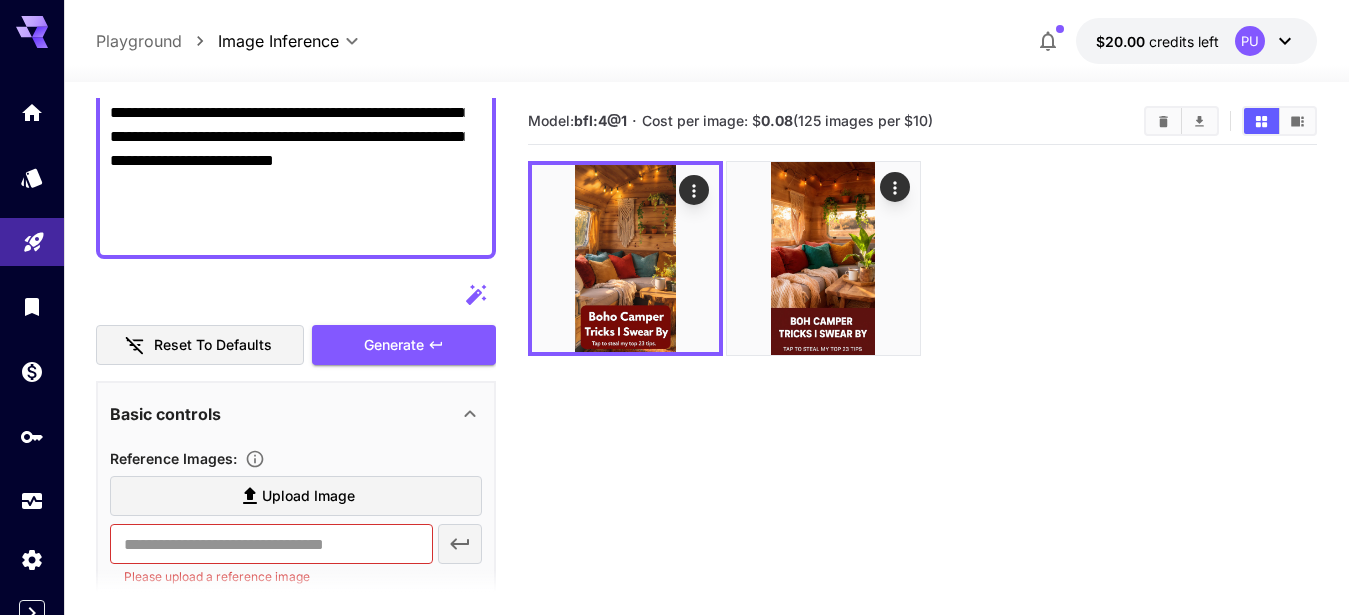 click on "**********" at bounding box center (706, 413) 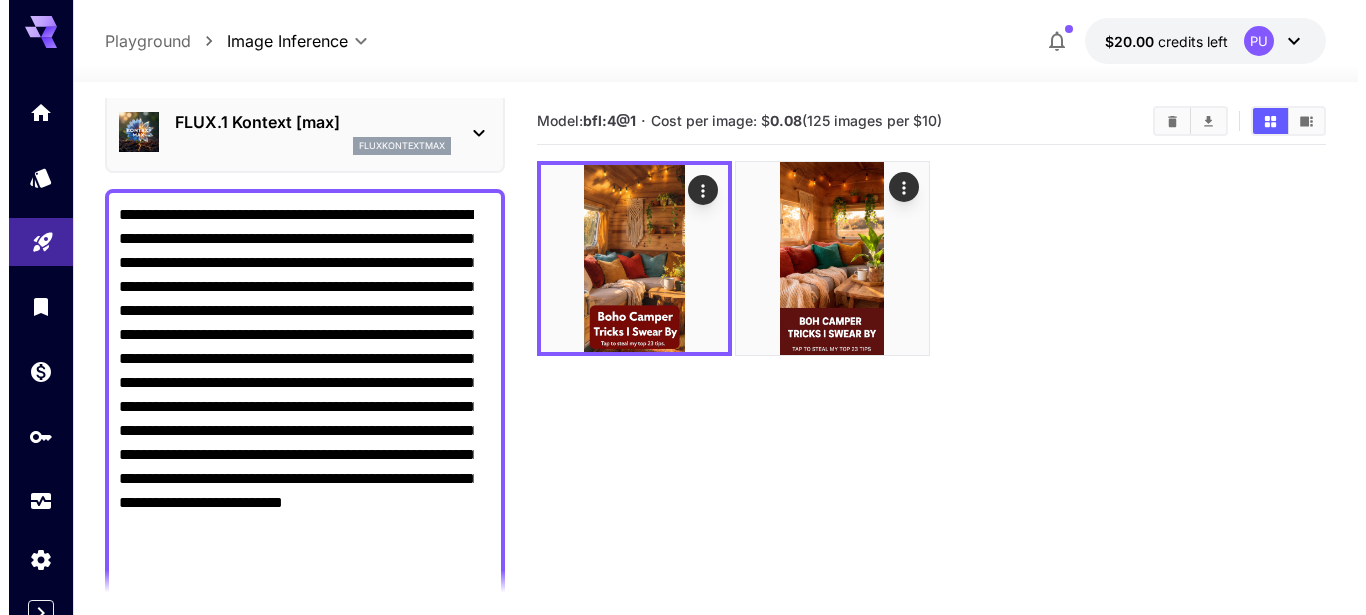 scroll, scrollTop: 20, scrollLeft: 0, axis: vertical 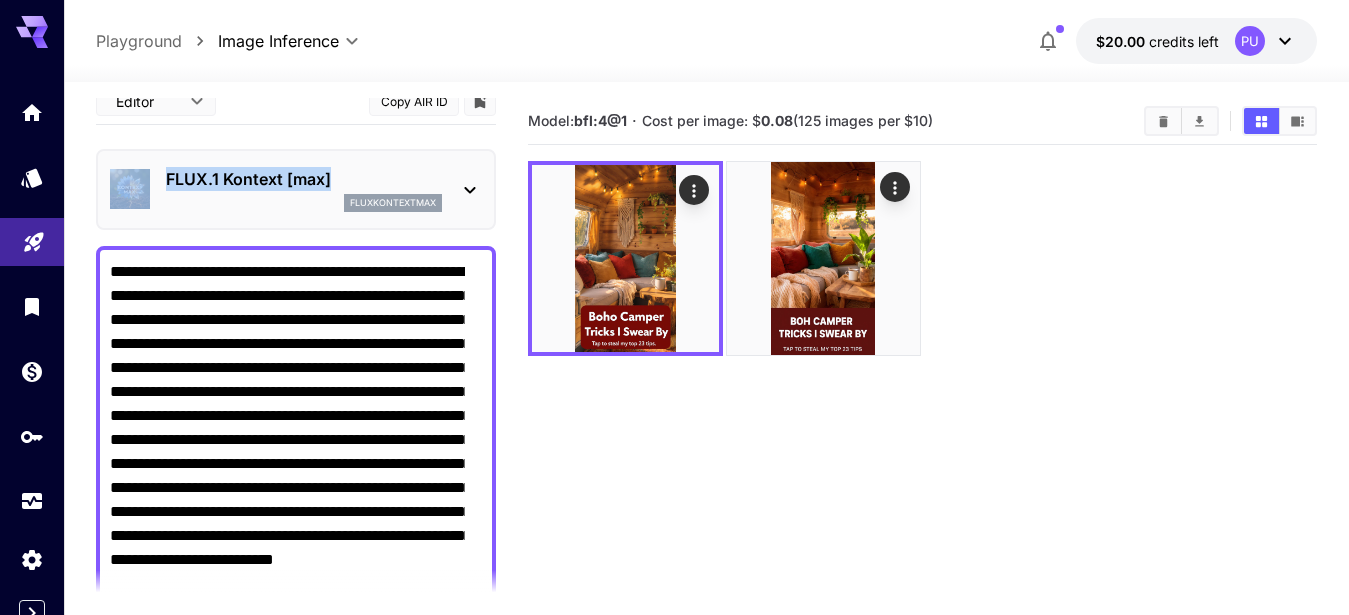 drag, startPoint x: 94, startPoint y: 174, endPoint x: 338, endPoint y: 178, distance: 244.03279 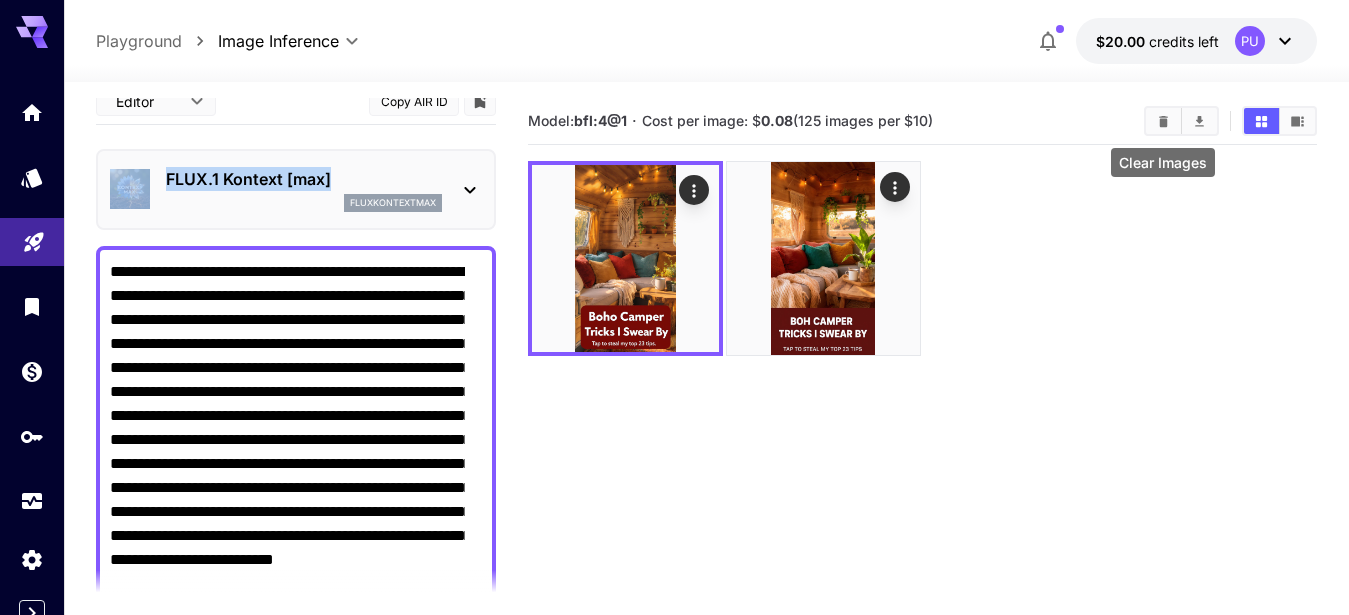 click 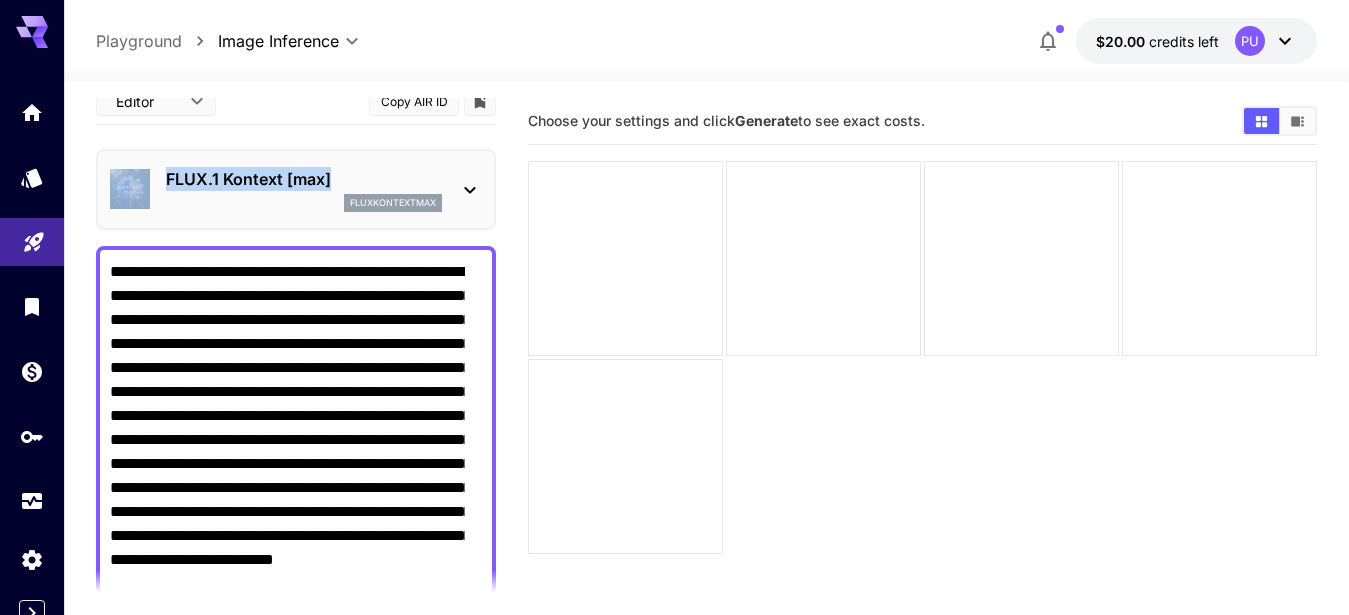 click on "FLUX.1 Kontext [max]" at bounding box center (304, 179) 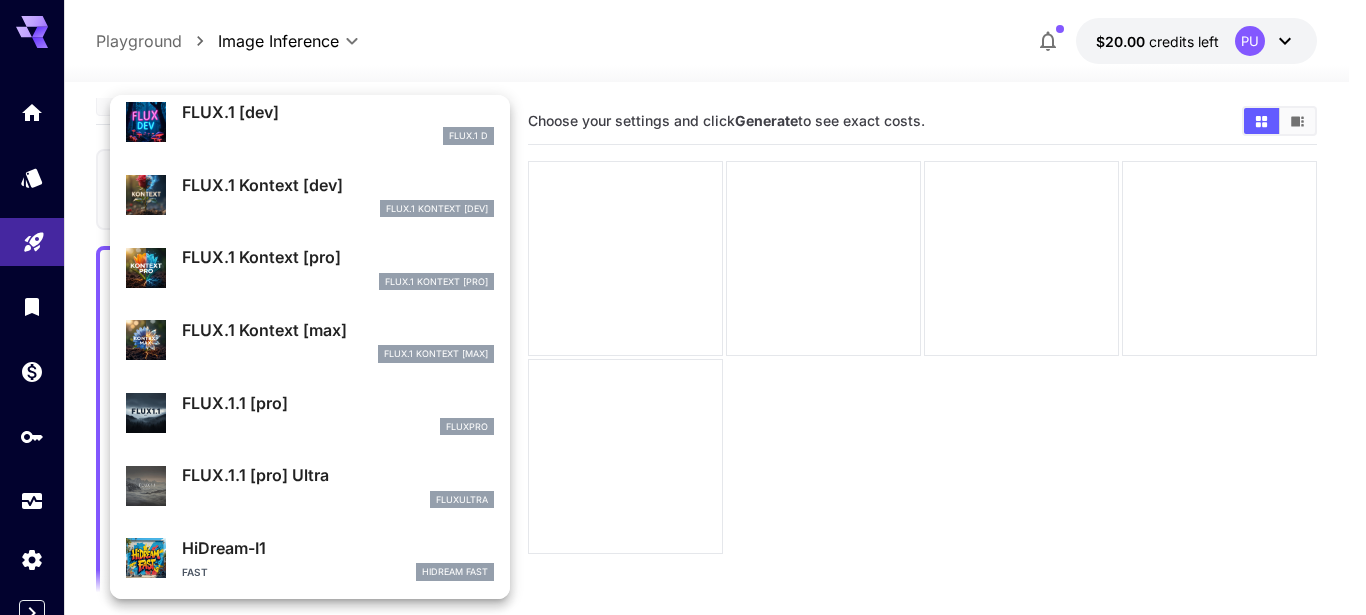 scroll, scrollTop: 198, scrollLeft: 0, axis: vertical 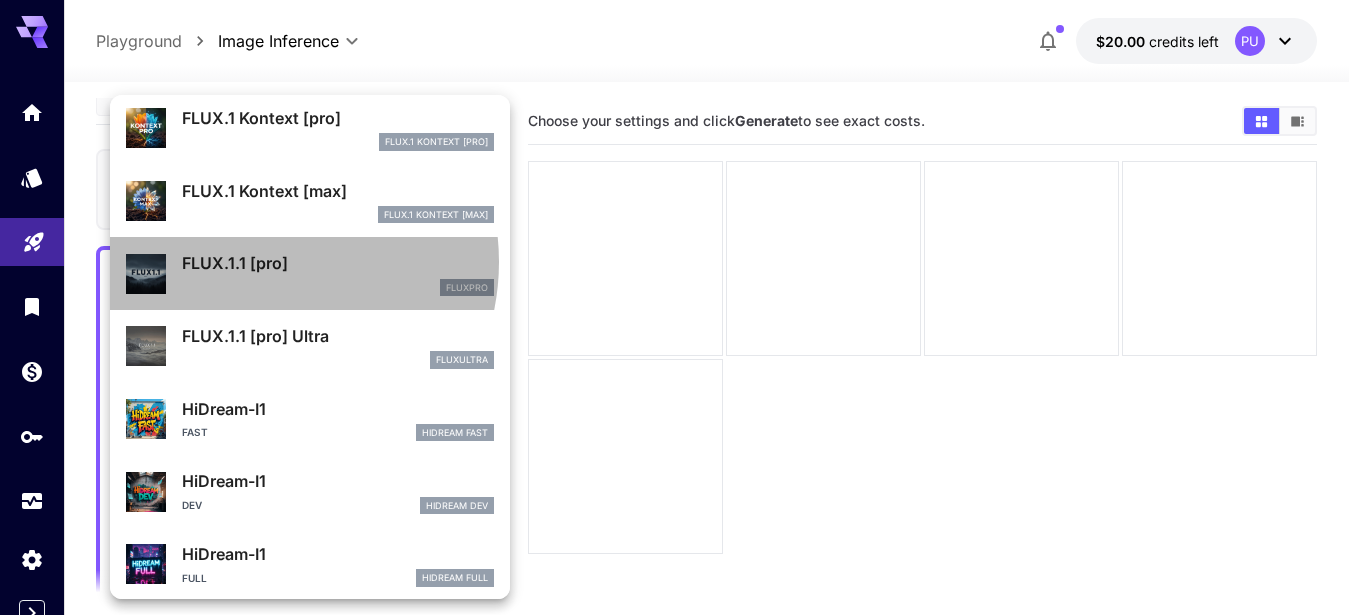 click on "FLUX.1.1 [pro]" at bounding box center (338, 263) 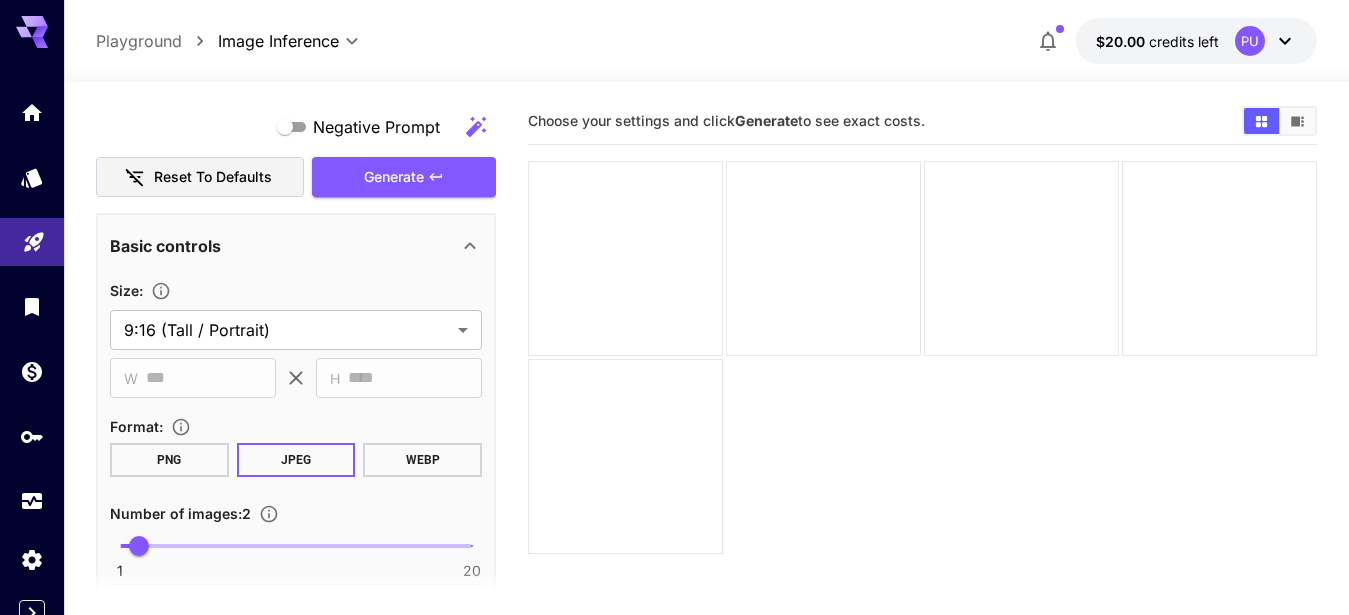scroll, scrollTop: 597, scrollLeft: 0, axis: vertical 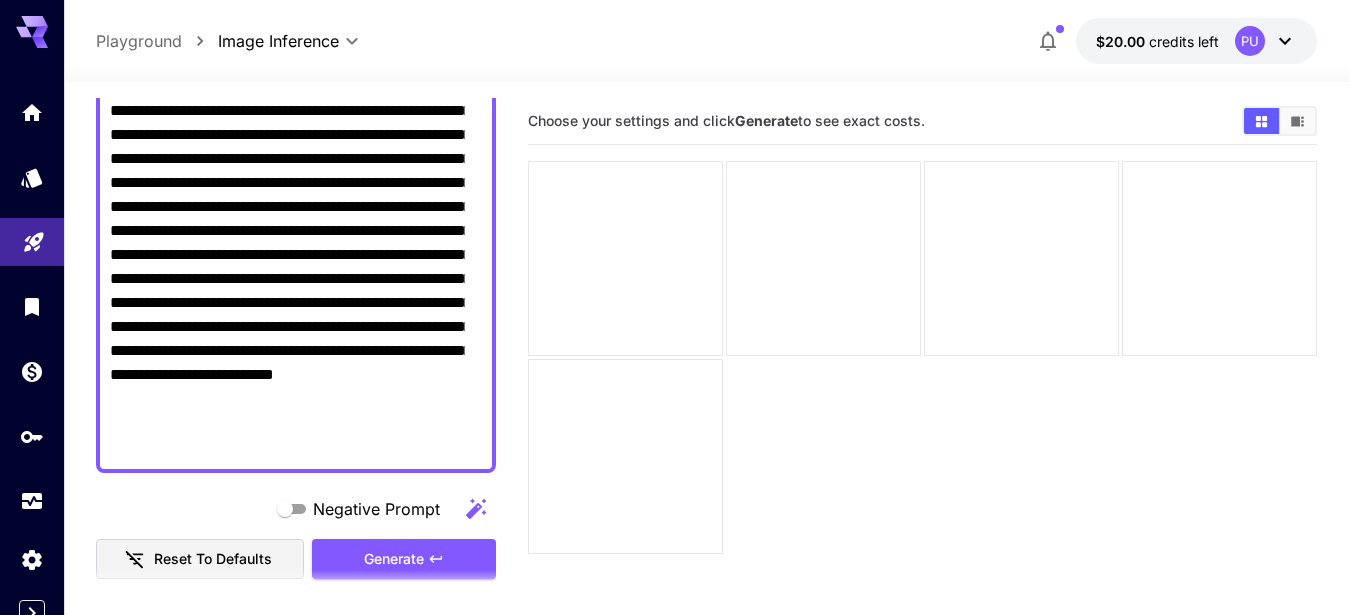 click on "**********" at bounding box center [287, 267] 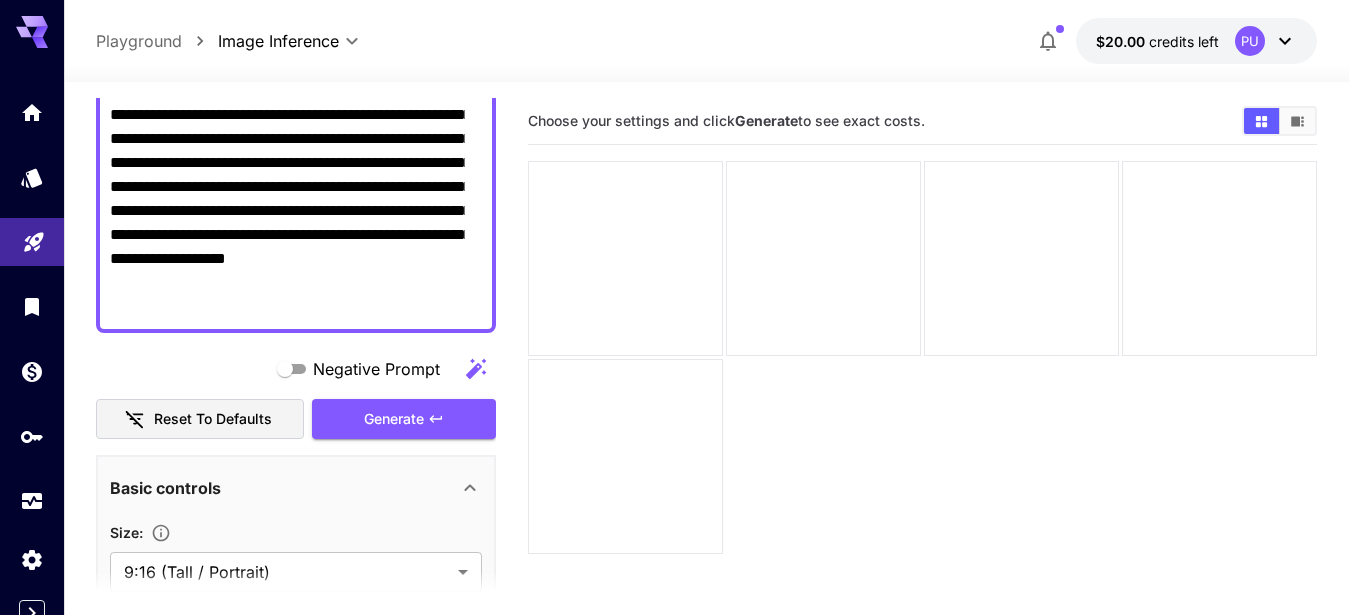 scroll, scrollTop: 247, scrollLeft: 0, axis: vertical 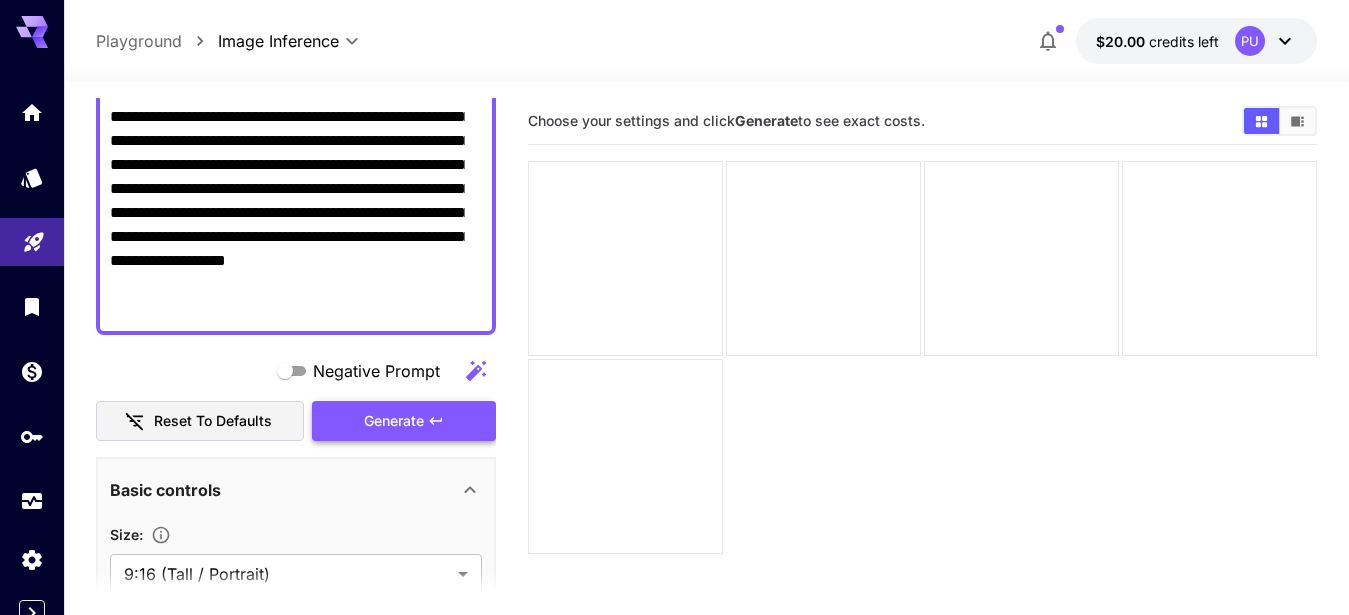 type on "**********" 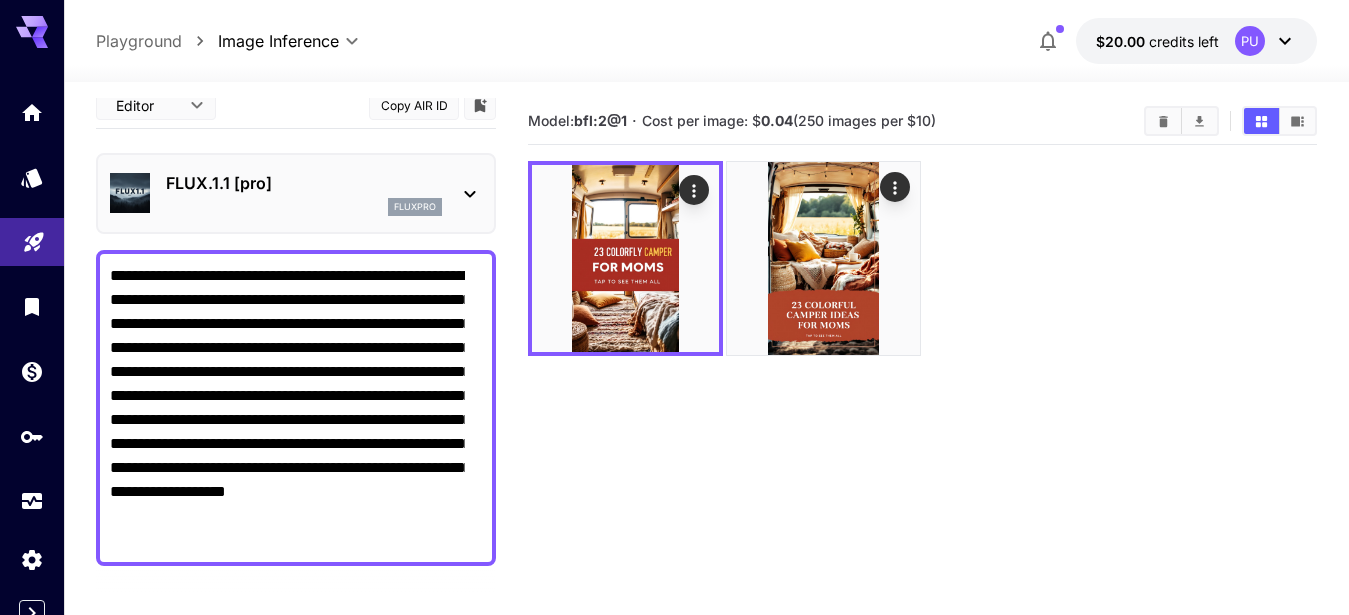 scroll, scrollTop: 0, scrollLeft: 0, axis: both 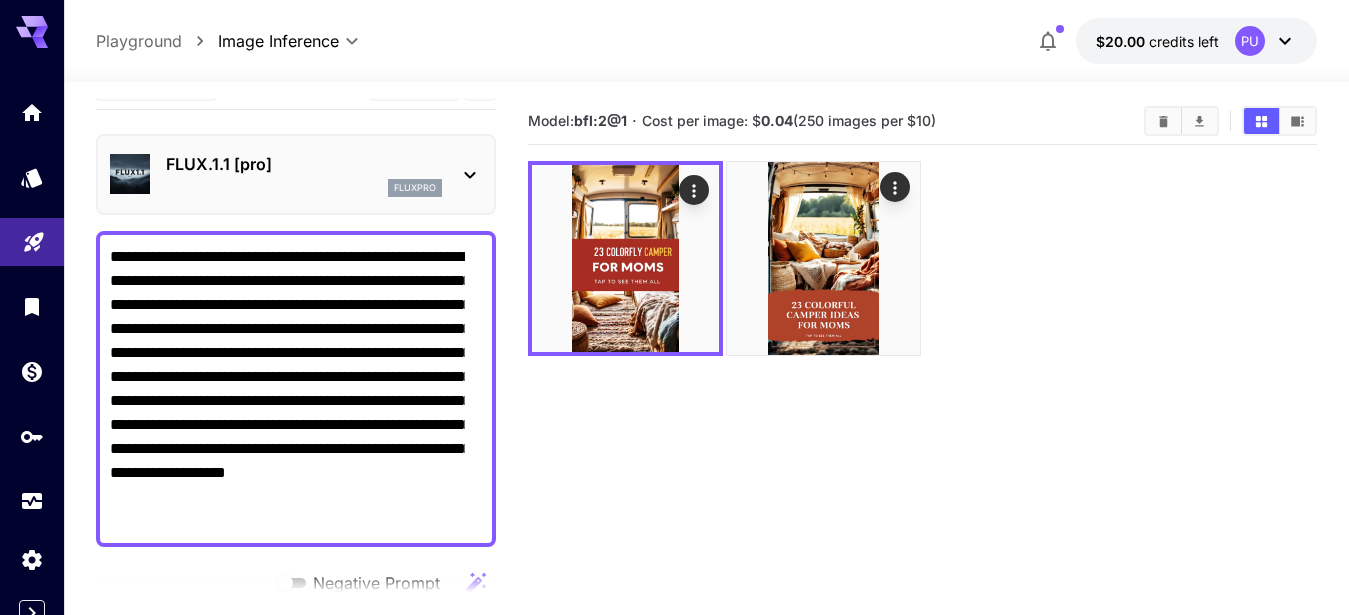 click on "FLUX.1.1 [pro]" at bounding box center (304, 164) 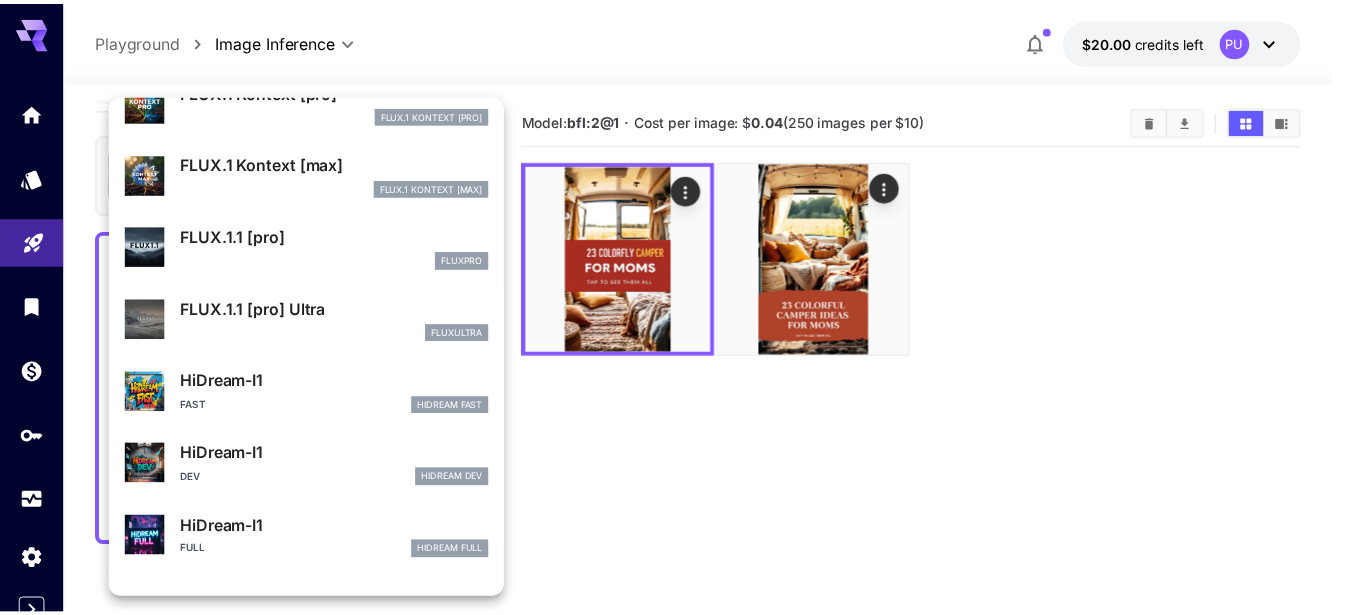 scroll, scrollTop: 377, scrollLeft: 0, axis: vertical 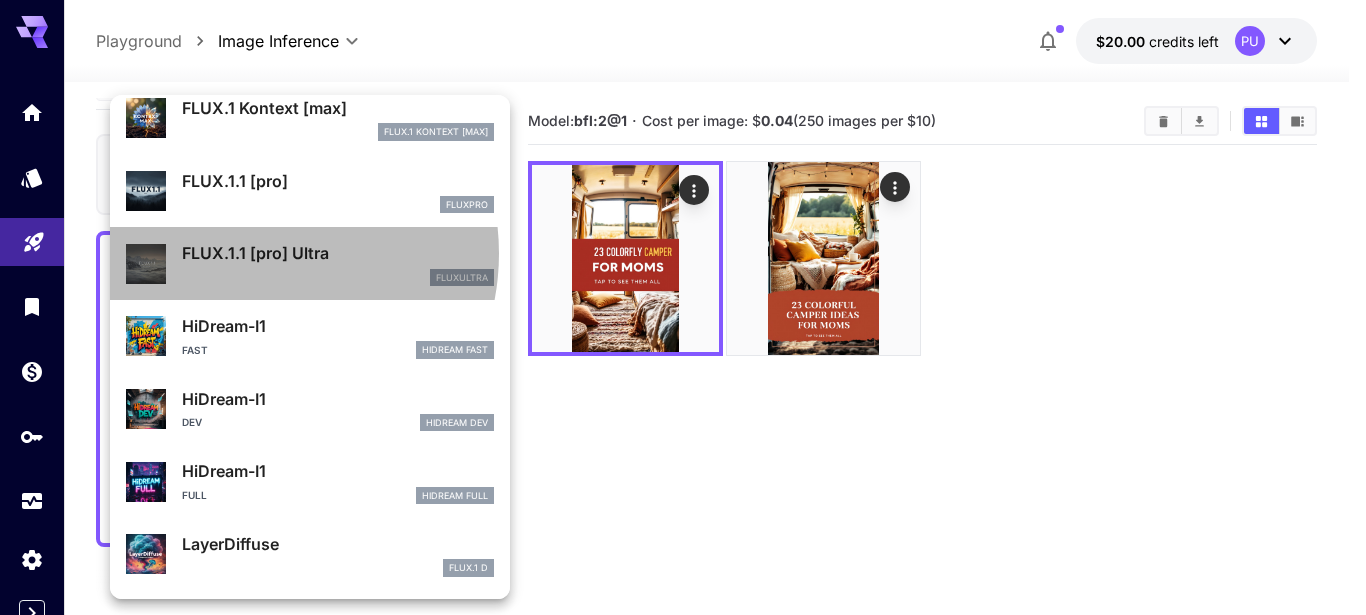 click on "FLUX.1.1 [pro] Ultra" at bounding box center (338, 253) 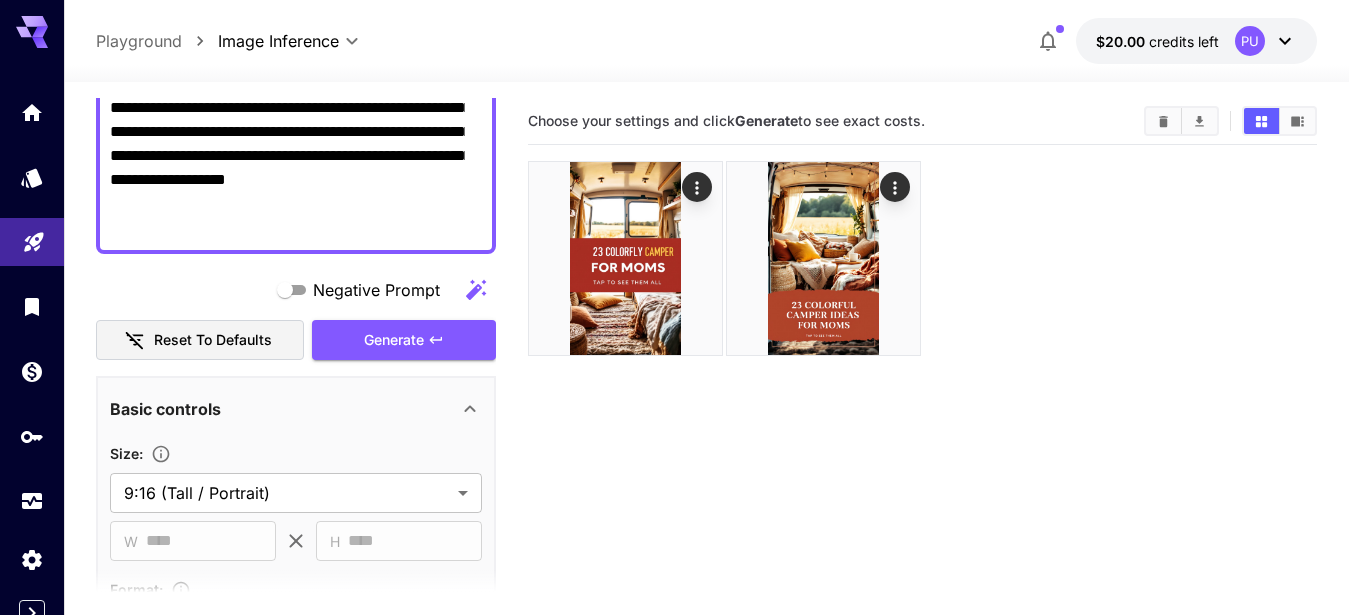 scroll, scrollTop: 323, scrollLeft: 0, axis: vertical 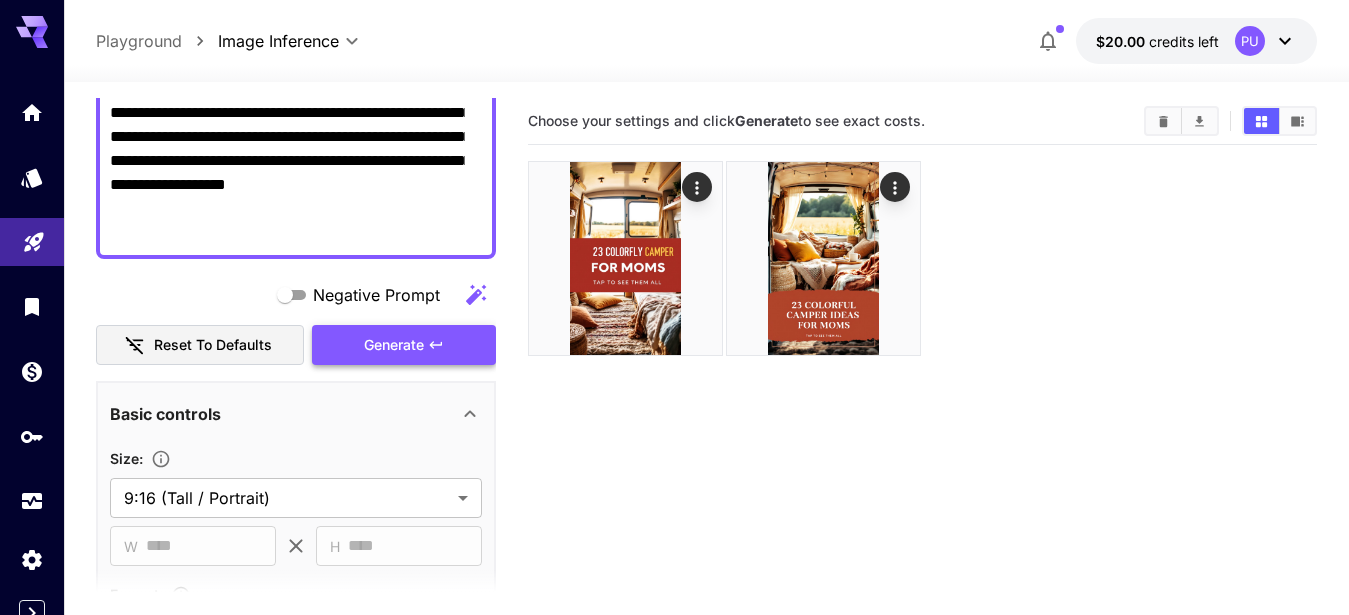 click on "Generate" at bounding box center [394, 345] 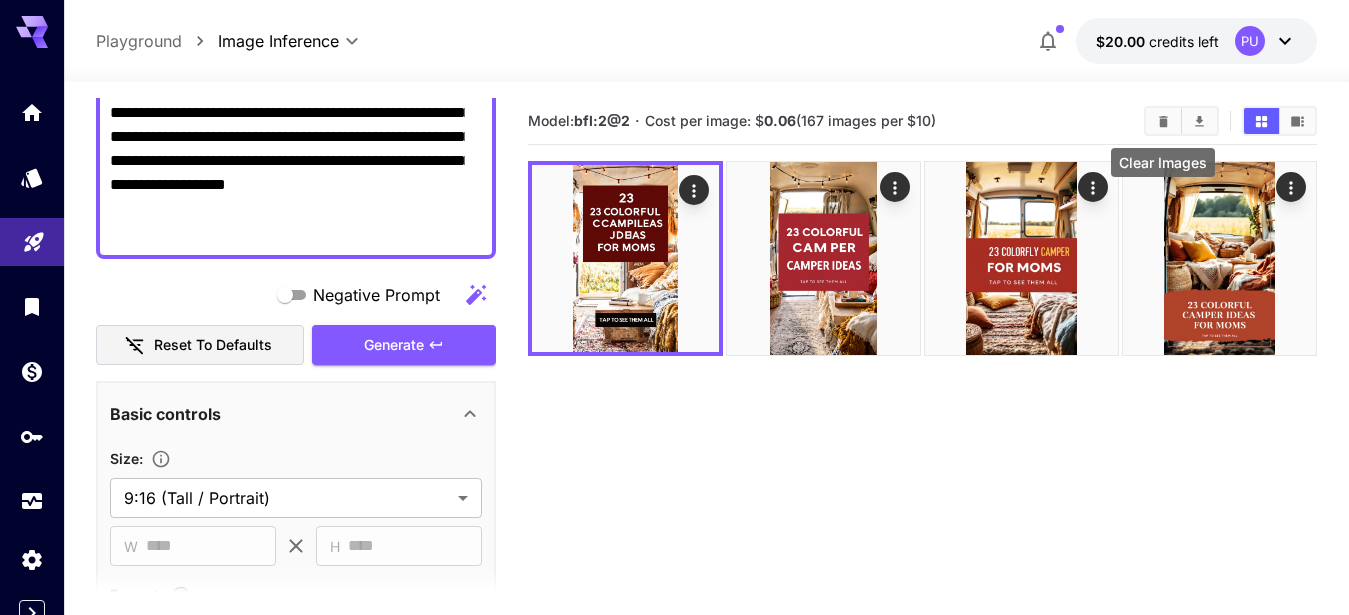 click 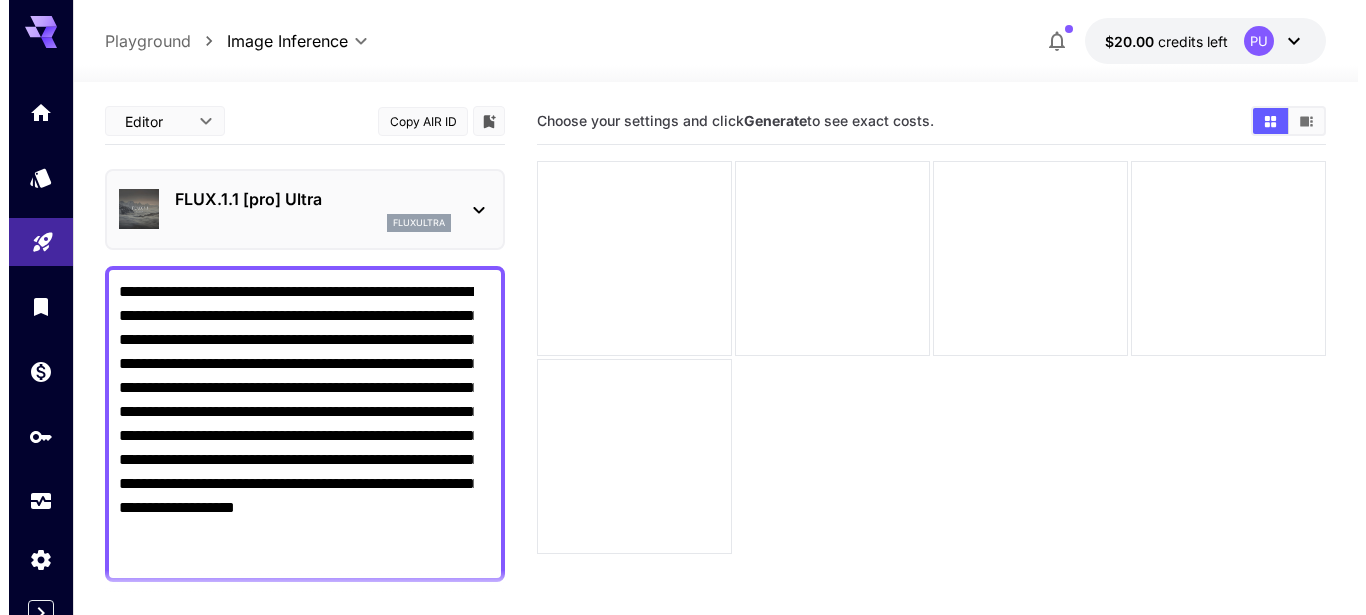 scroll, scrollTop: 23, scrollLeft: 0, axis: vertical 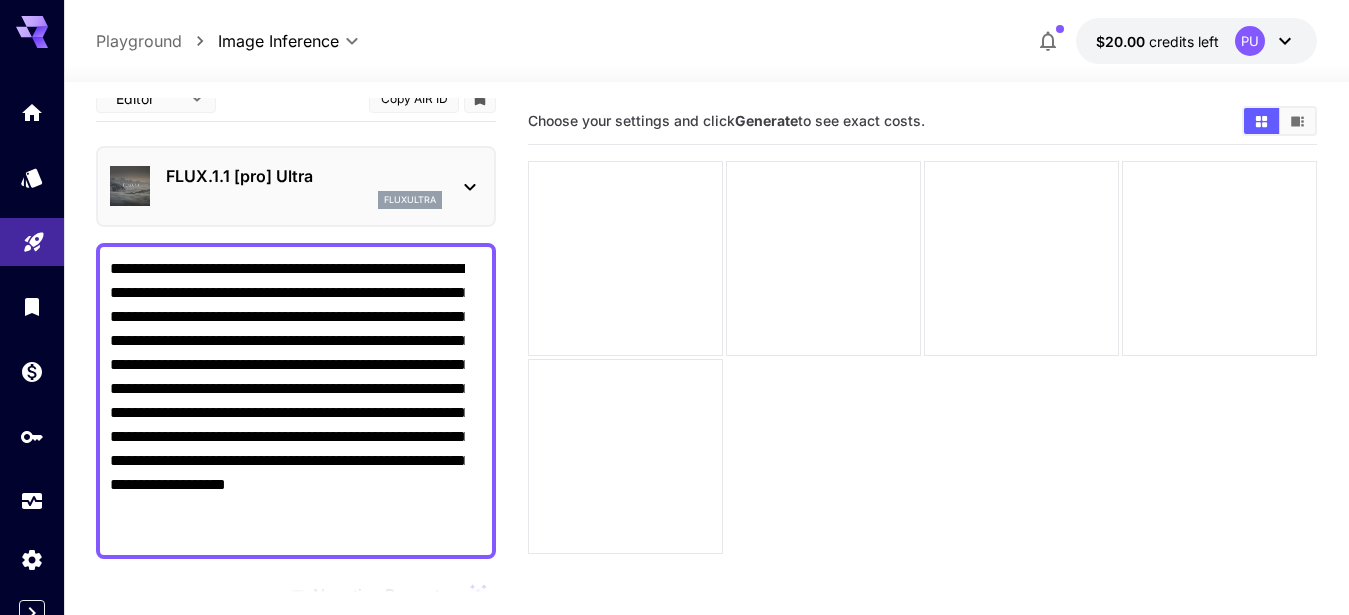 click on "FLUX.1.1 [pro] Ultra" at bounding box center [304, 176] 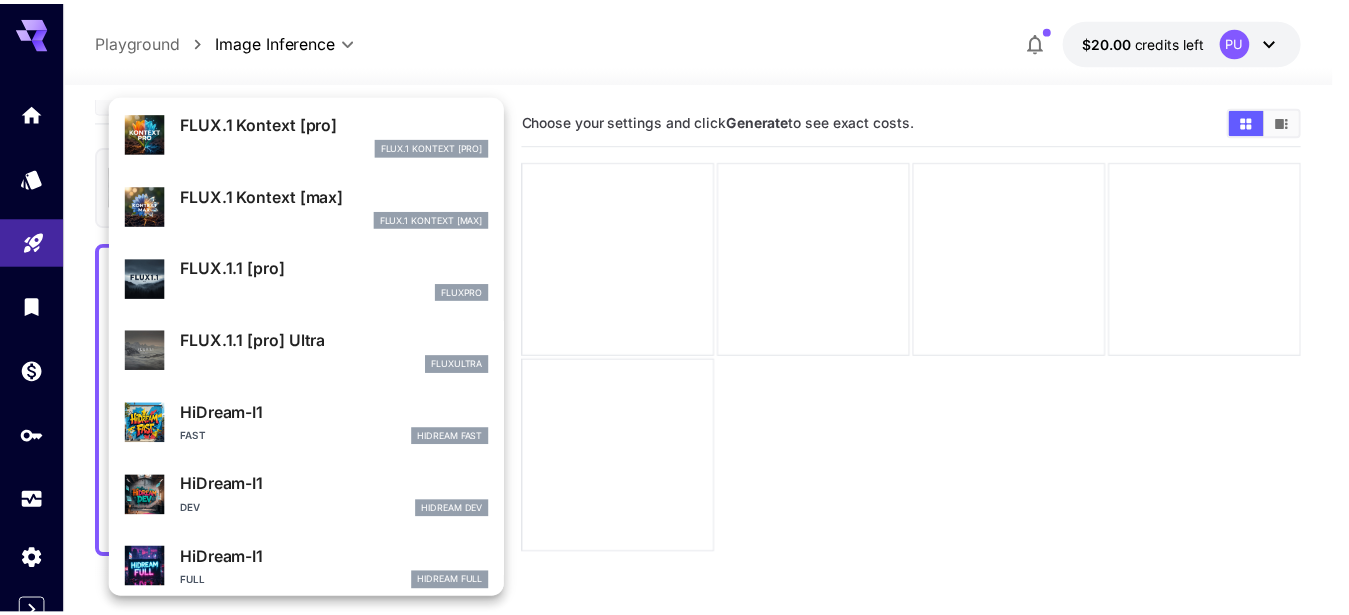 scroll, scrollTop: 377, scrollLeft: 0, axis: vertical 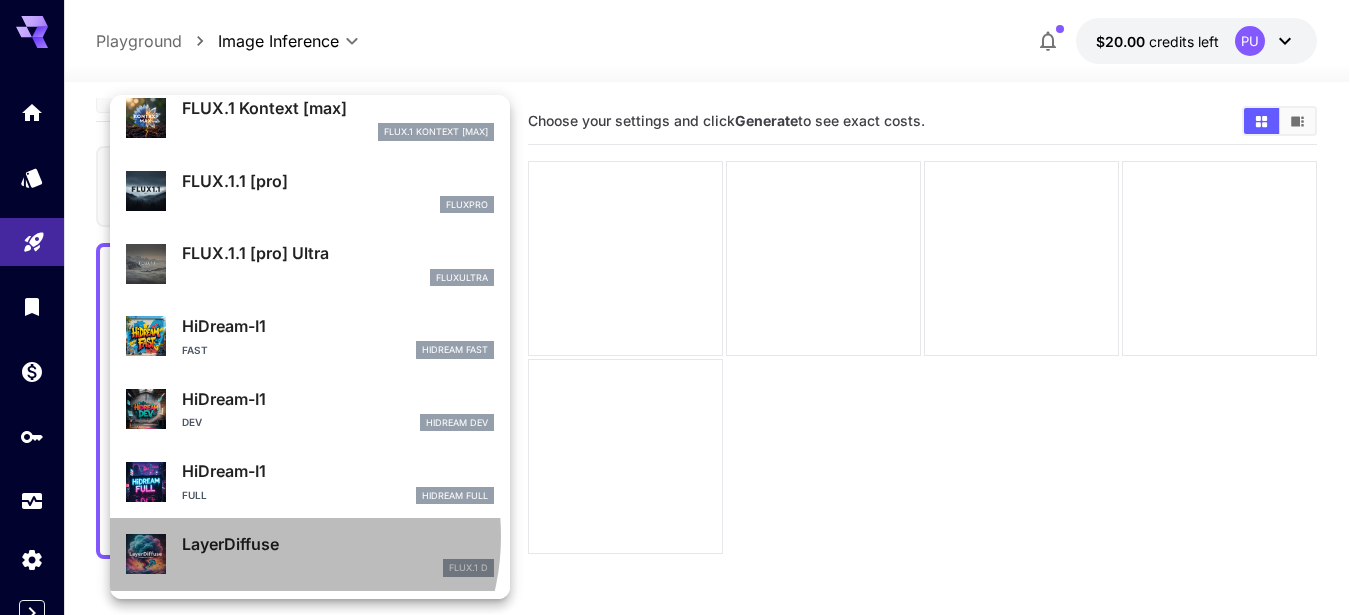 click on "LayerDiffuse" at bounding box center [338, 544] 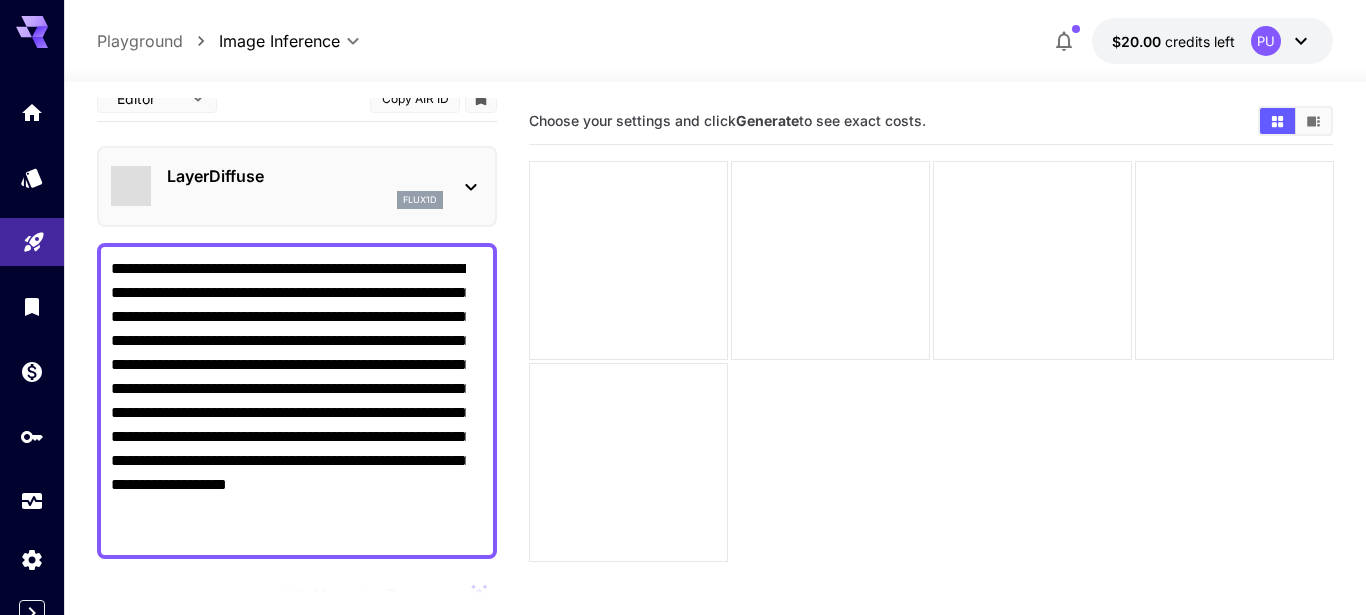 type on "**********" 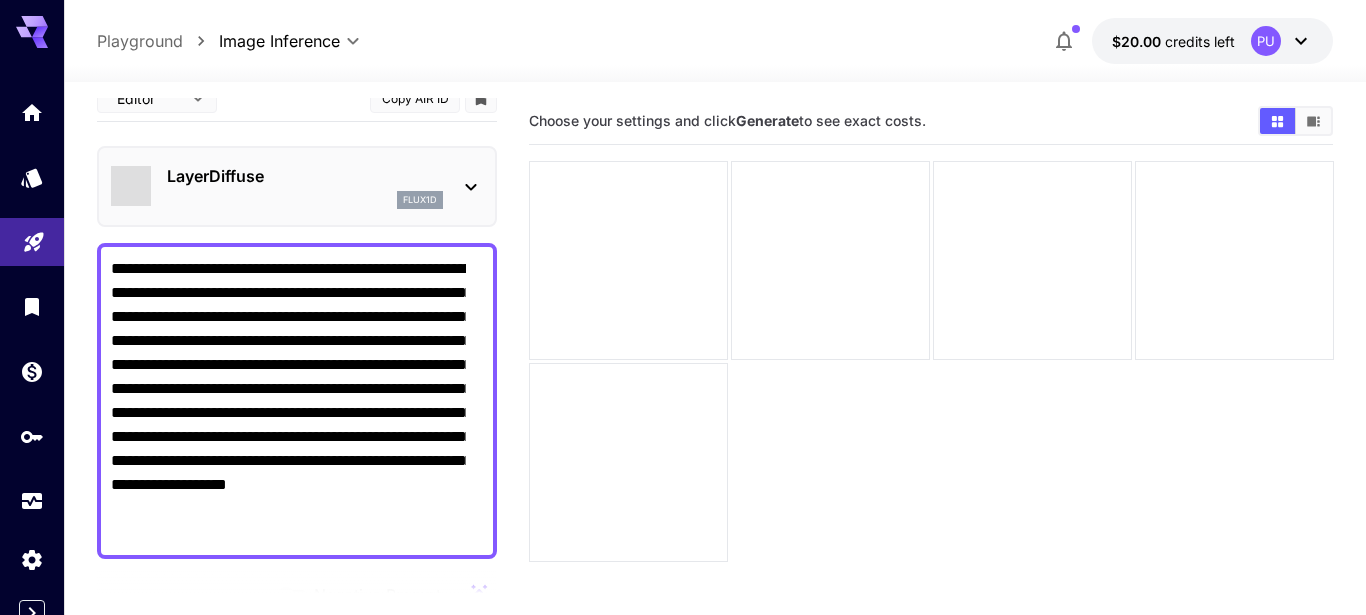 type on "***" 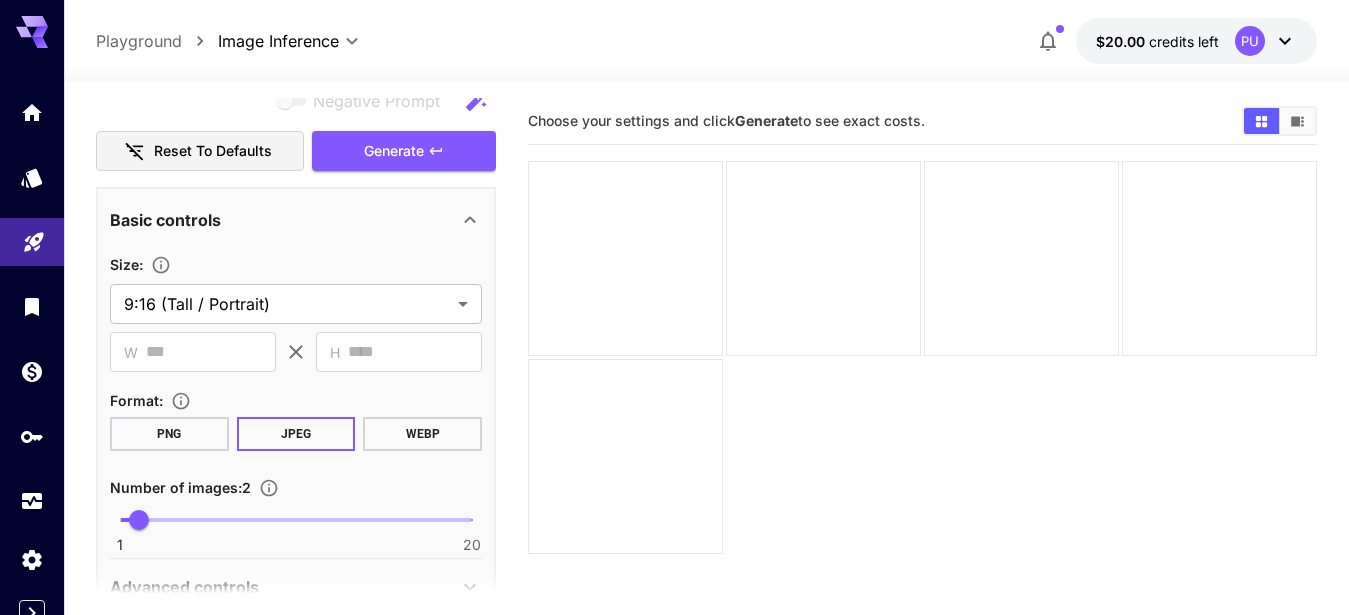 scroll, scrollTop: 525, scrollLeft: 0, axis: vertical 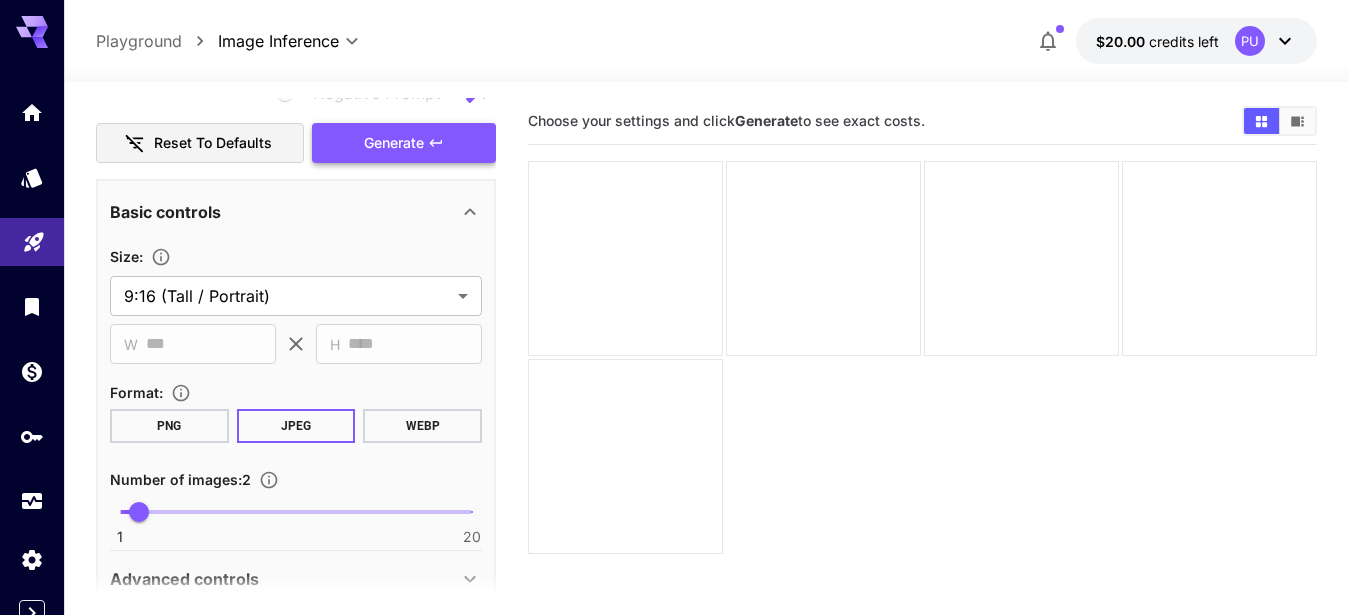 click on "Generate" at bounding box center (394, 143) 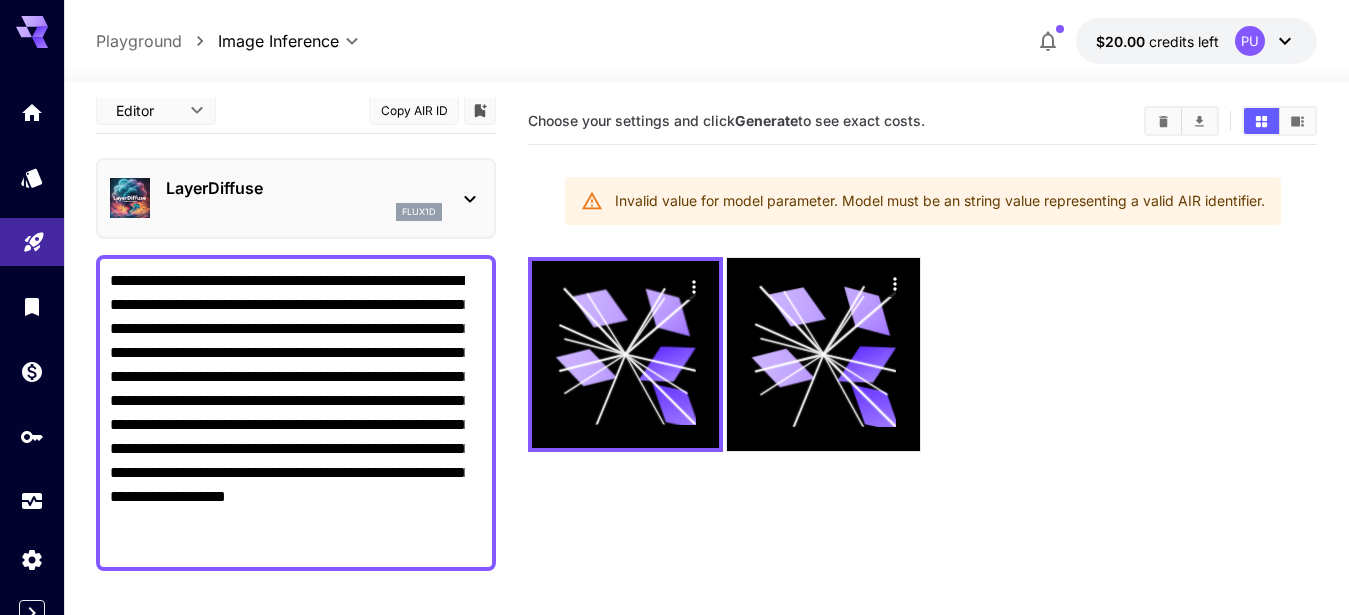 scroll, scrollTop: 0, scrollLeft: 0, axis: both 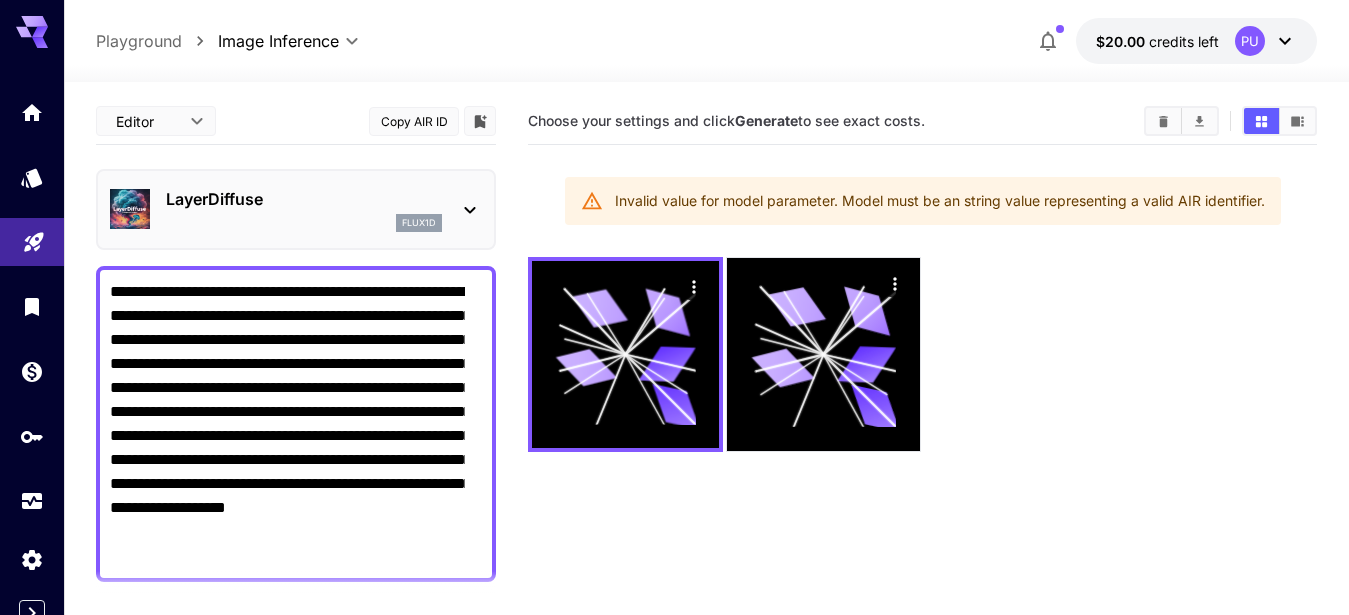 click on "LayerDiffuse" at bounding box center [304, 199] 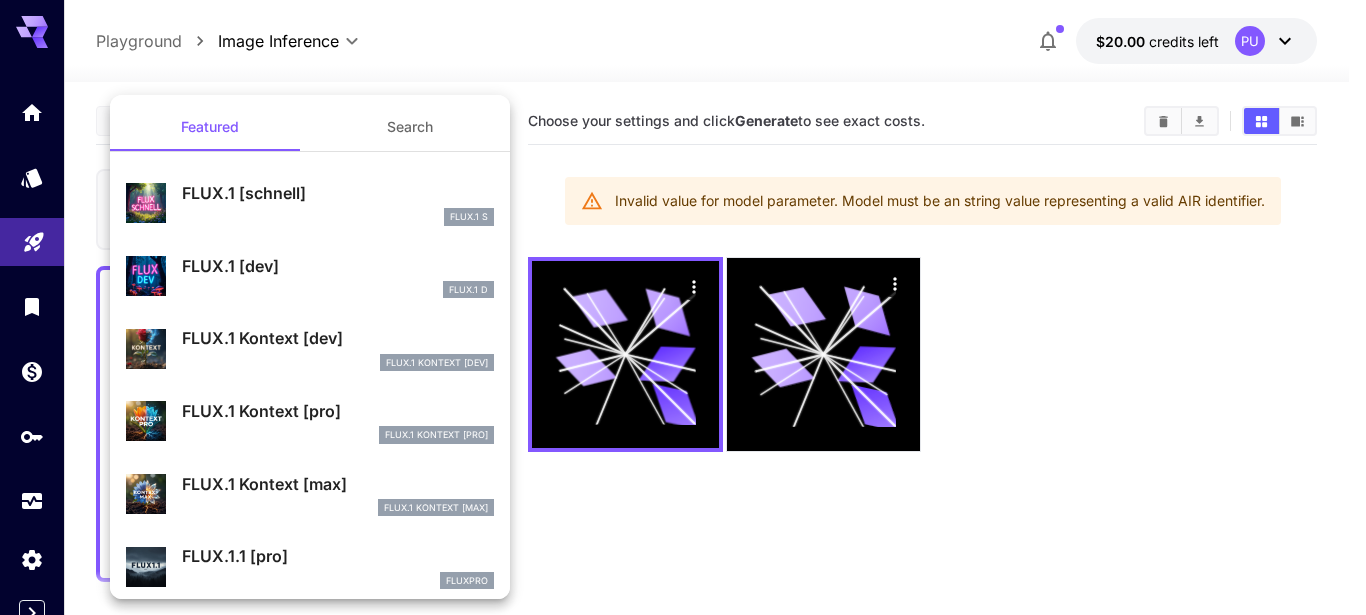 click on "FLUX.1 [schnell]" at bounding box center [338, 193] 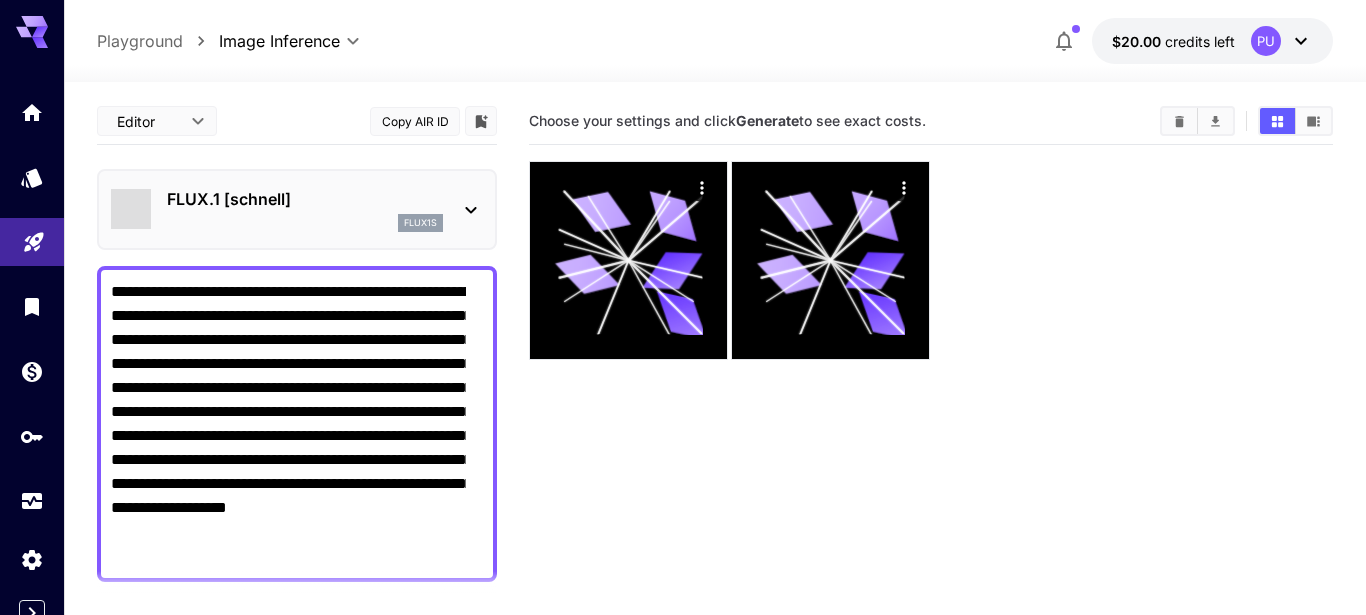 type on "*" 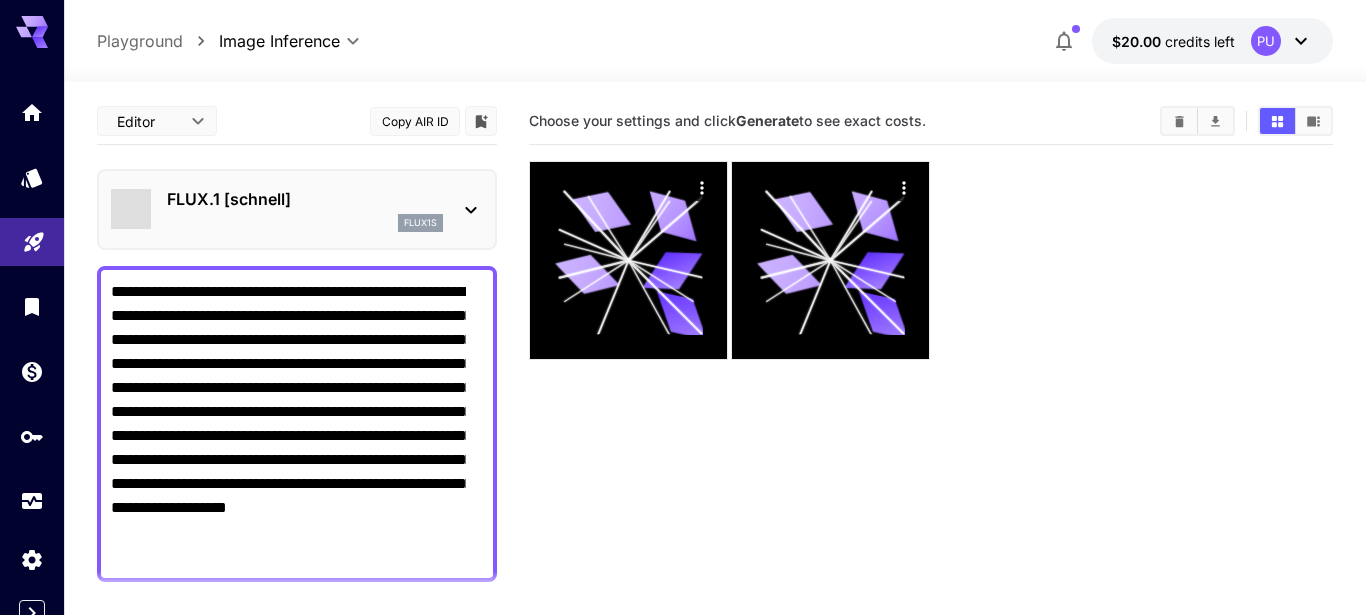 type on "*" 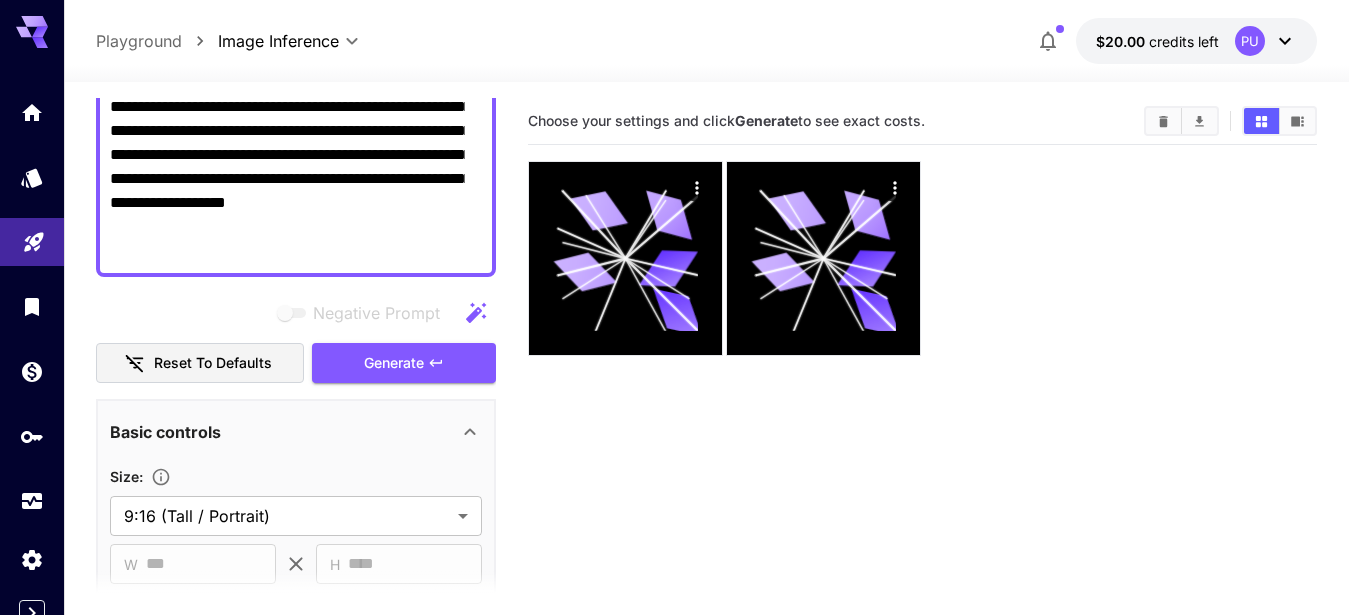 scroll, scrollTop: 292, scrollLeft: 0, axis: vertical 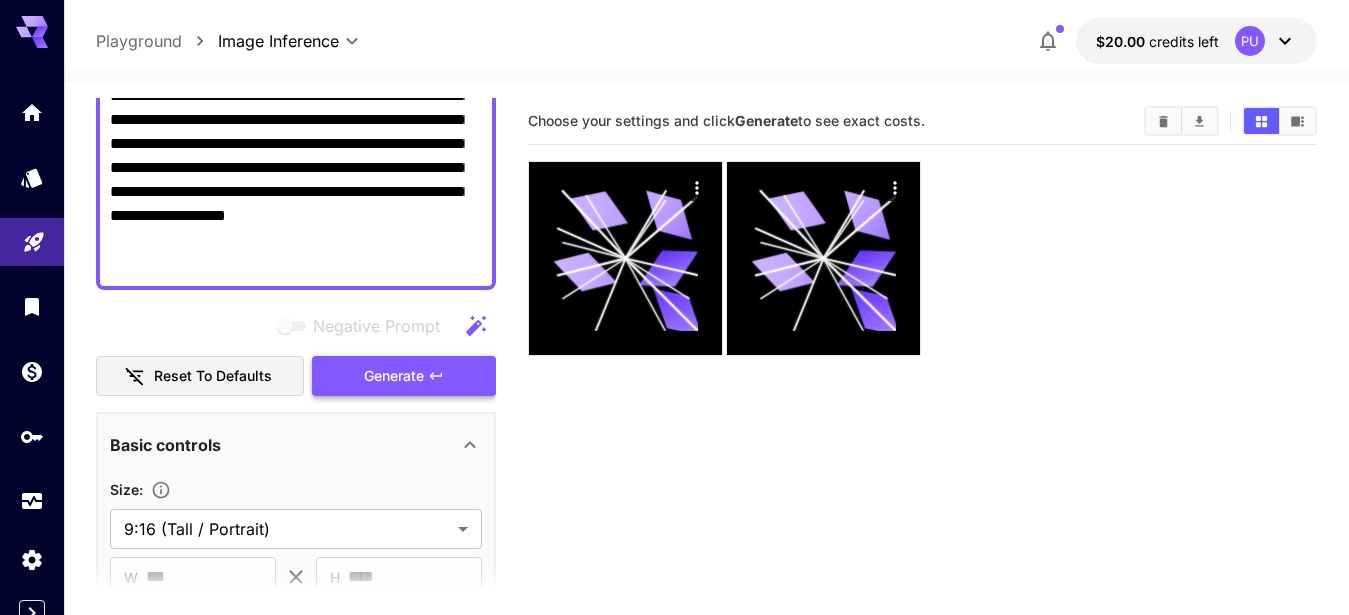 click on "Generate" at bounding box center [394, 376] 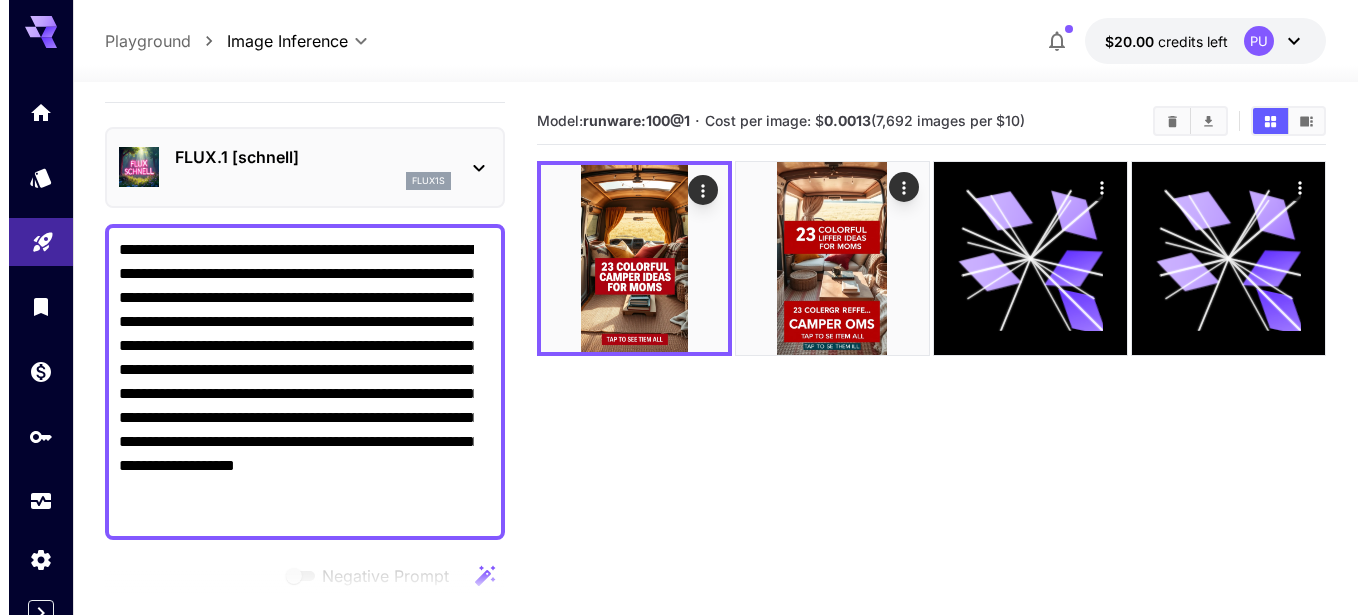 scroll, scrollTop: 0, scrollLeft: 0, axis: both 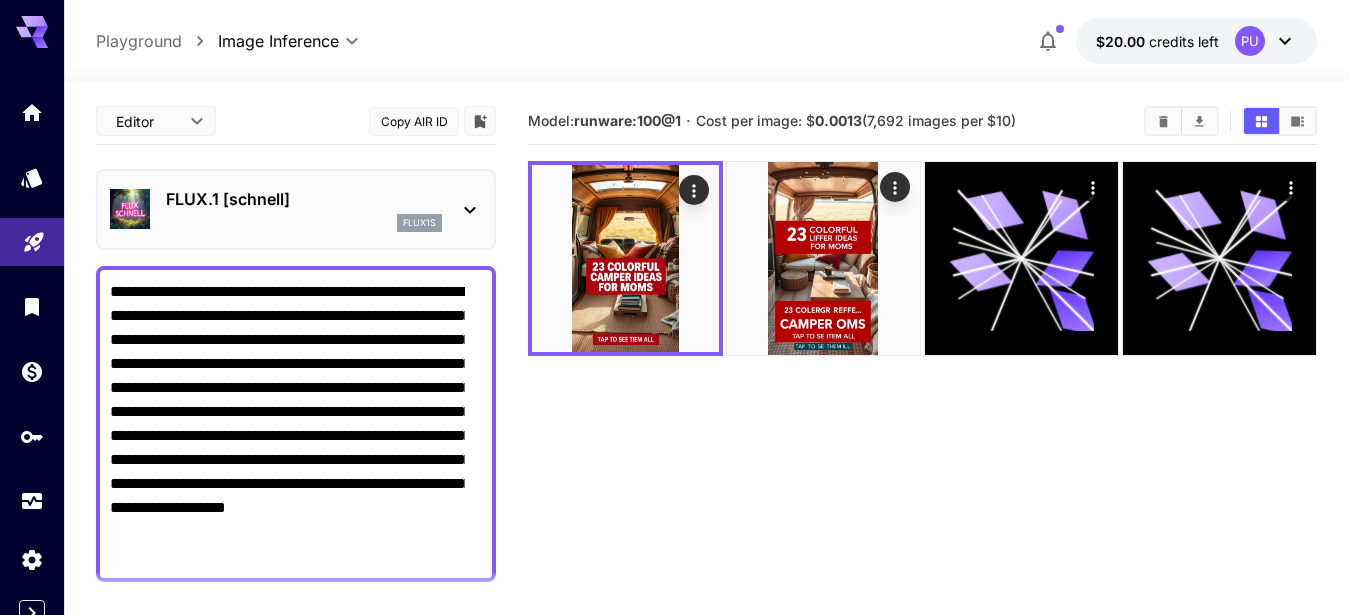 click on "FLUX.1 [schnell]" at bounding box center [304, 199] 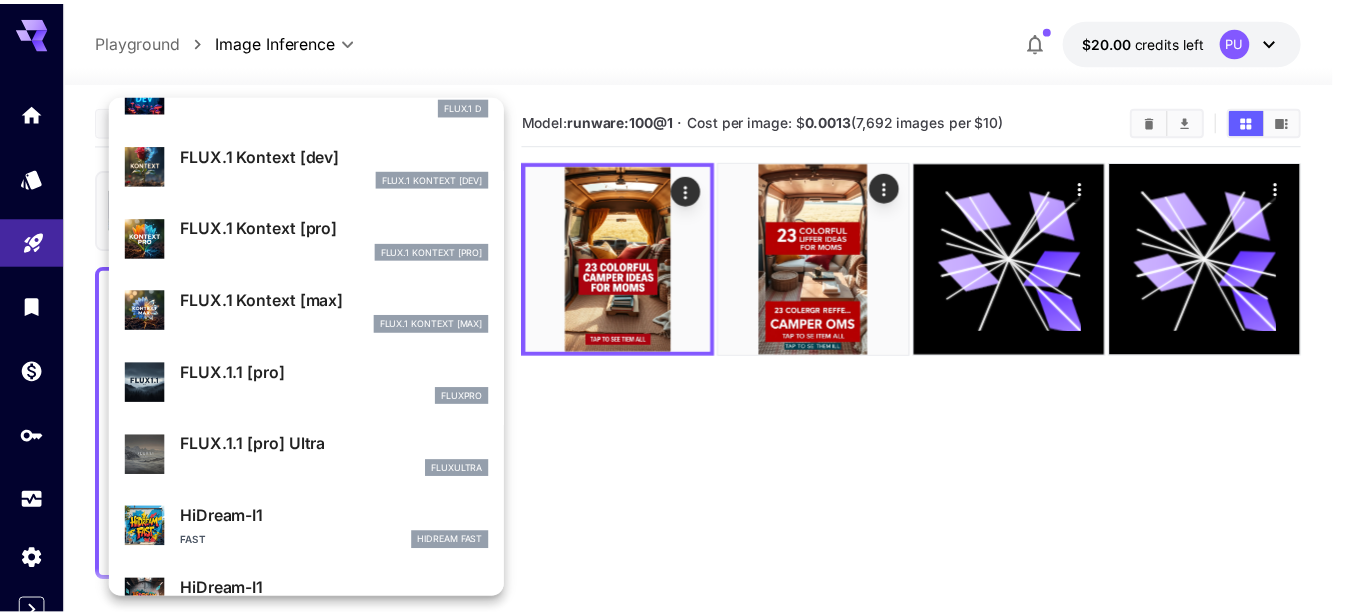 scroll, scrollTop: 377, scrollLeft: 0, axis: vertical 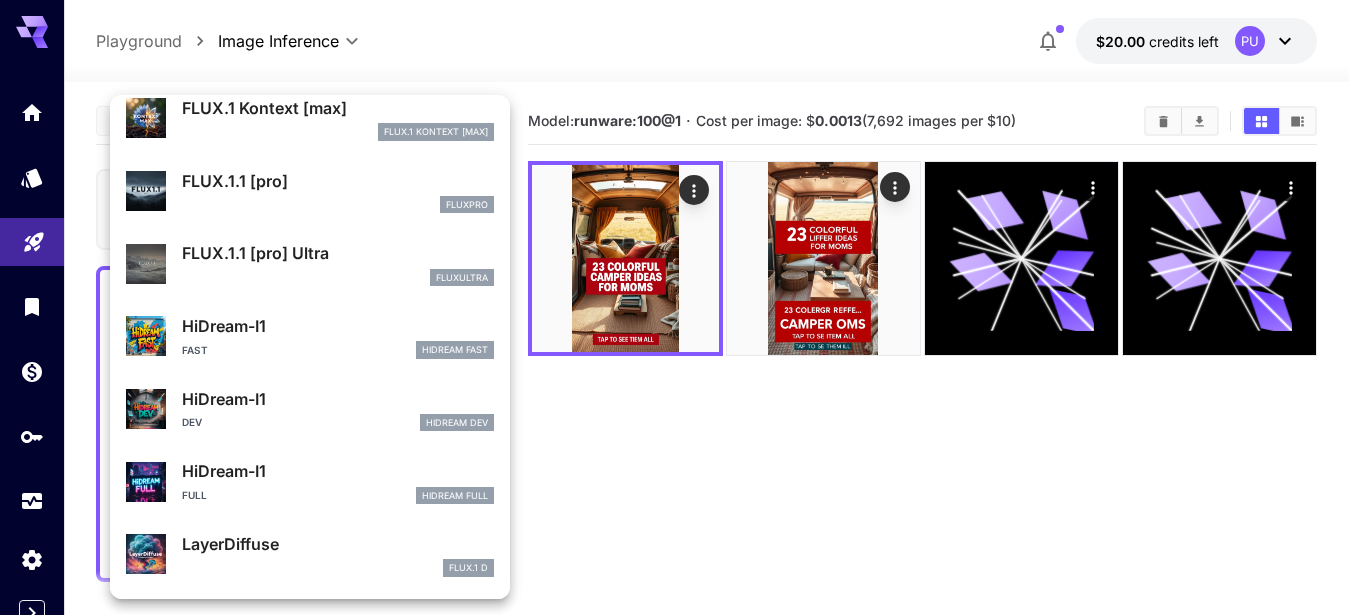 click on "HiDream-I1" at bounding box center [338, 471] 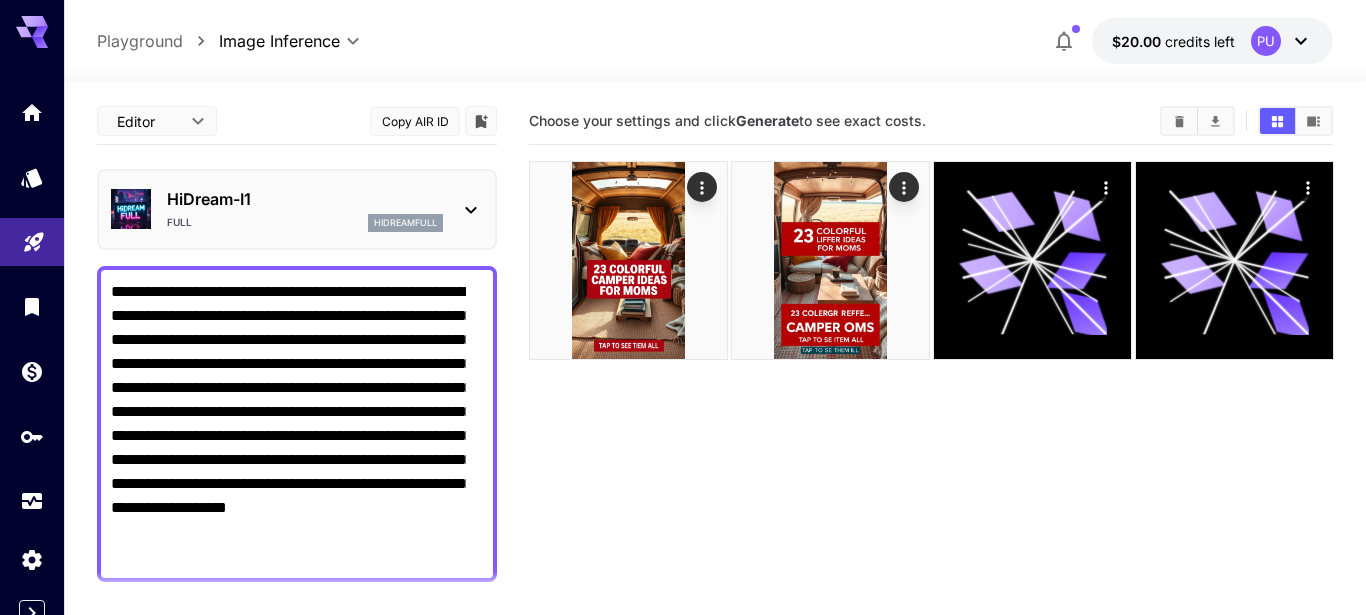 type on "**" 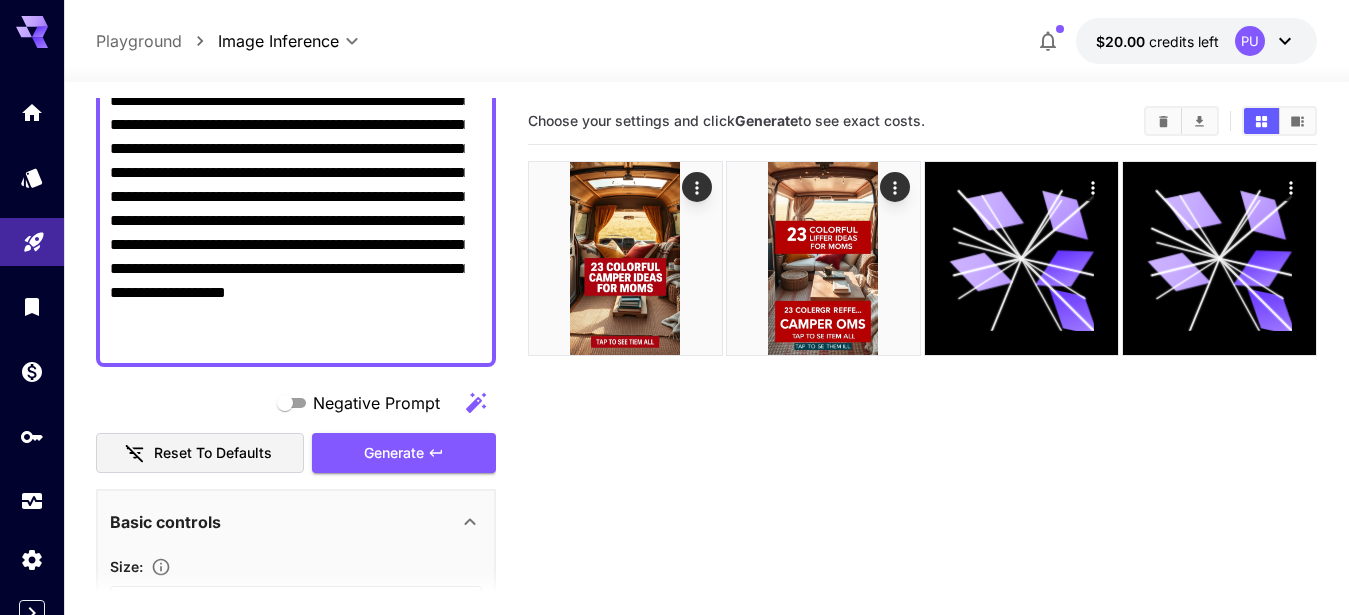 scroll, scrollTop: 207, scrollLeft: 0, axis: vertical 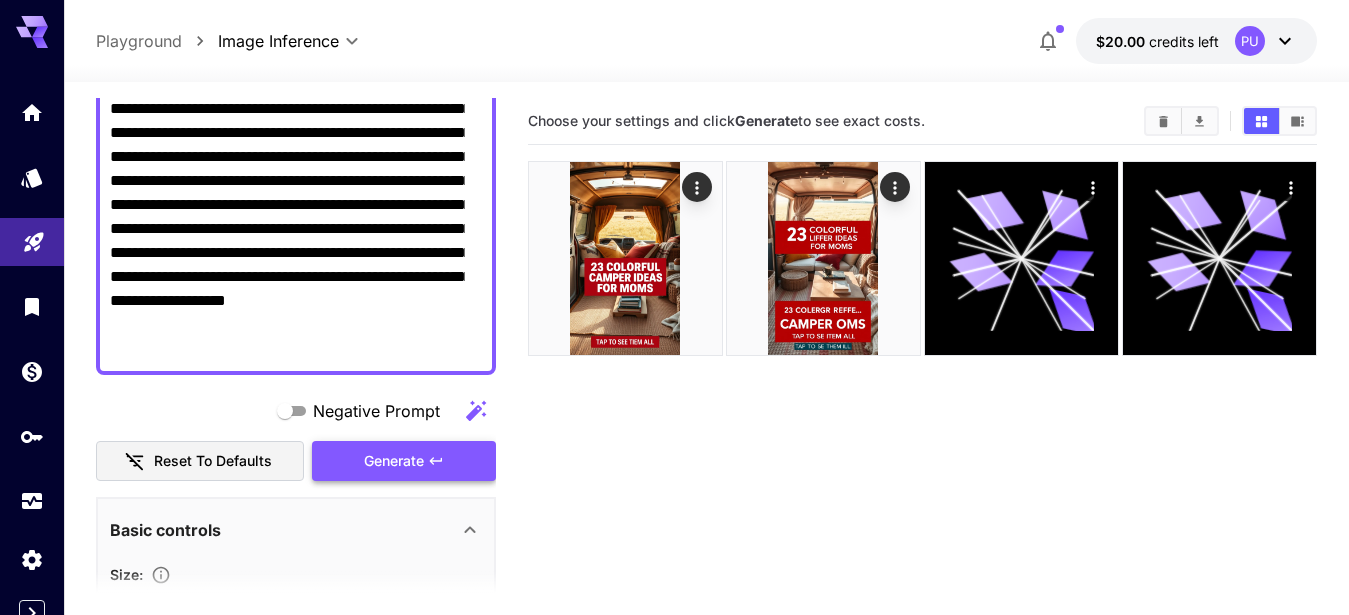click on "Generate" at bounding box center [394, 461] 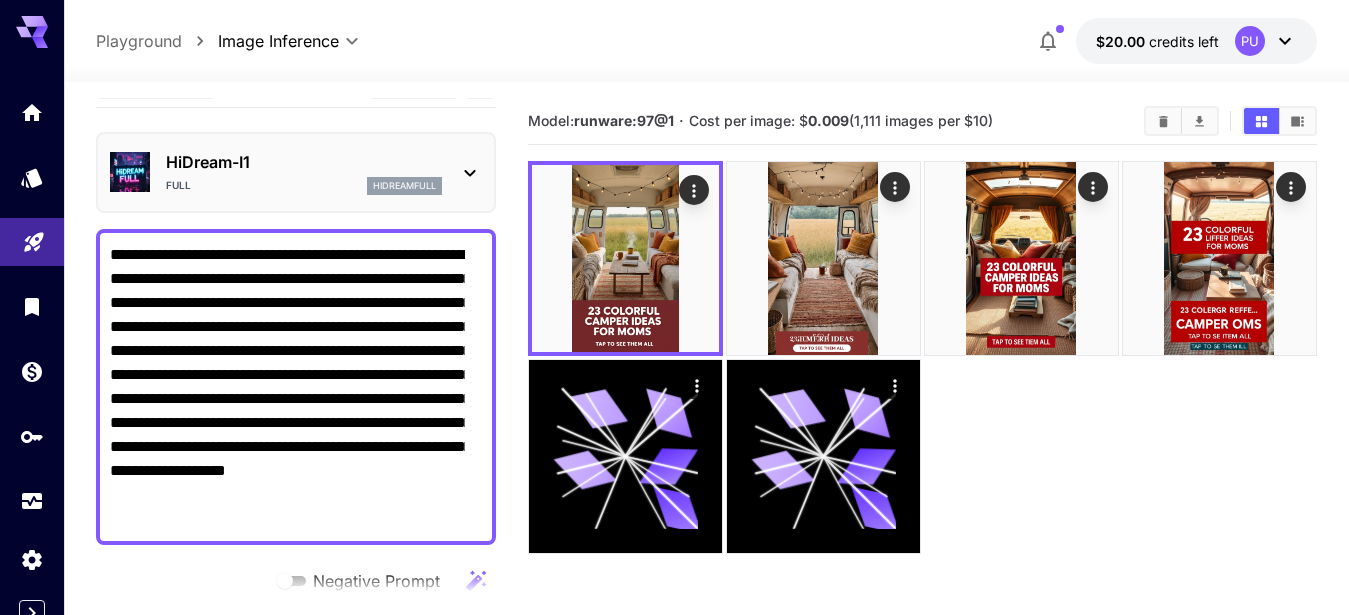 scroll, scrollTop: 8, scrollLeft: 0, axis: vertical 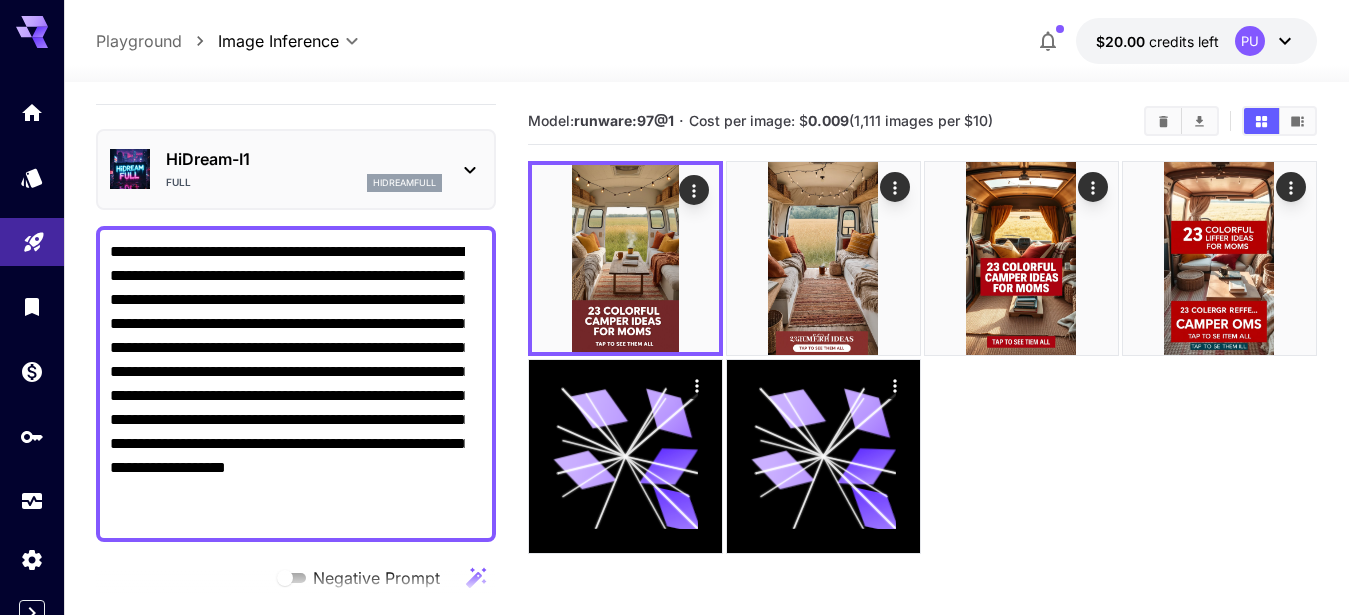 click on "HiDream-I1" at bounding box center [304, 159] 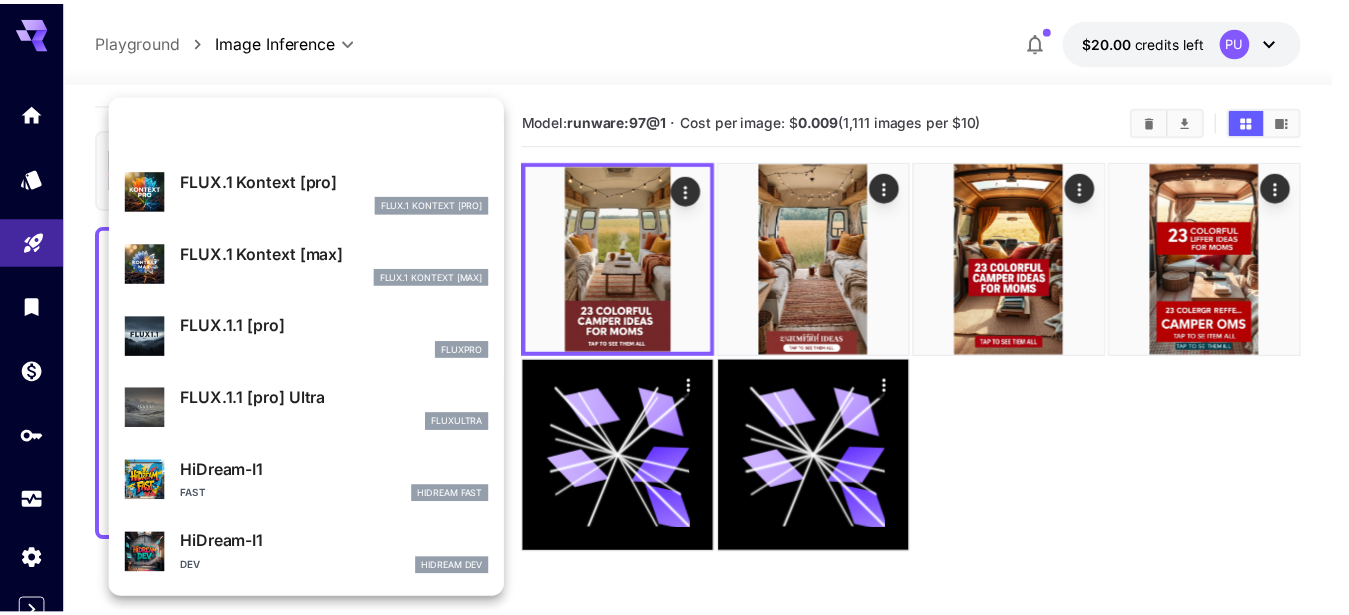 scroll, scrollTop: 377, scrollLeft: 0, axis: vertical 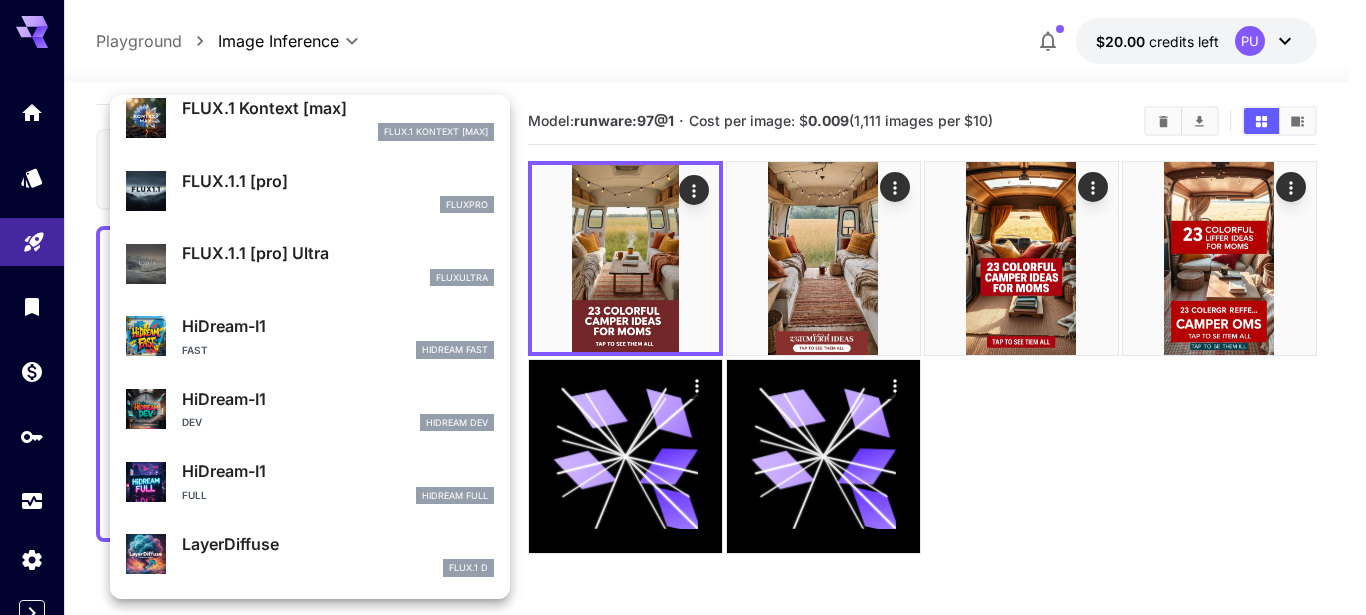 click on "HiDream-I1" at bounding box center [338, 399] 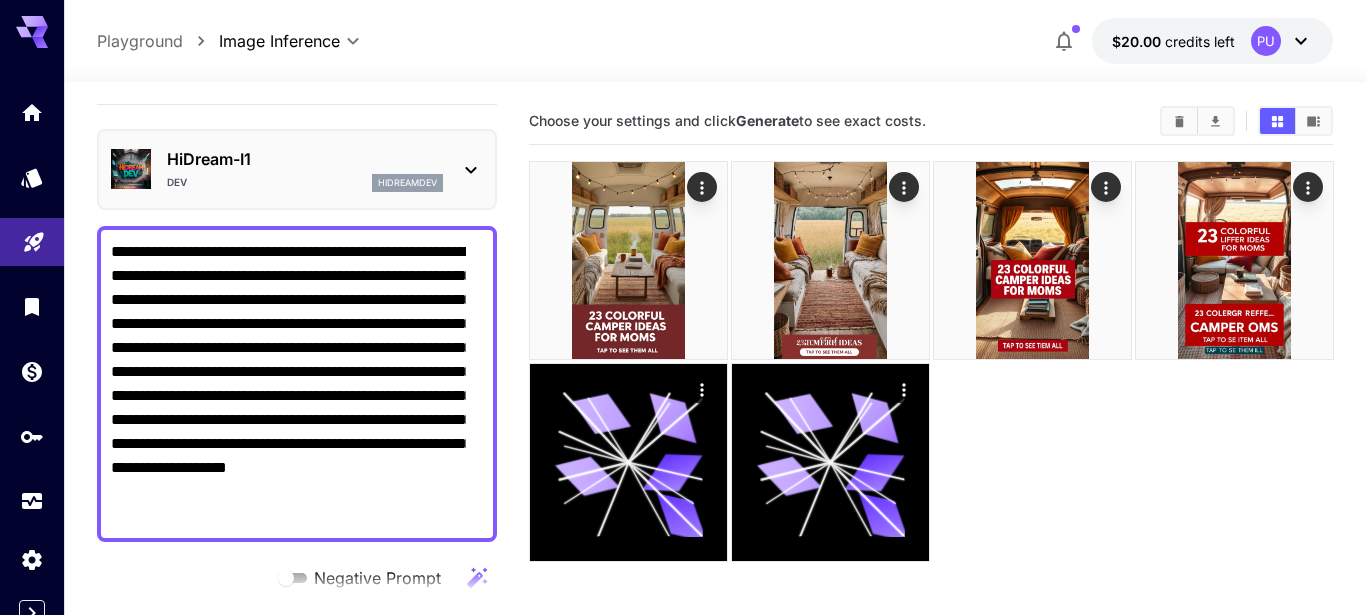 type on "**" 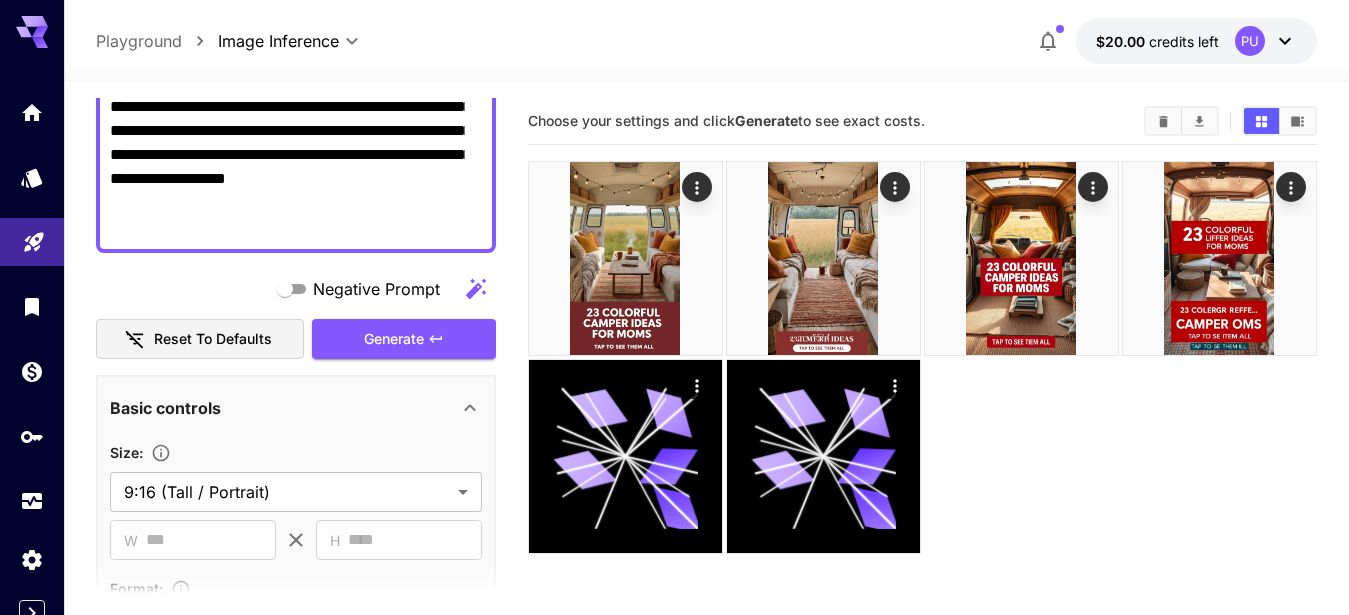 scroll, scrollTop: 305, scrollLeft: 0, axis: vertical 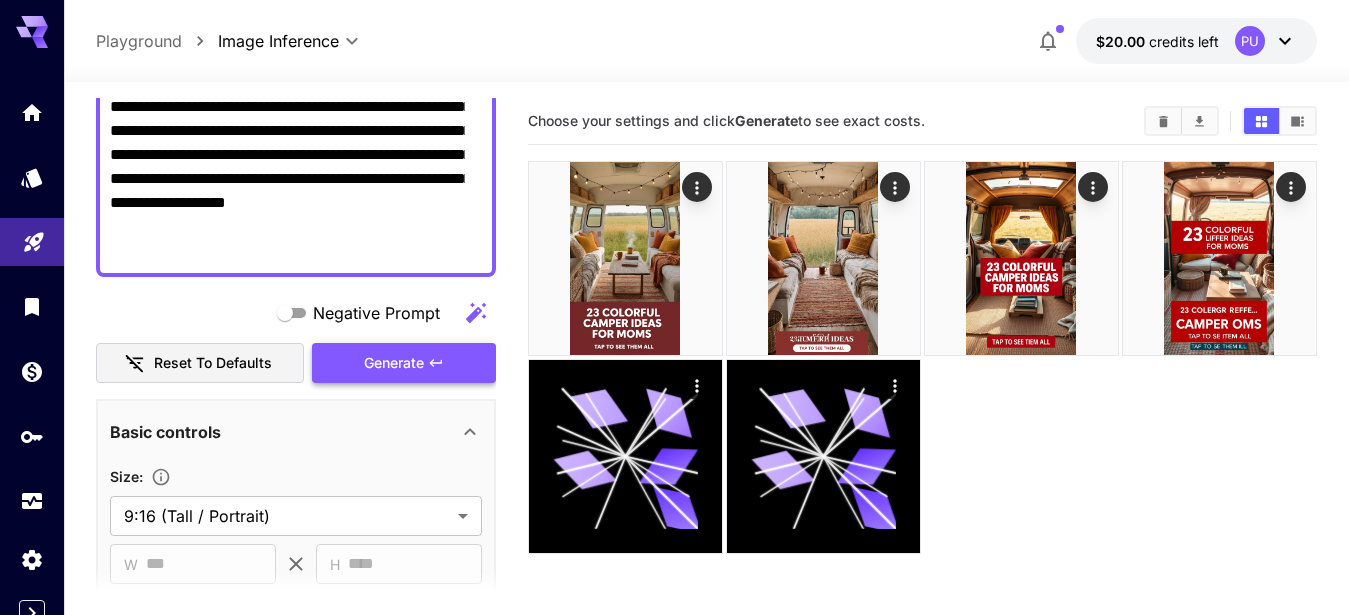 click on "Generate" at bounding box center (394, 363) 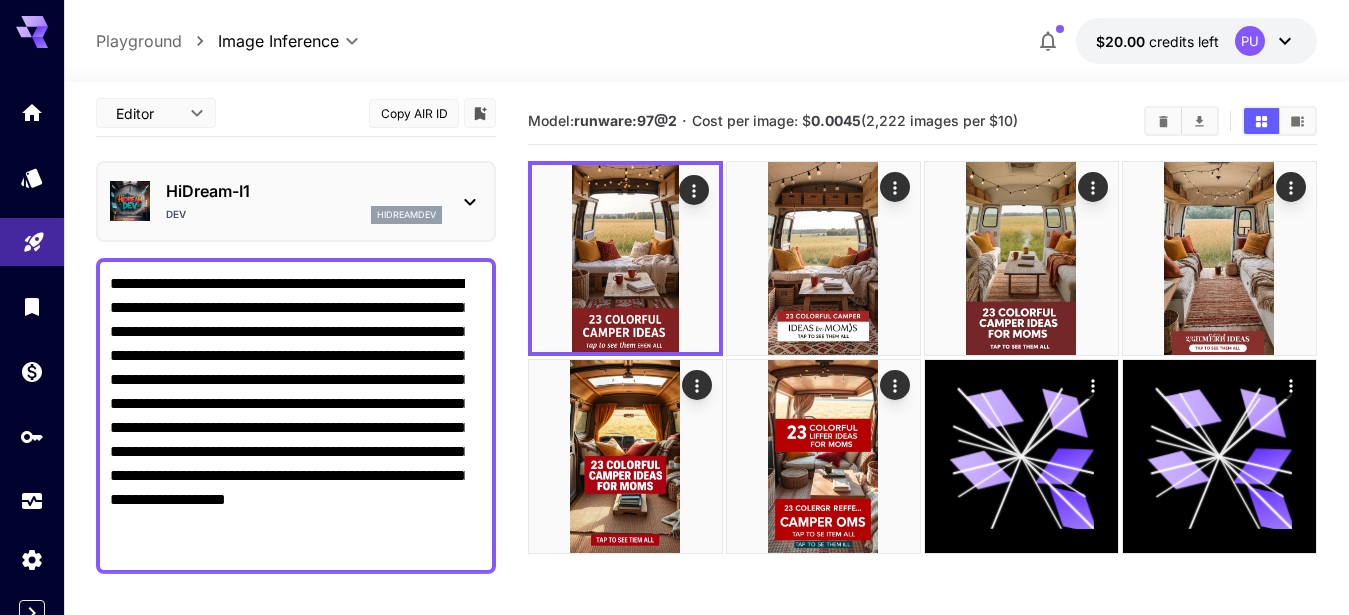 scroll, scrollTop: 0, scrollLeft: 0, axis: both 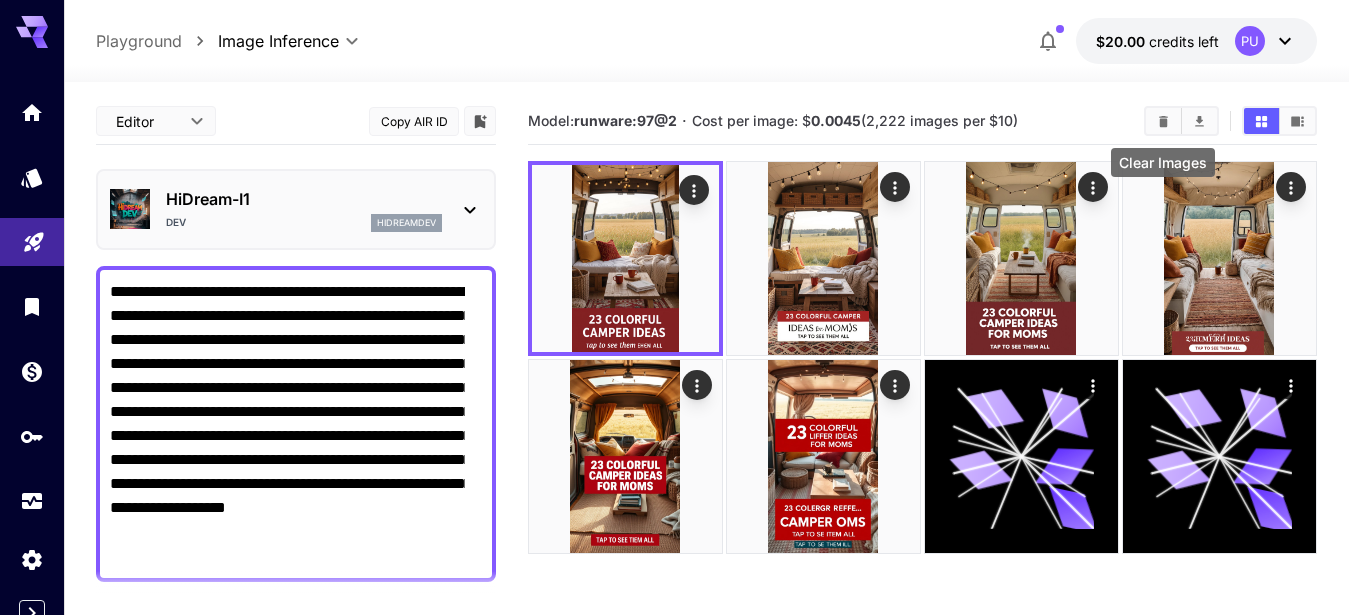 click 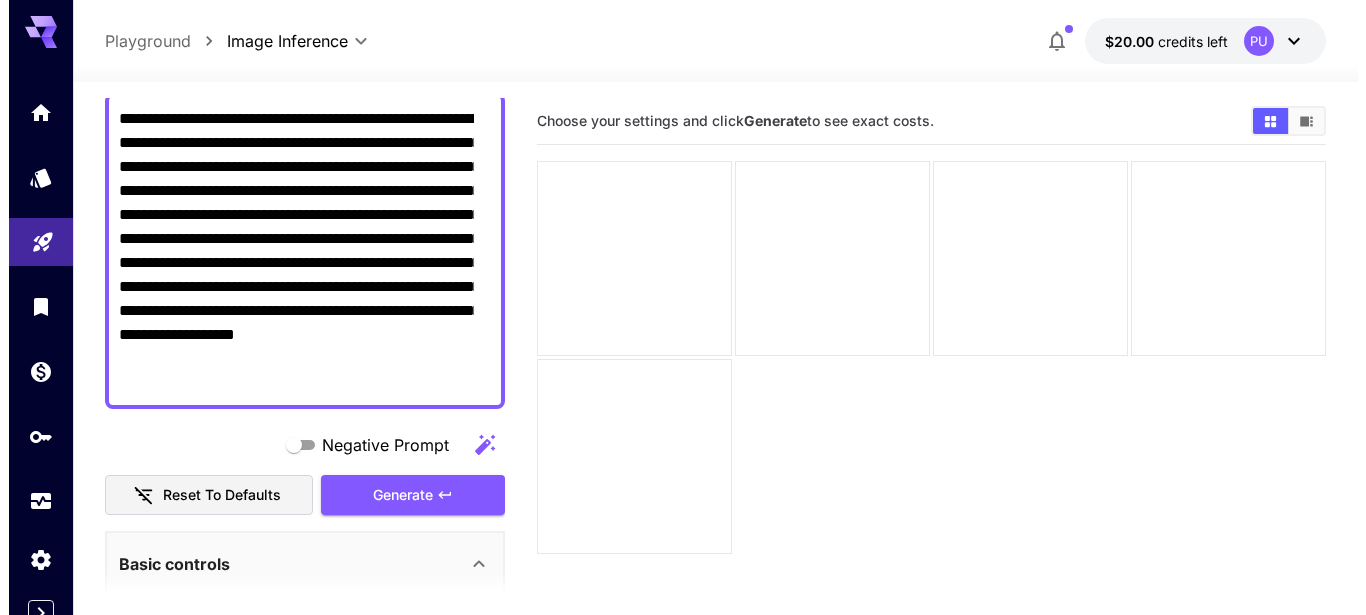 scroll, scrollTop: 0, scrollLeft: 0, axis: both 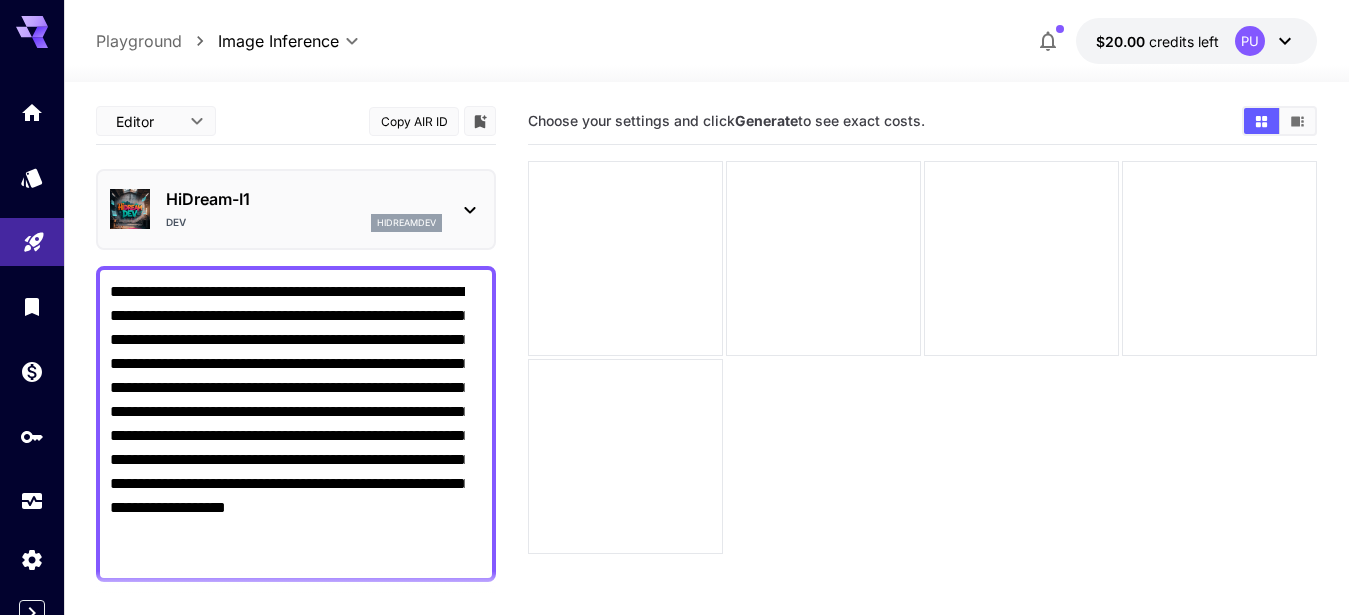 click on "HiDream-I1" at bounding box center [304, 199] 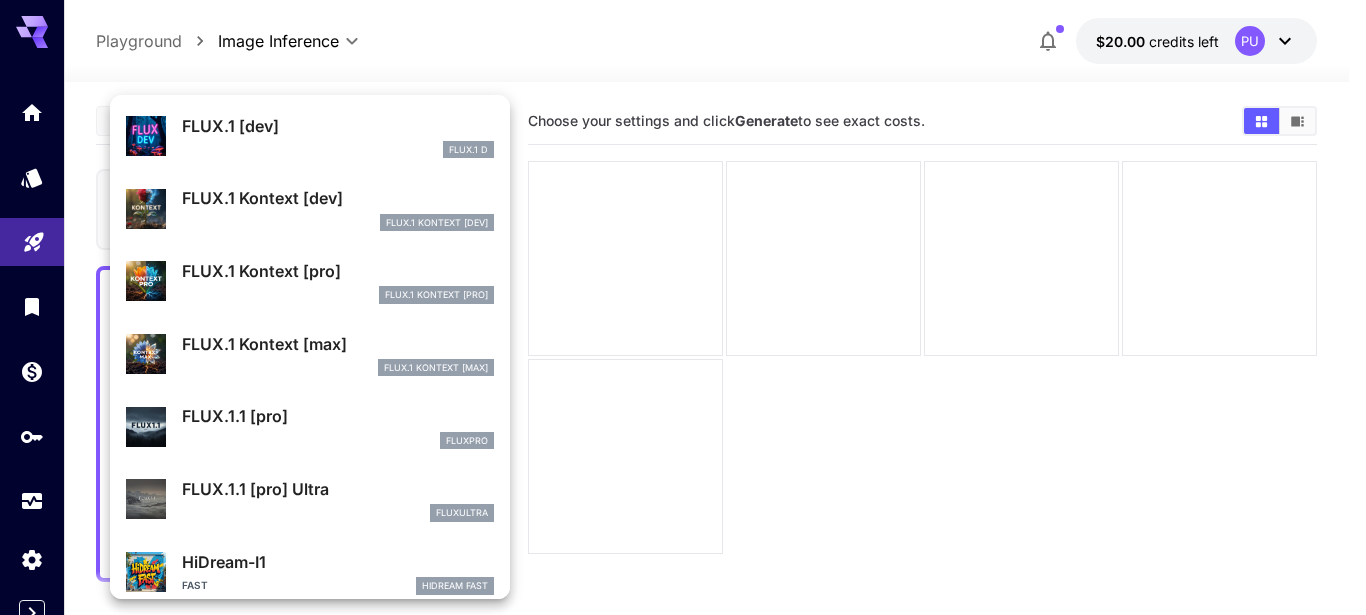 scroll, scrollTop: 176, scrollLeft: 0, axis: vertical 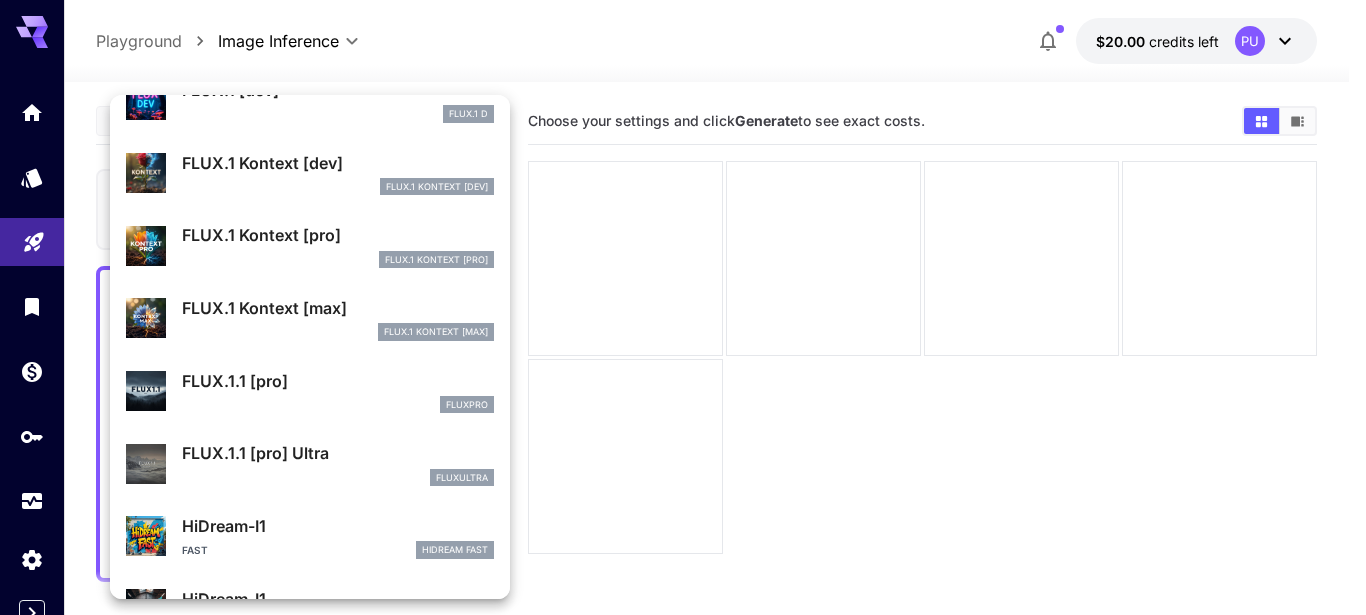 drag, startPoint x: 106, startPoint y: 227, endPoint x: 449, endPoint y: 239, distance: 343.20984 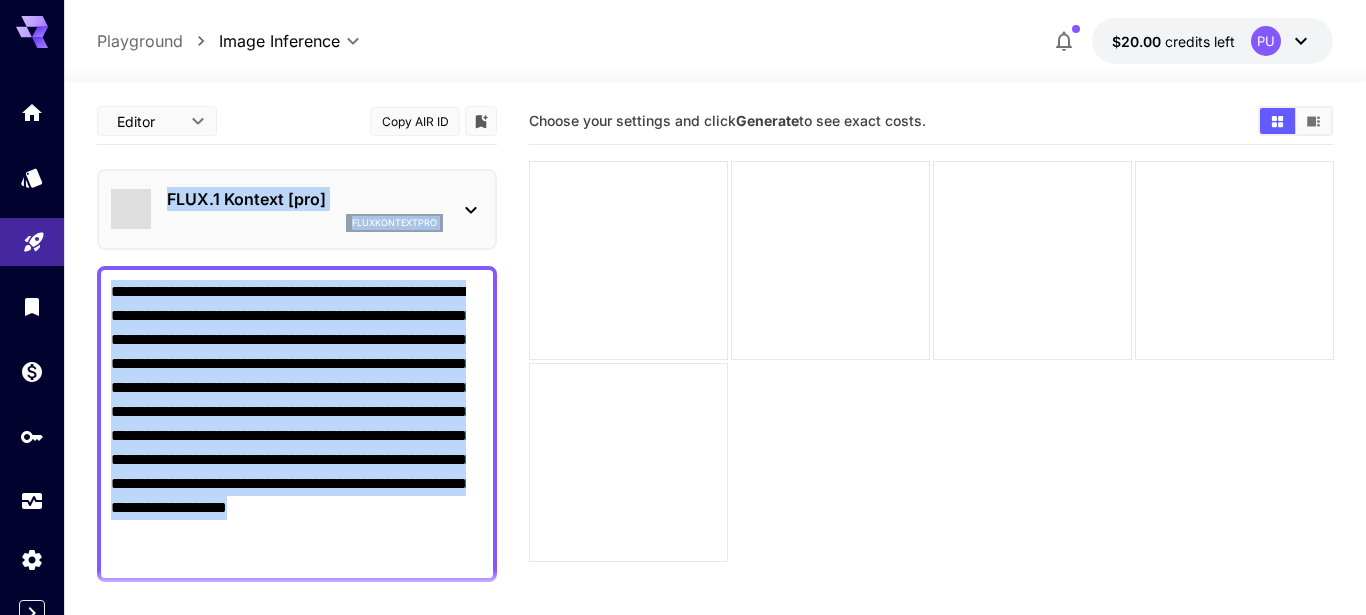 type on "**********" 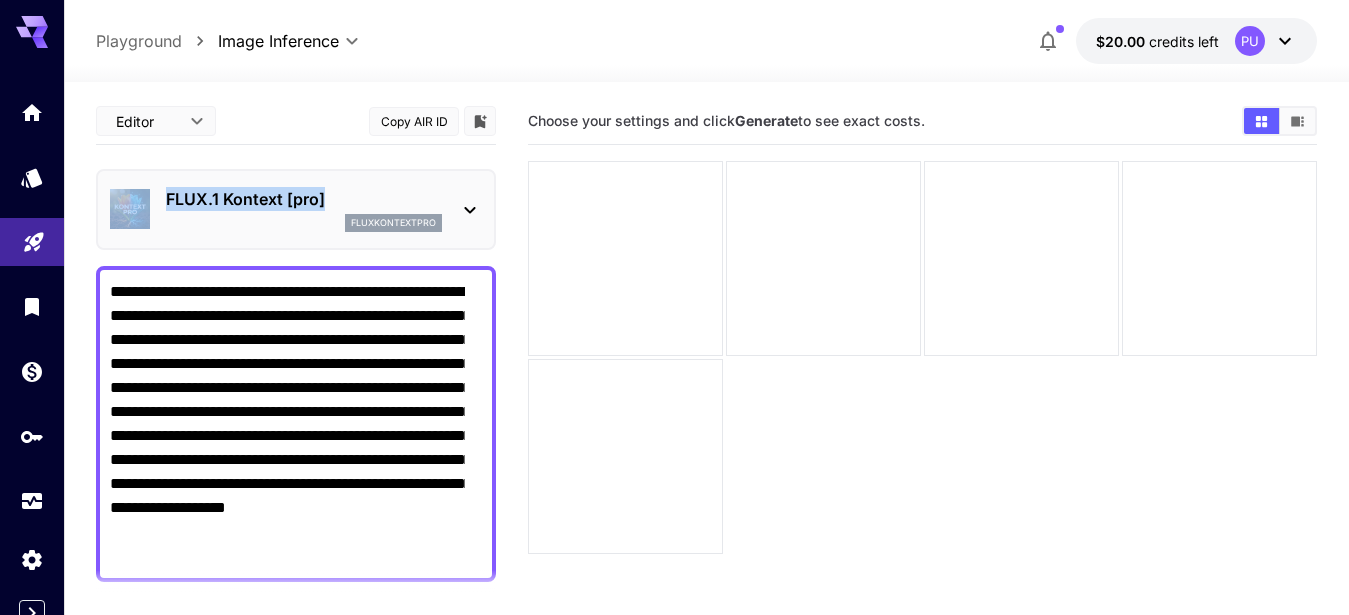 drag, startPoint x: 74, startPoint y: 194, endPoint x: 334, endPoint y: 207, distance: 260.3248 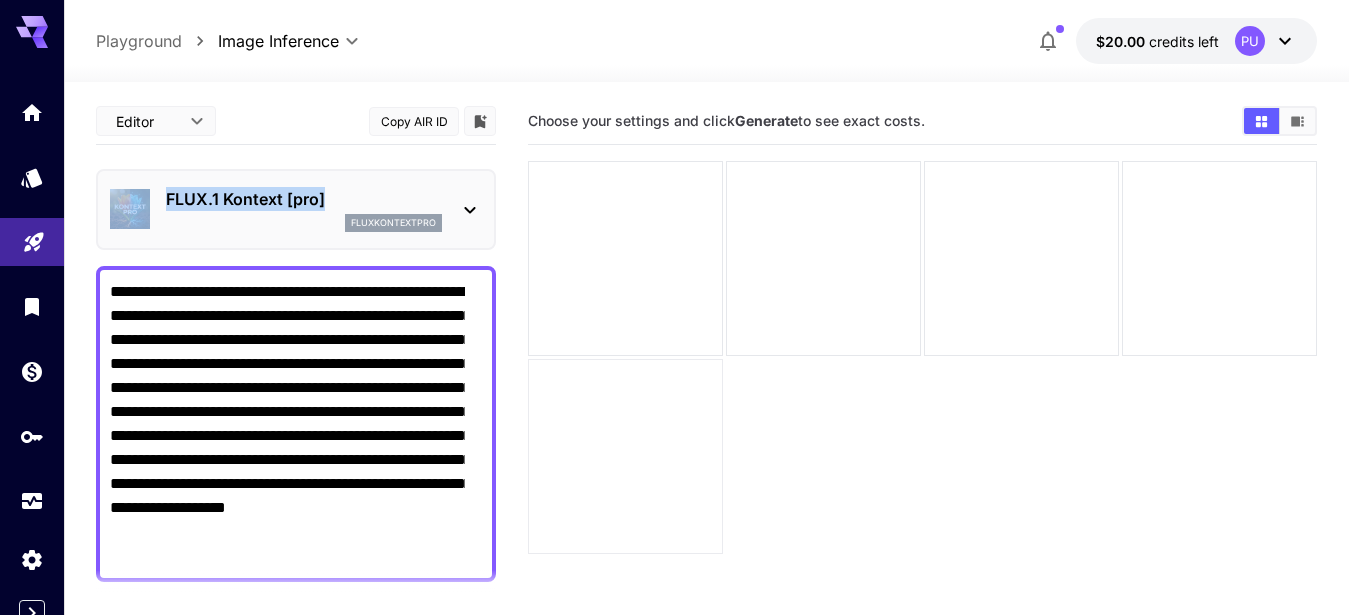 copy on "FLUX.1 Kontext [pro]" 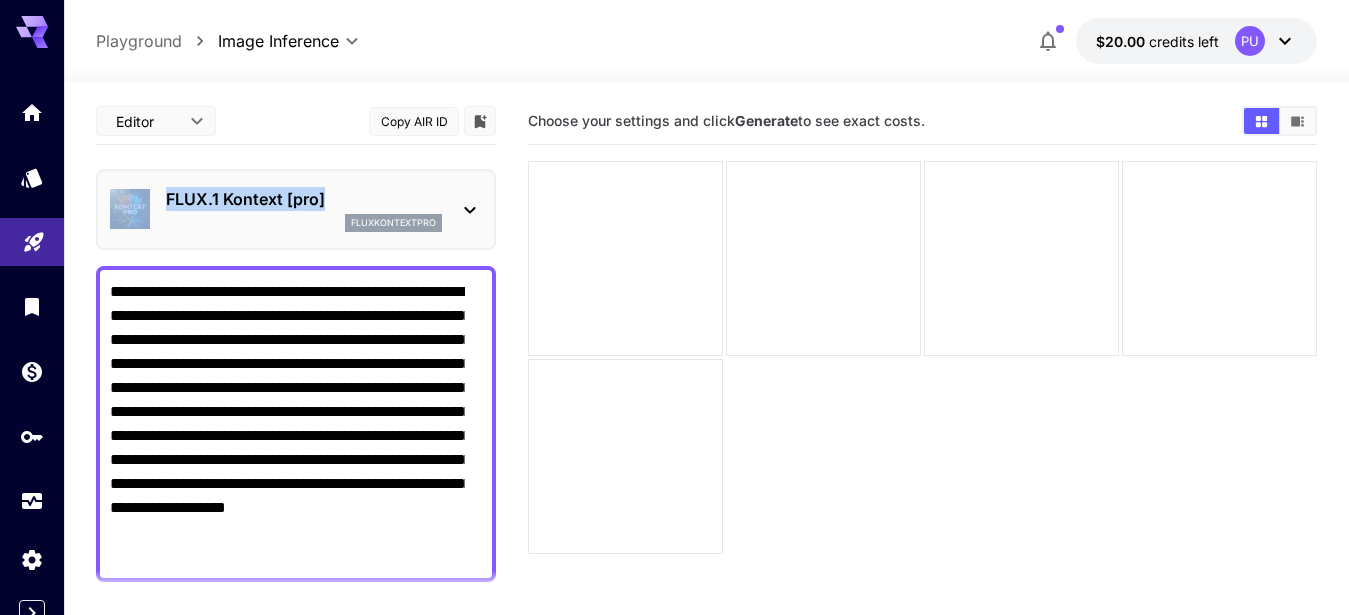click on "FLUX.1 Kontext [pro]" at bounding box center (304, 199) 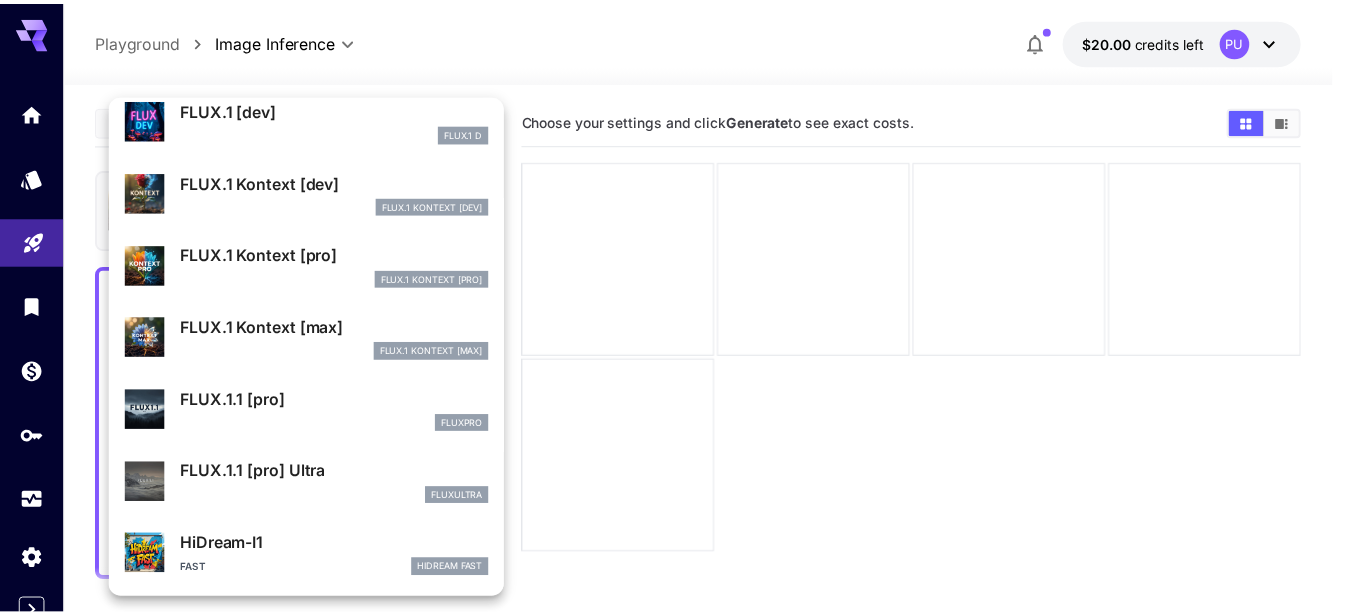 scroll, scrollTop: 252, scrollLeft: 0, axis: vertical 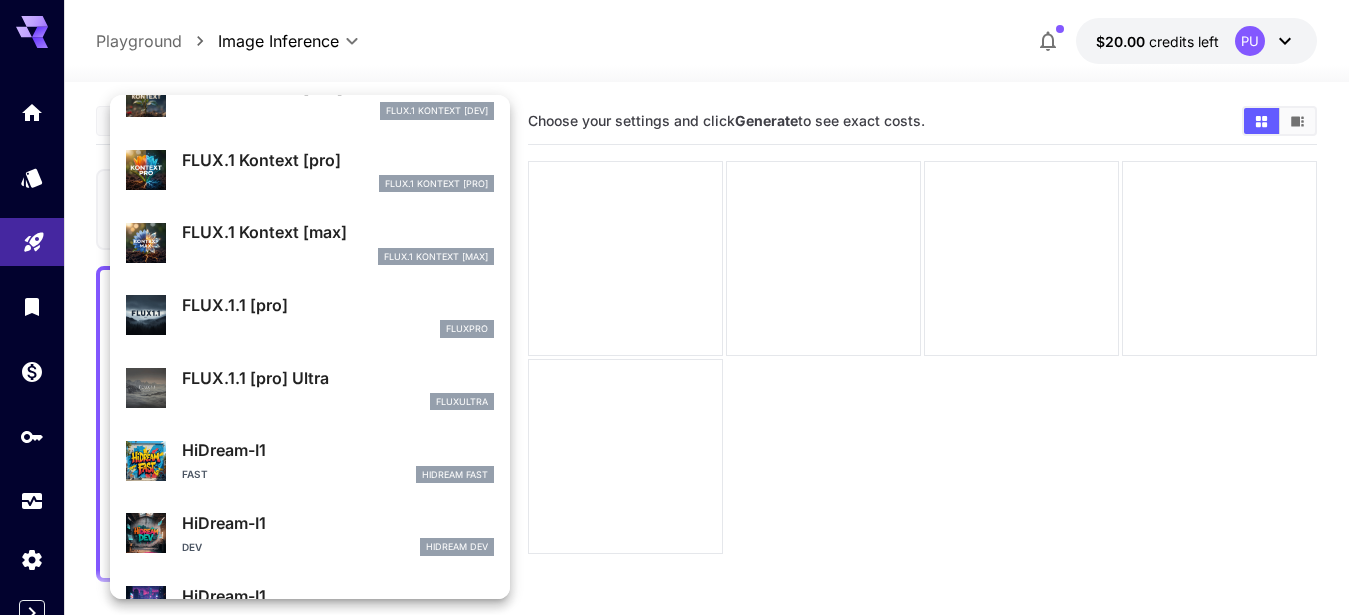 click on "FLUX.1 Kontext [max]" at bounding box center (338, 232) 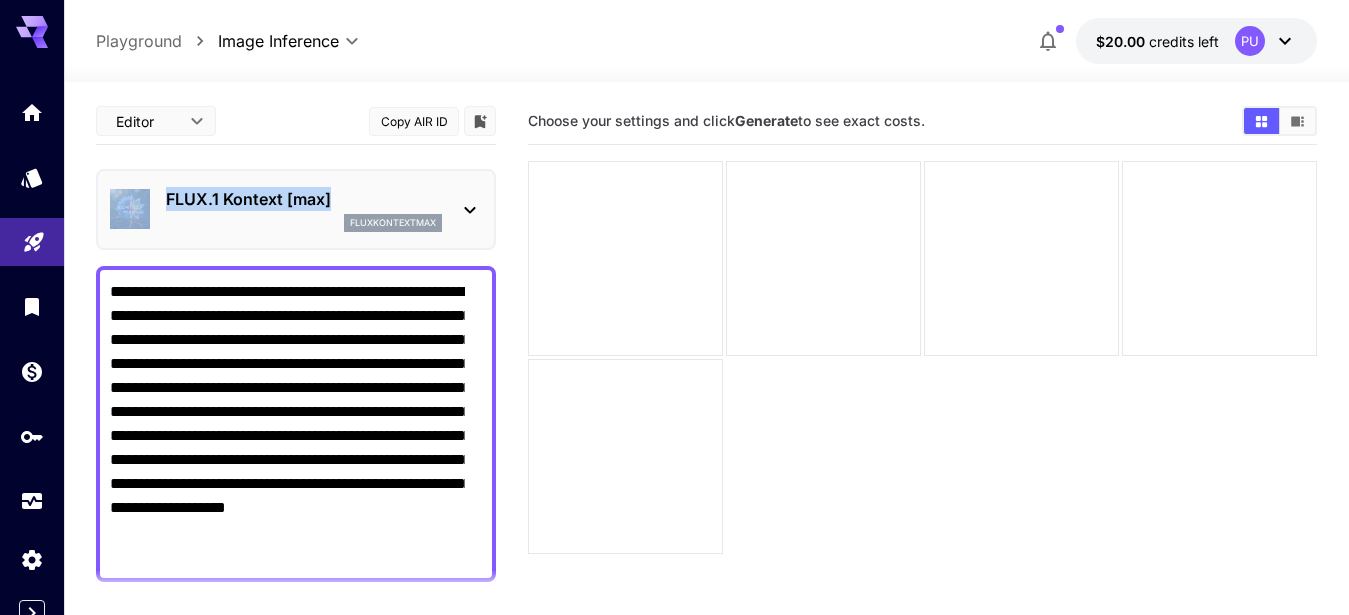 drag, startPoint x: 80, startPoint y: 191, endPoint x: 339, endPoint y: 196, distance: 259.04825 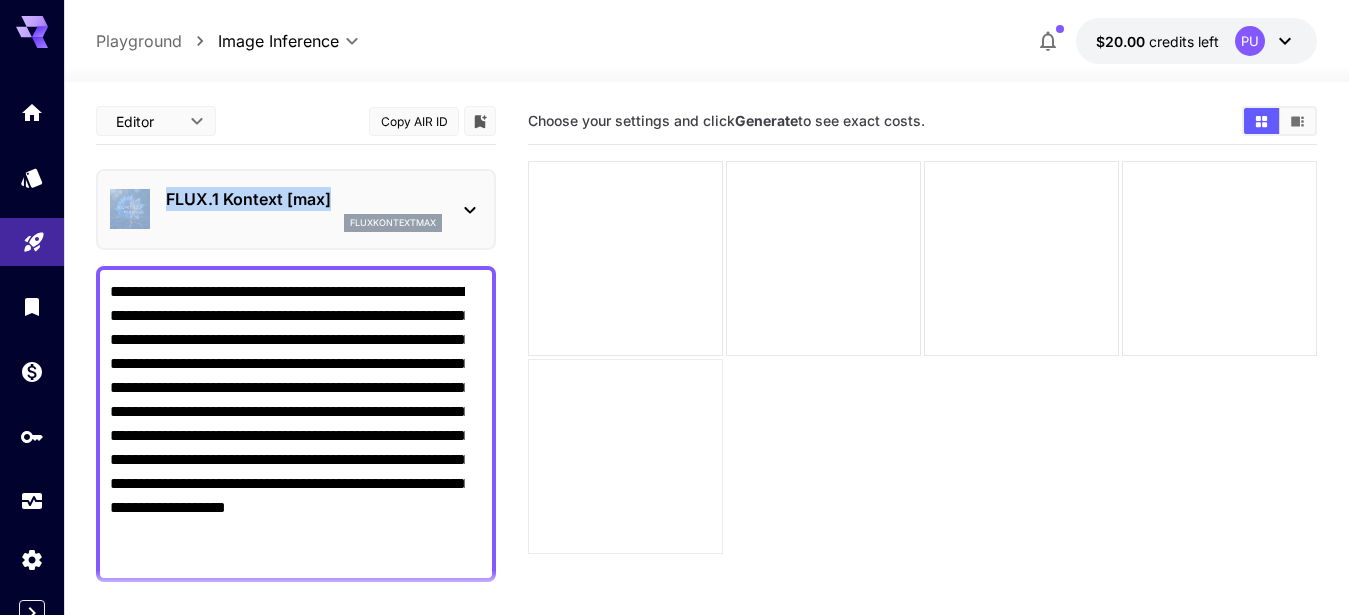 copy on "FLUX.1 Kontext [max]" 